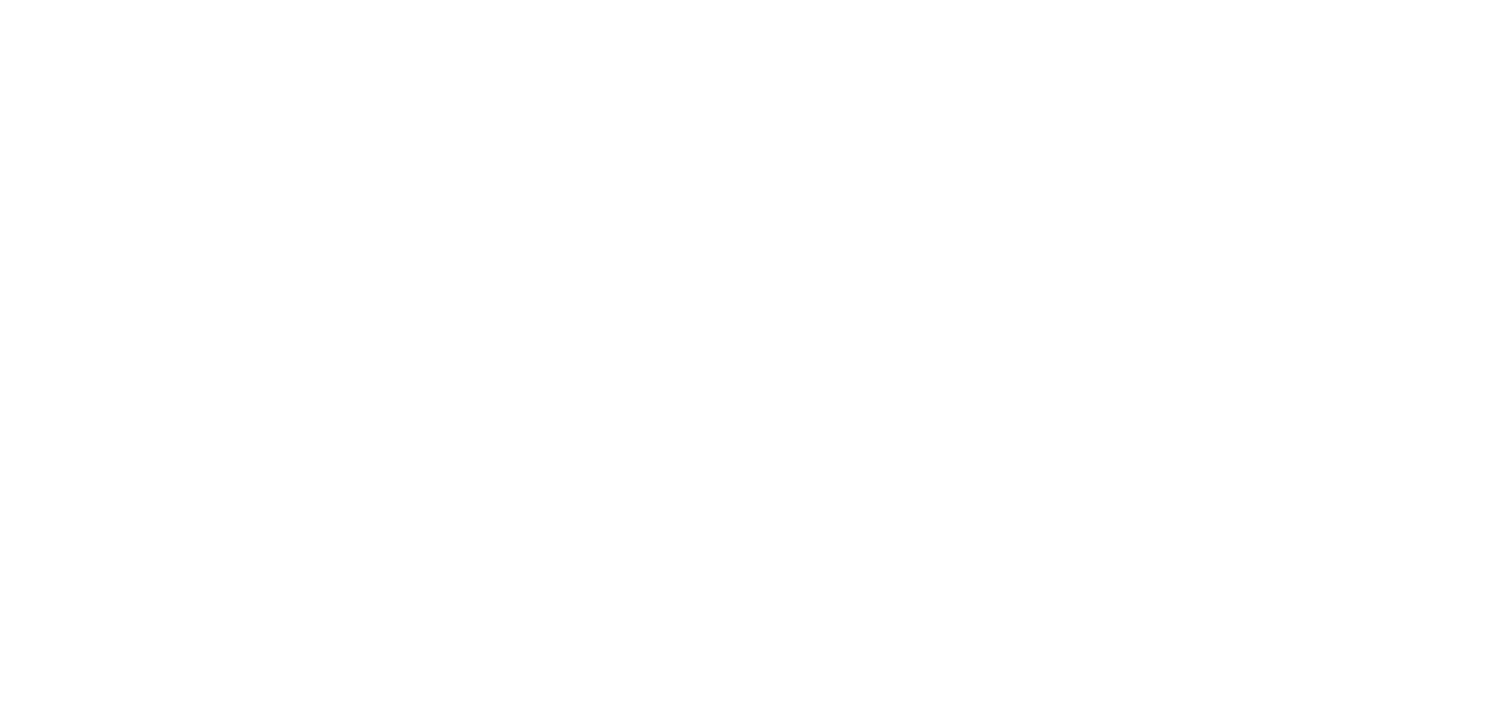 scroll, scrollTop: 0, scrollLeft: 0, axis: both 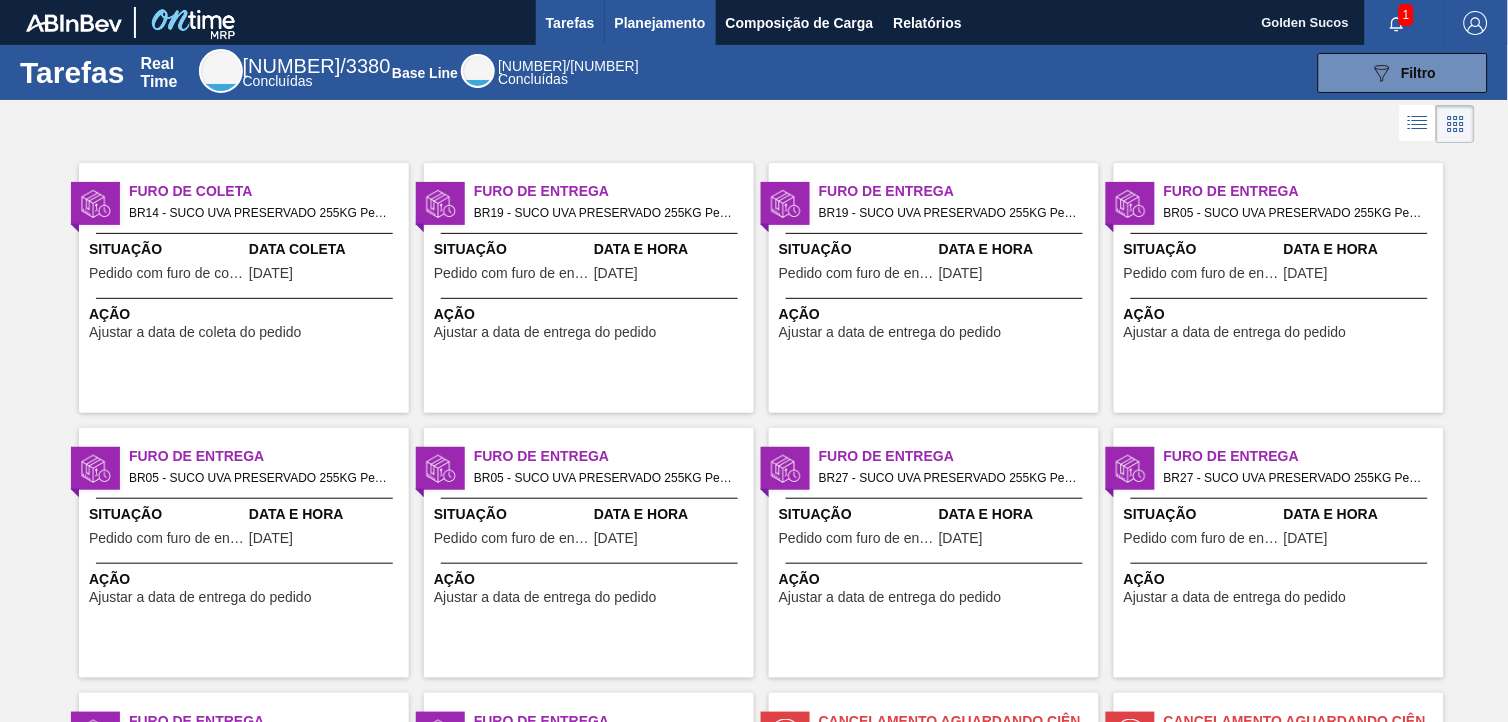click on "Planejamento" at bounding box center [660, 23] 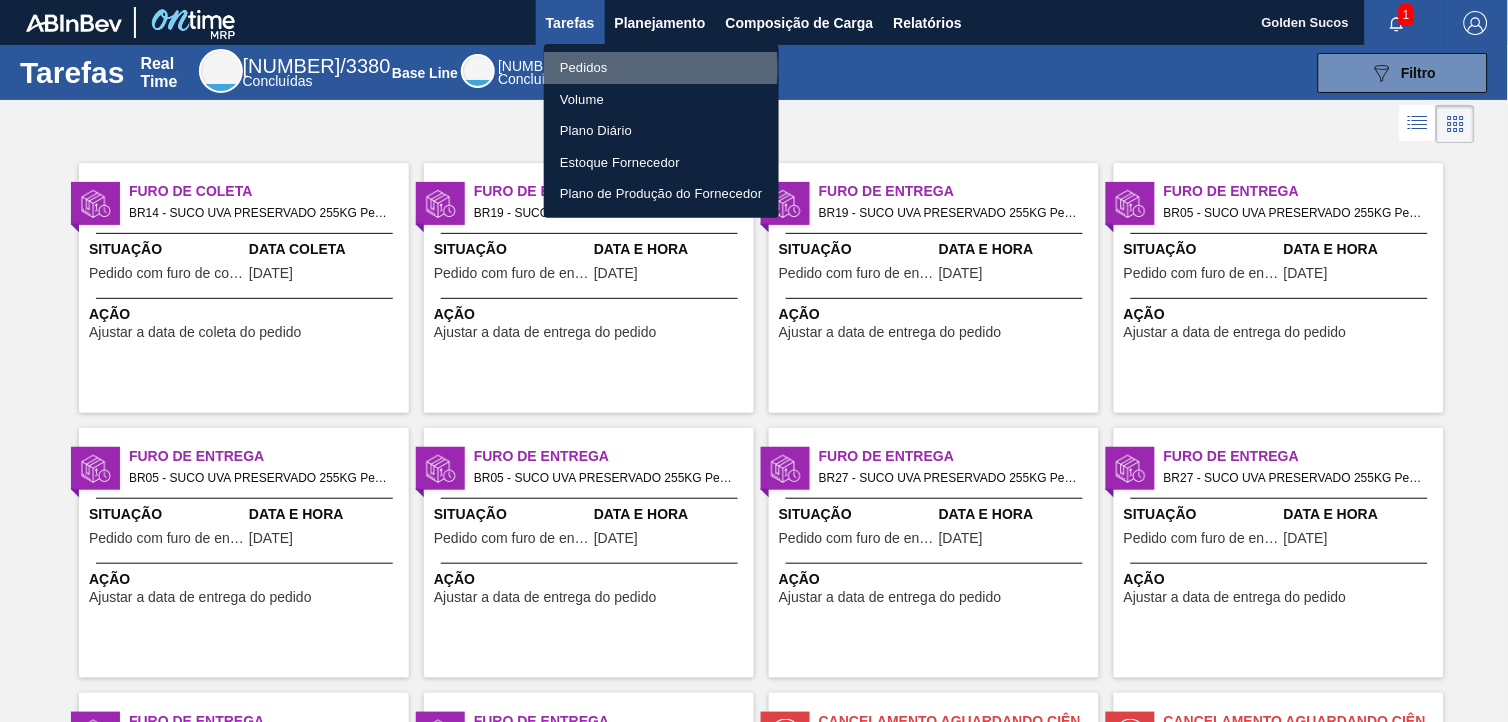 click on "Pedidos" at bounding box center [661, 68] 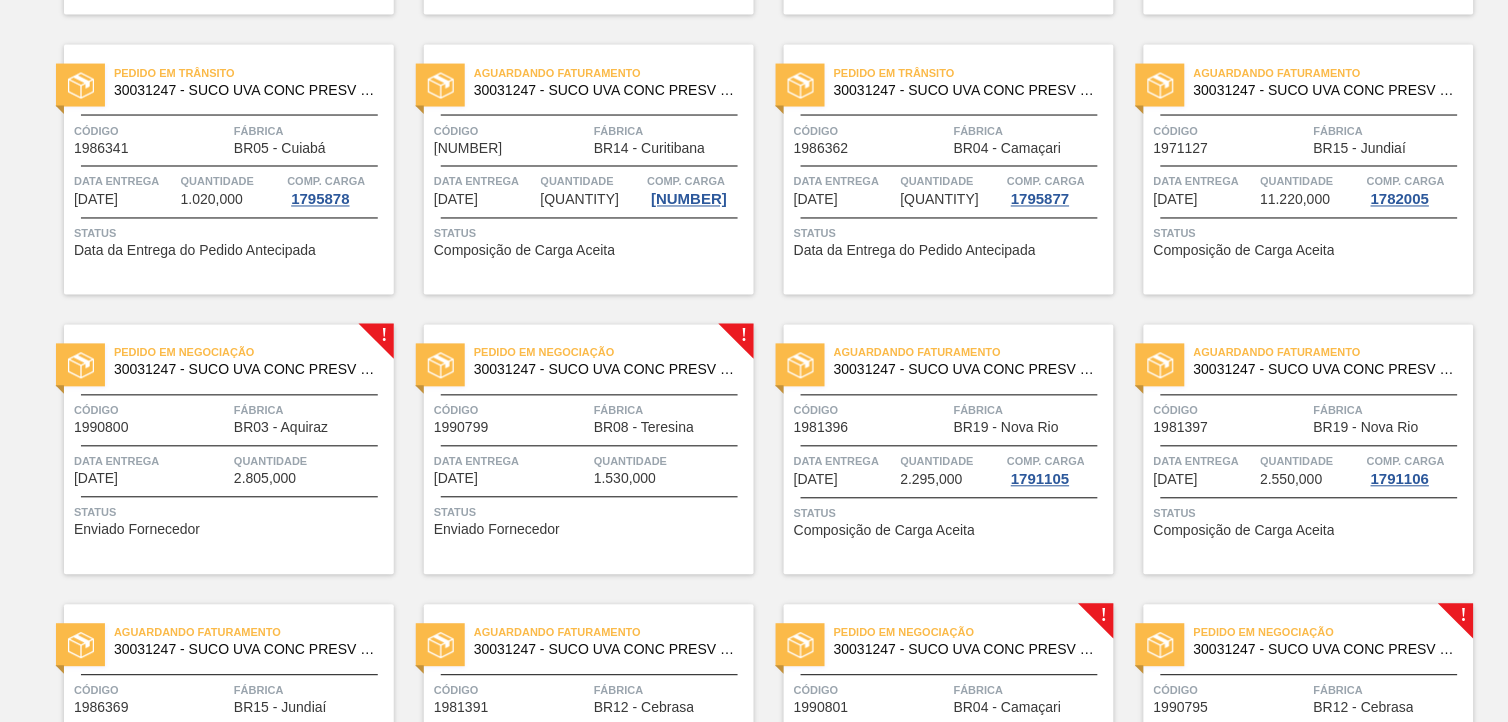 scroll, scrollTop: 777, scrollLeft: 0, axis: vertical 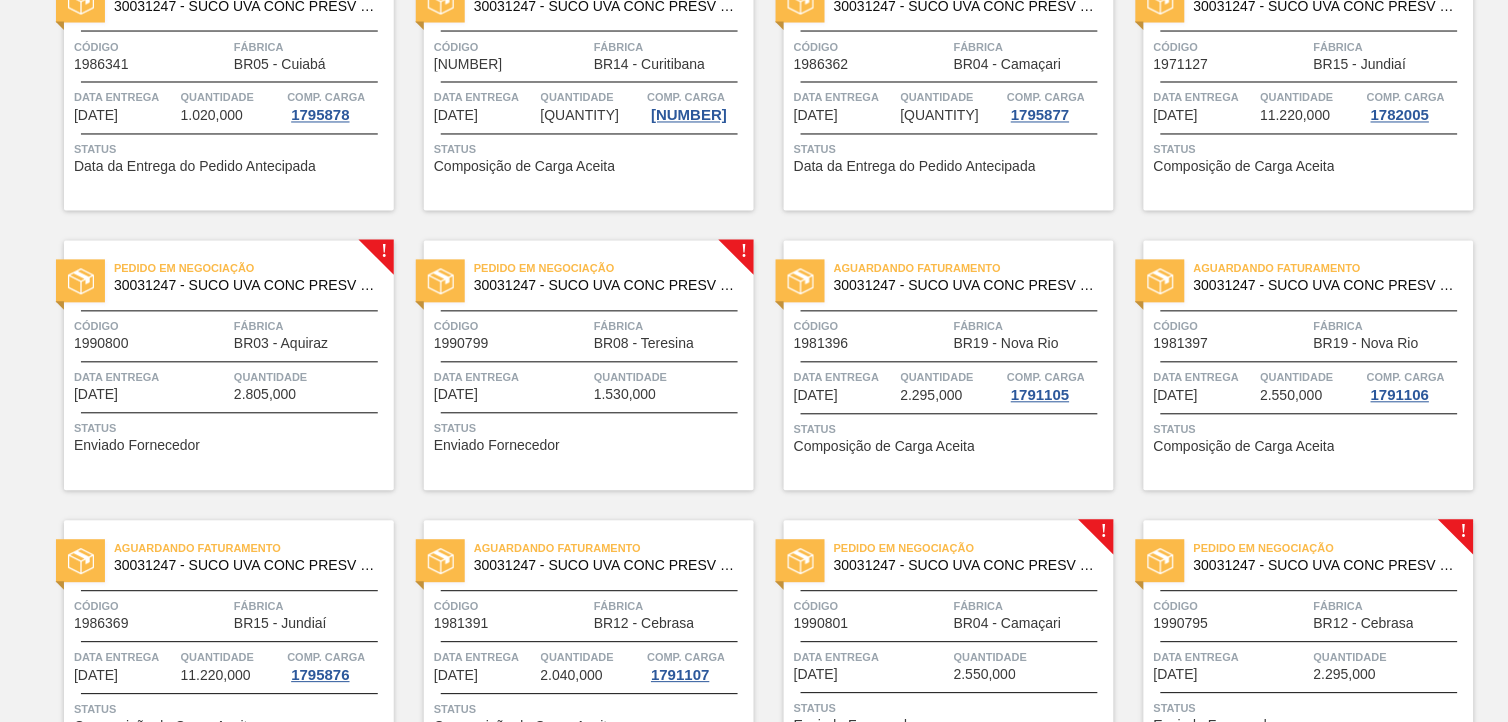 click on "30031247 - SUCO UVA CONC PRESV 255KG" at bounding box center (246, 286) 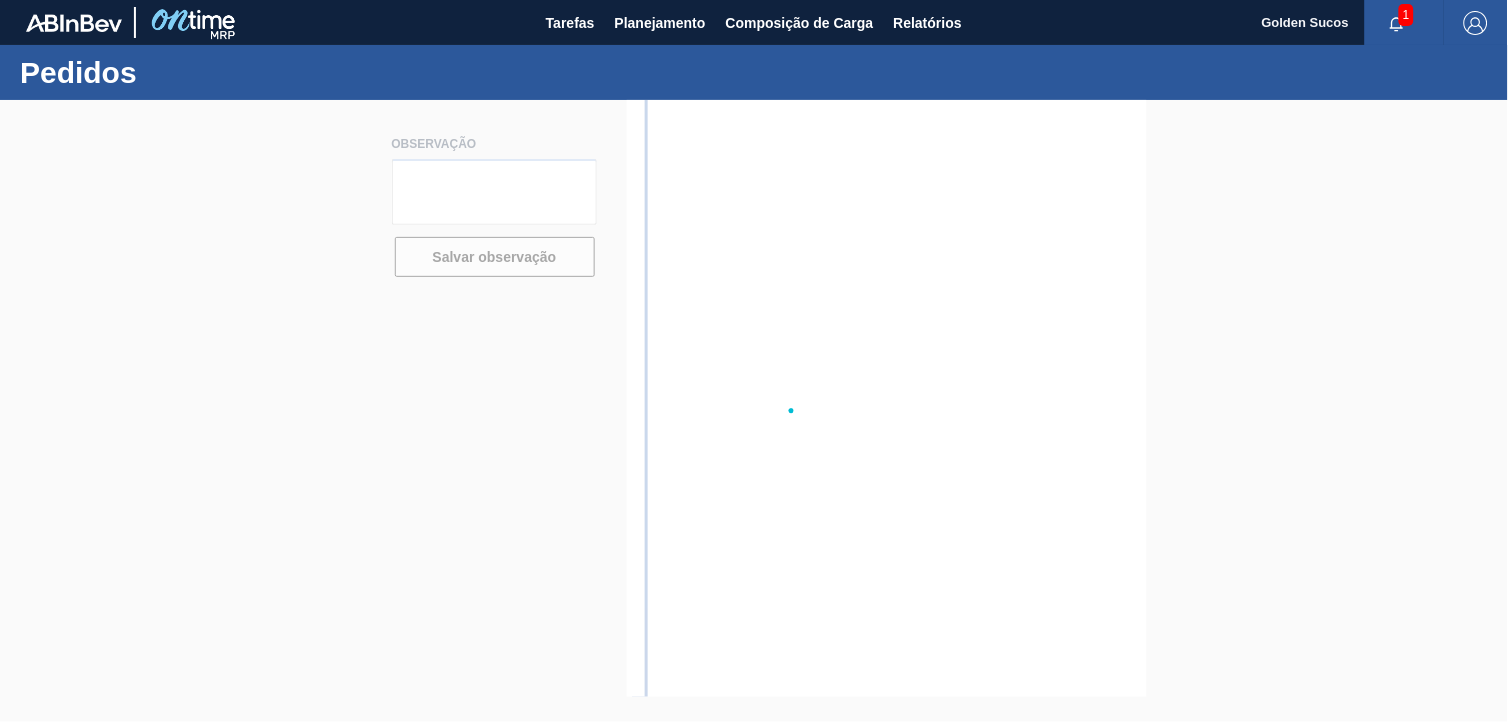scroll, scrollTop: 0, scrollLeft: 0, axis: both 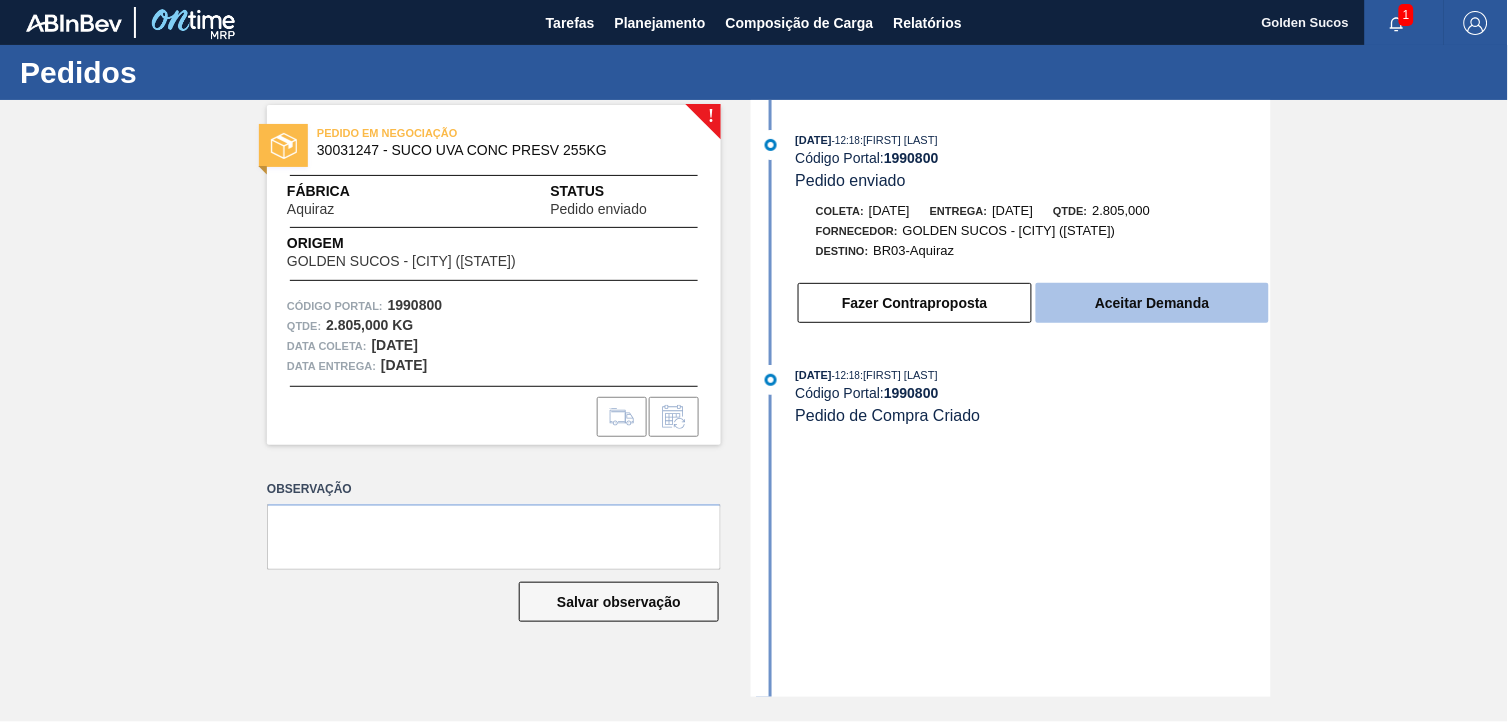 click on "Aceitar Demanda" at bounding box center [1152, 303] 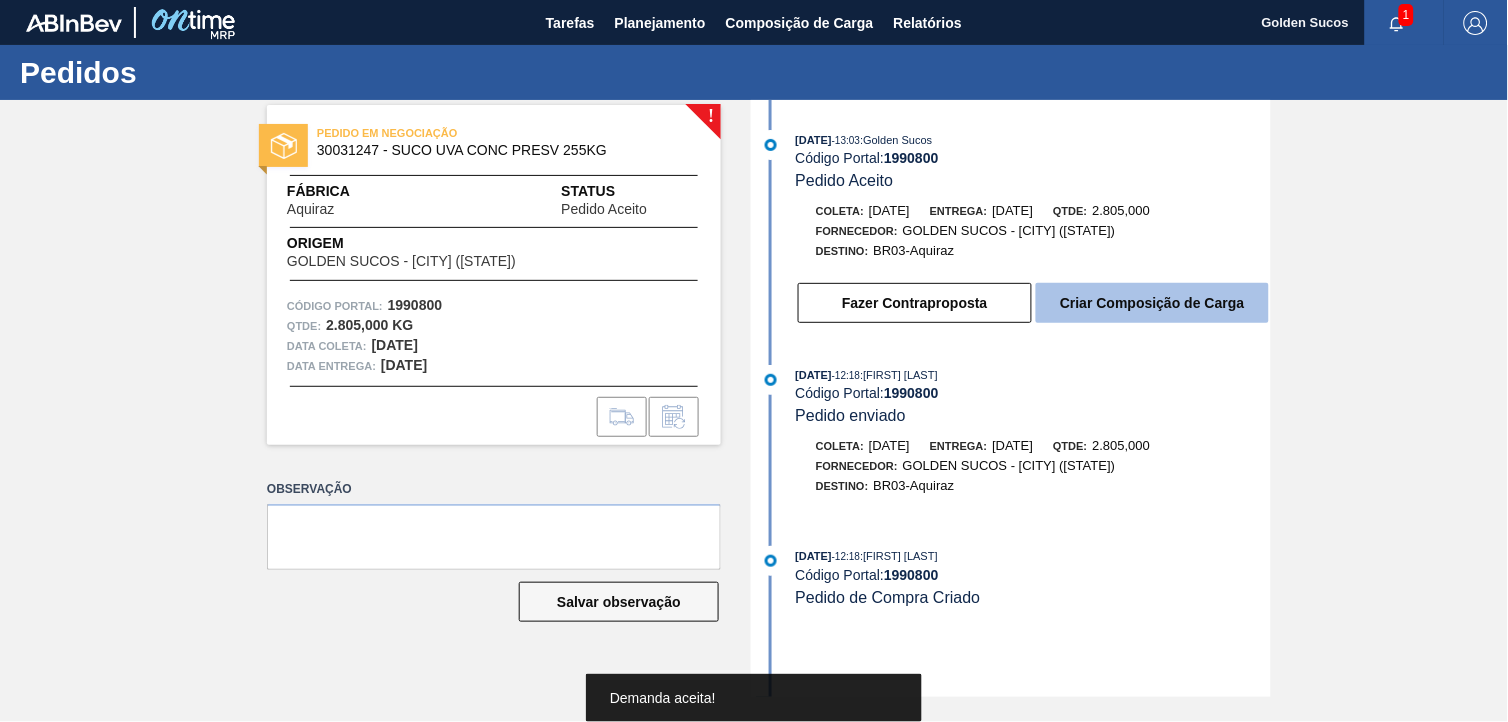 click on "Criar Composição de Carga" at bounding box center (1152, 303) 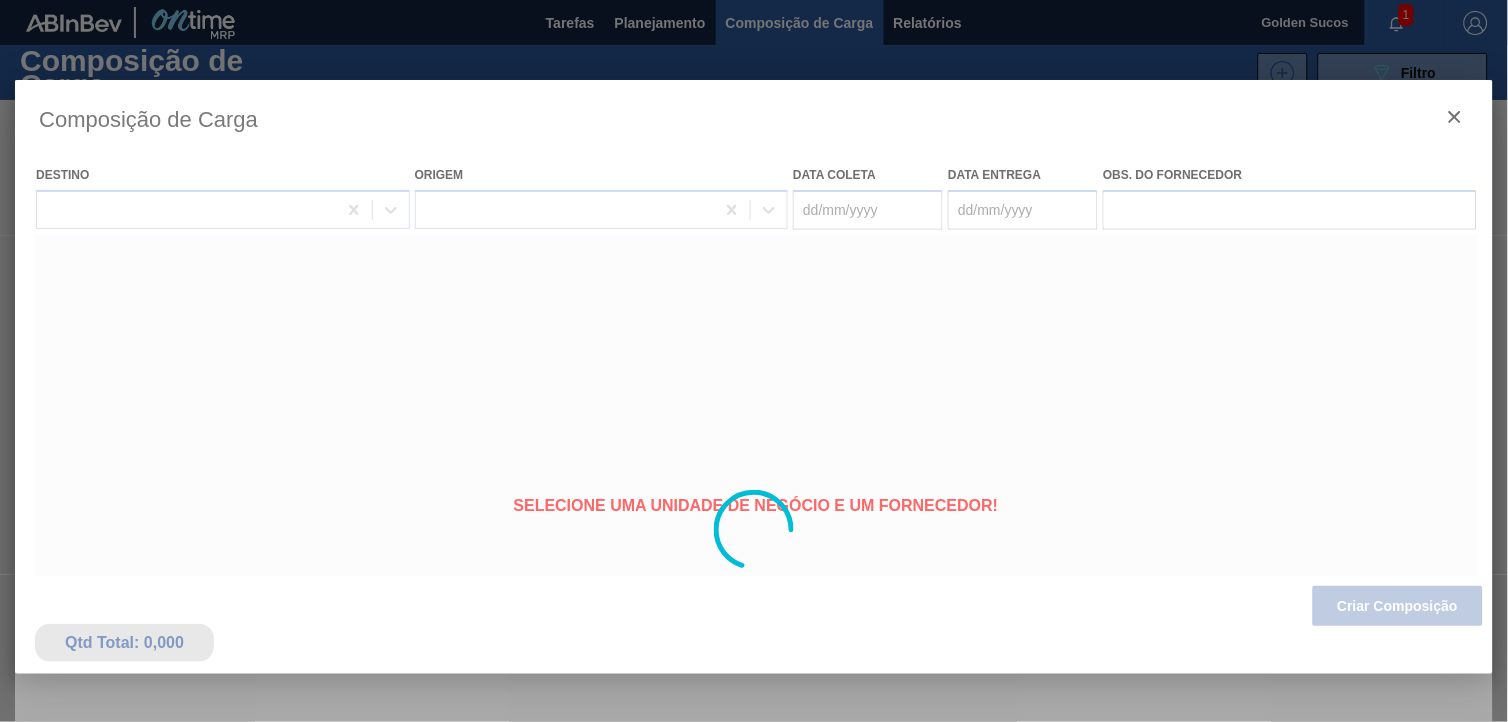 type on "[DATE]" 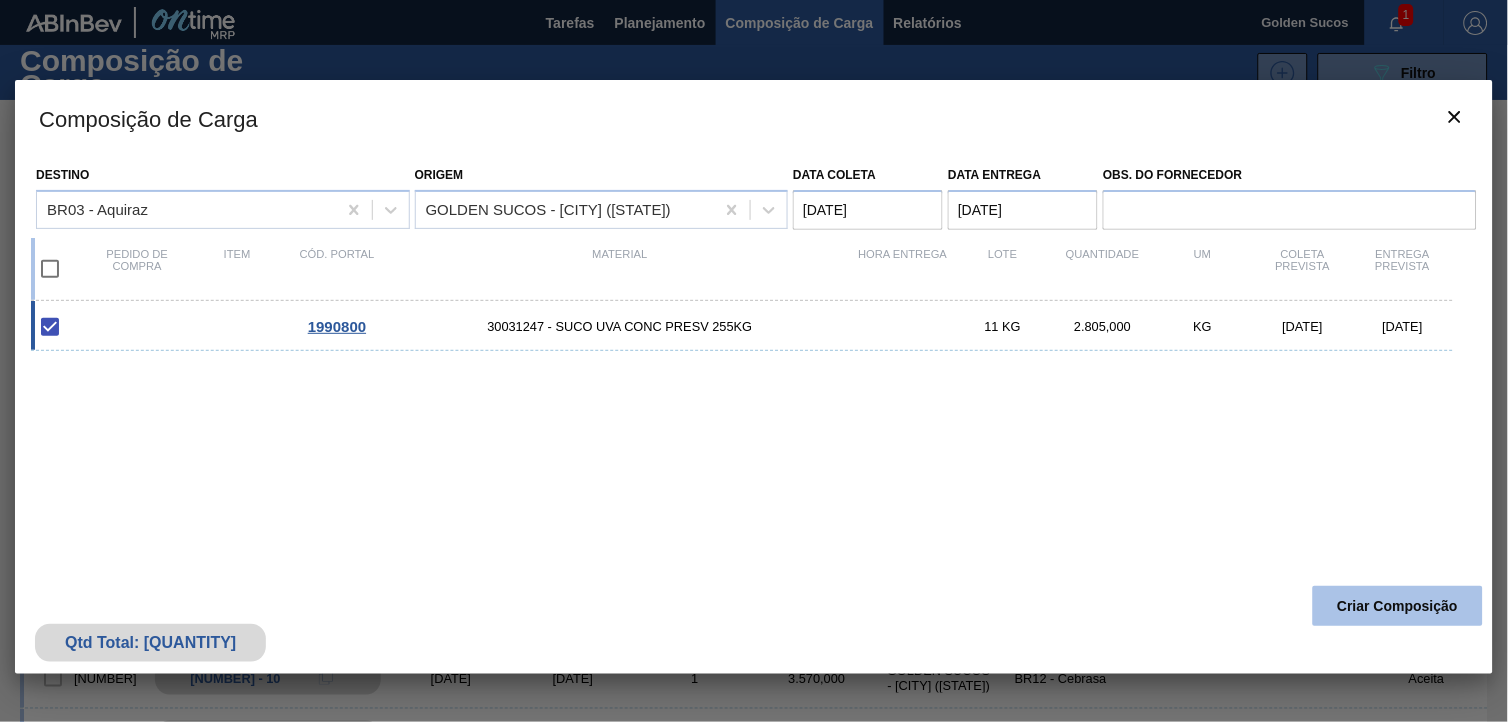 click on "Criar Composição" at bounding box center [1398, 606] 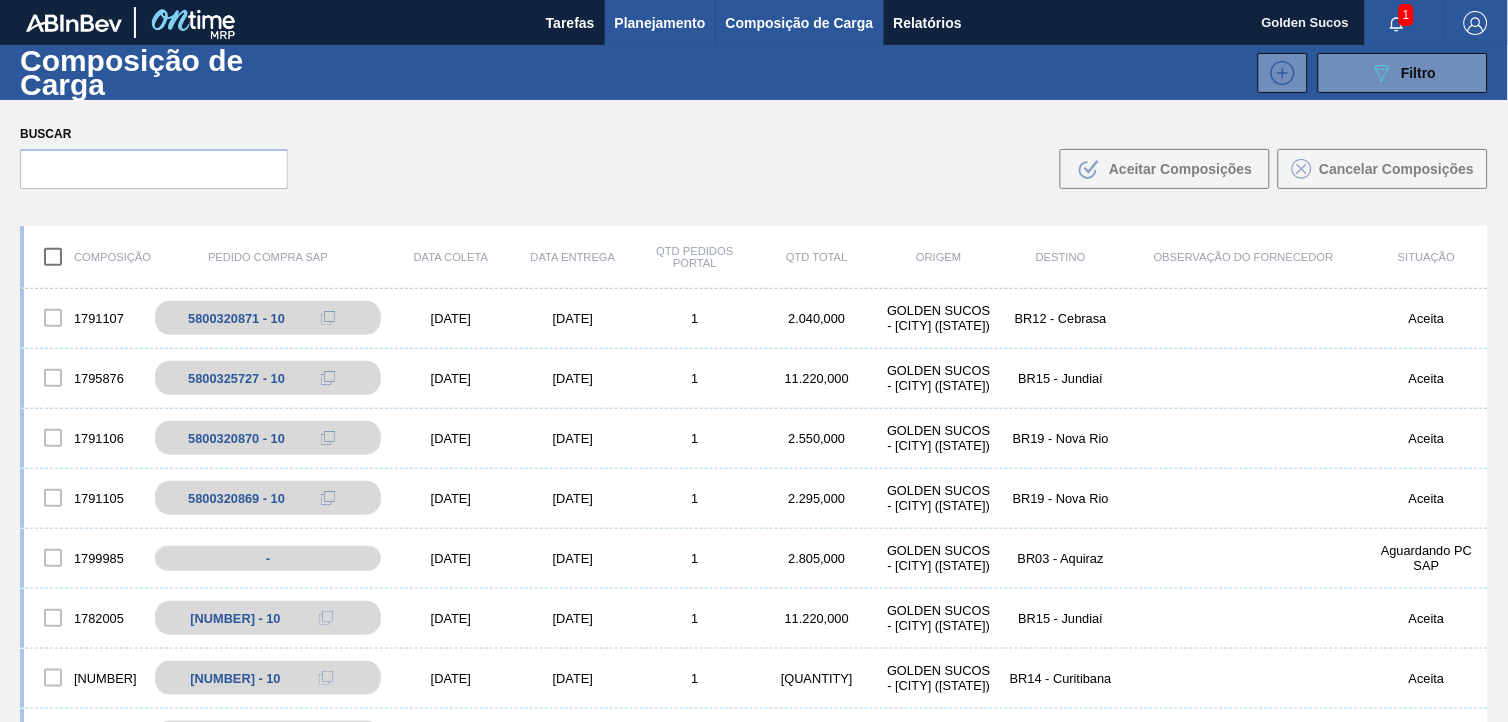 click on "Planejamento" at bounding box center (660, 23) 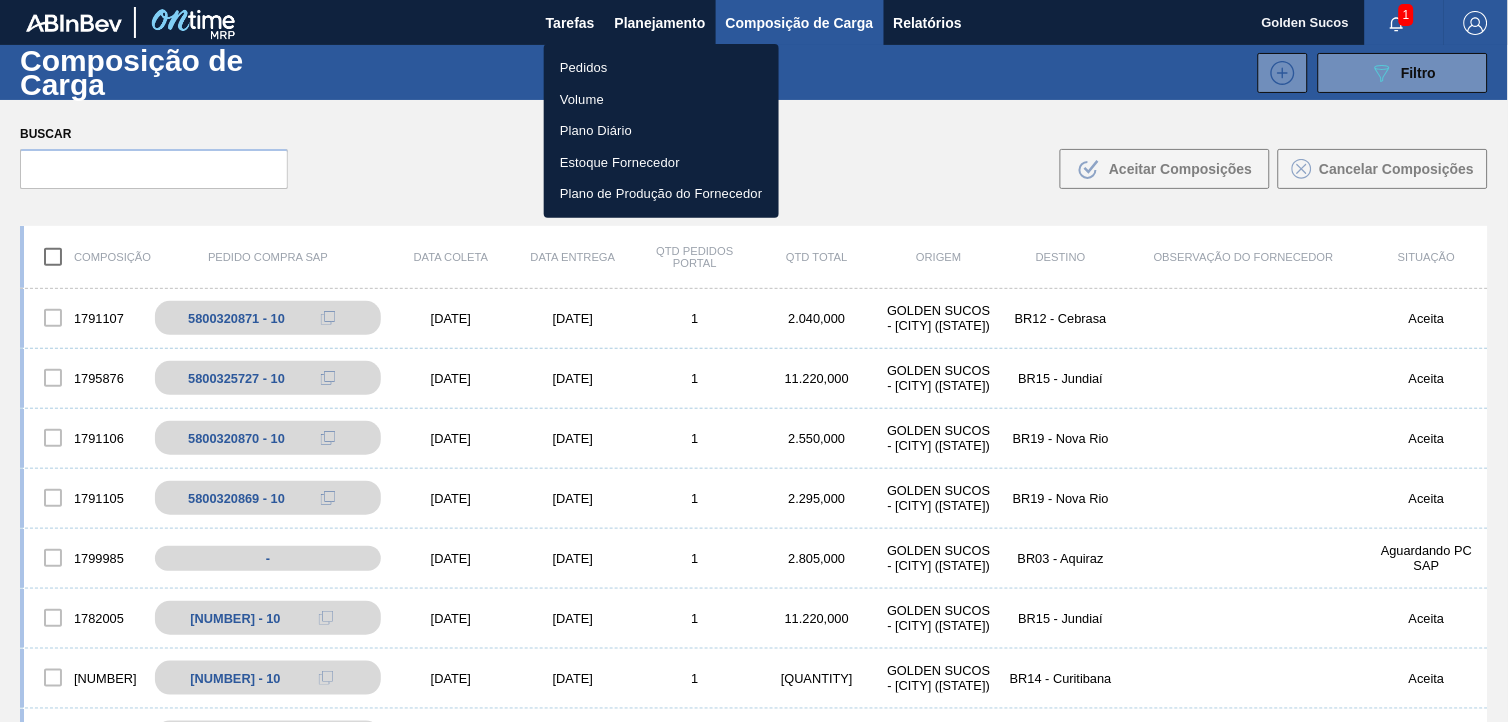 drag, startPoint x: 613, startPoint y: 67, endPoint x: 731, endPoint y: 126, distance: 131.92801 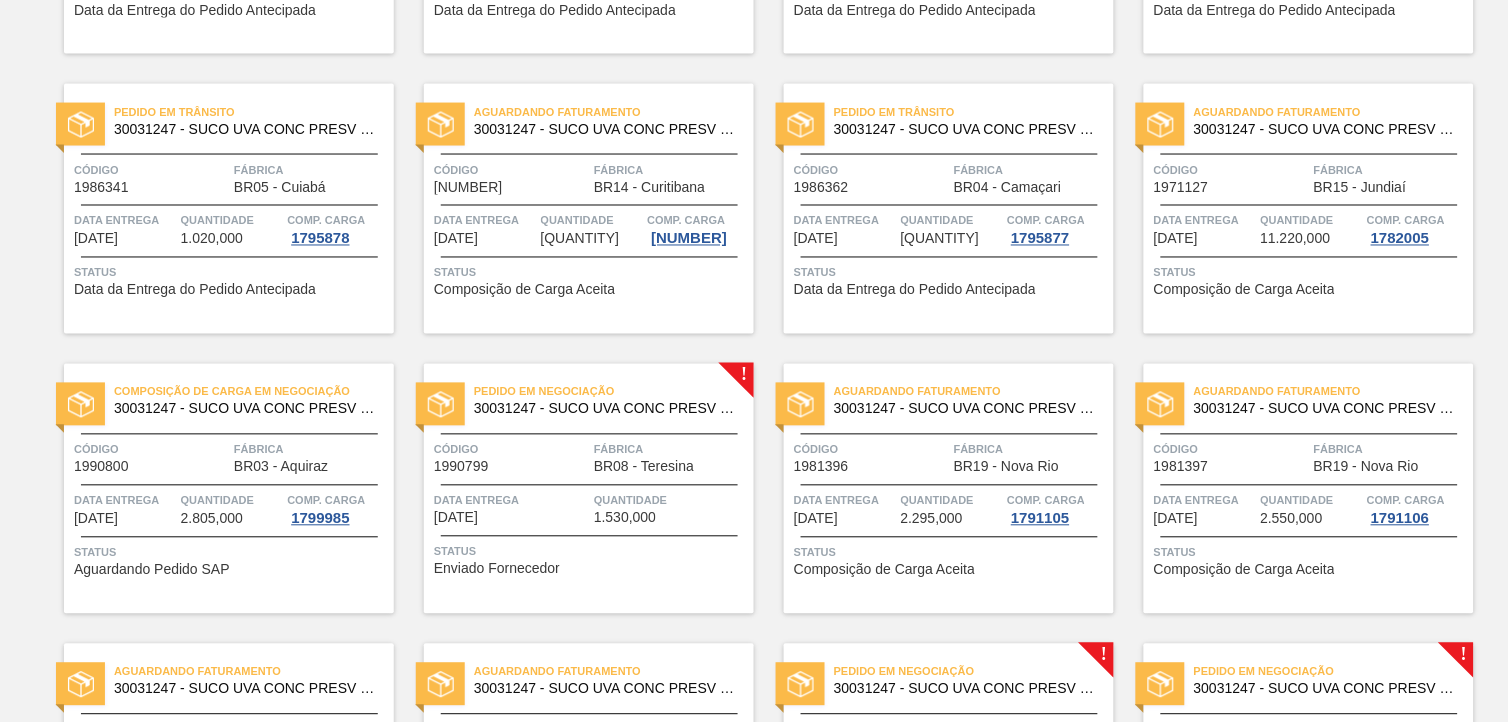 scroll, scrollTop: 666, scrollLeft: 0, axis: vertical 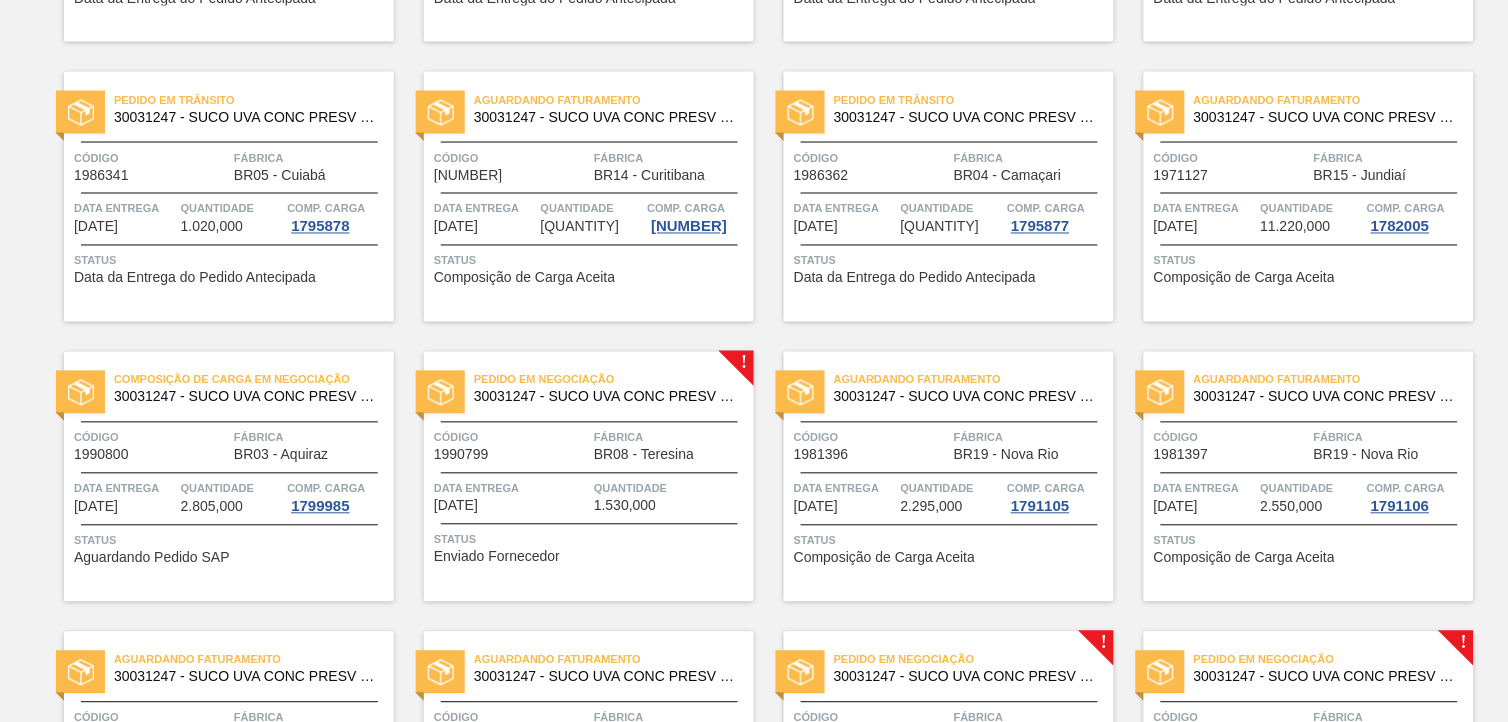 click on "30031247 - SUCO UVA CONC PRESV 255KG" at bounding box center [606, 397] 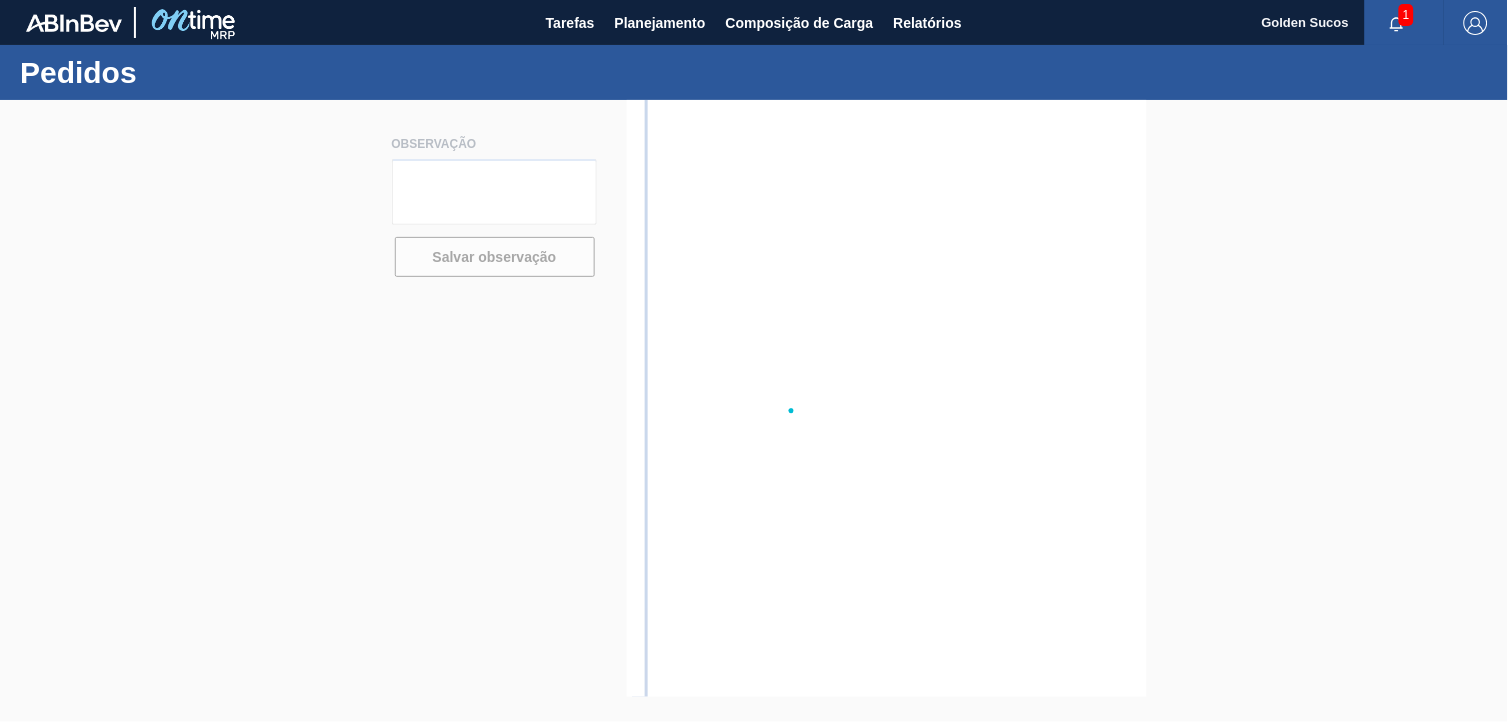 scroll, scrollTop: 0, scrollLeft: 0, axis: both 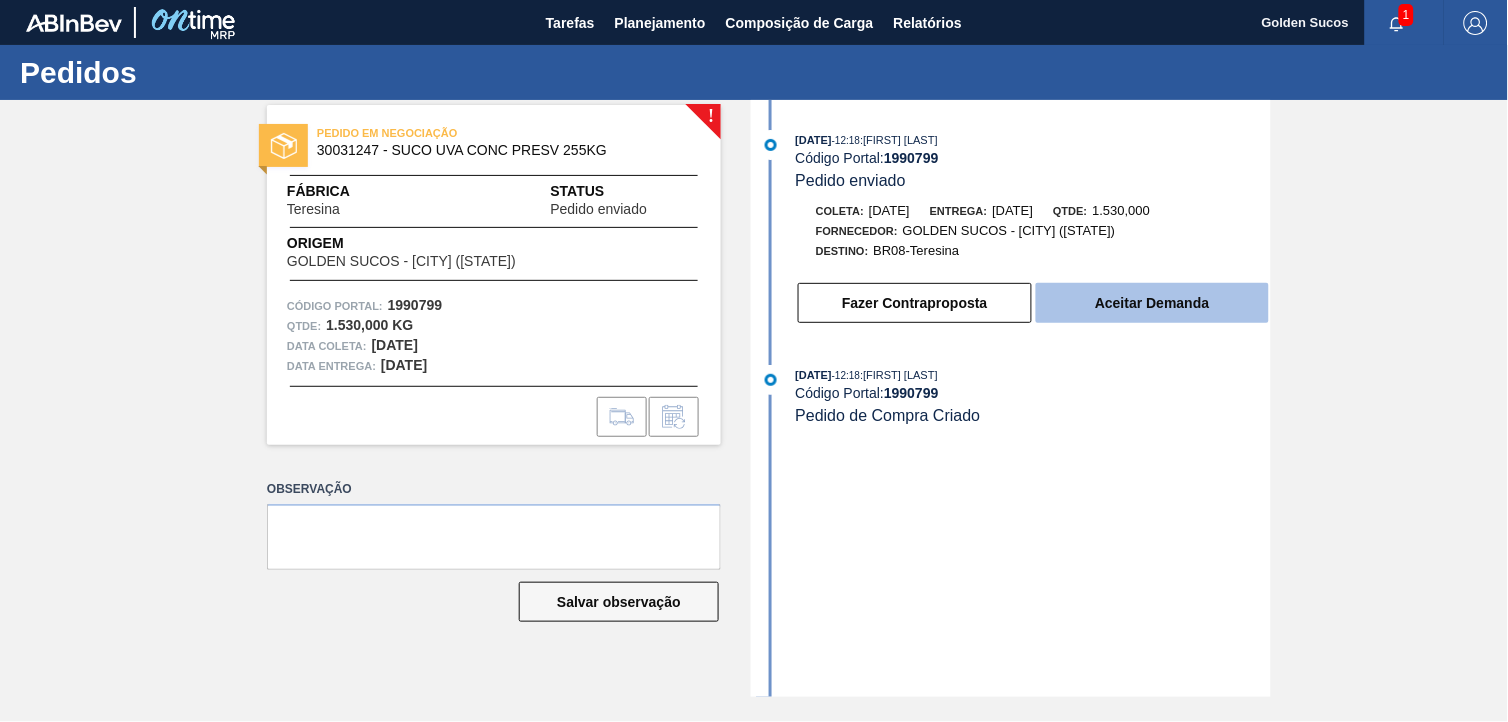 click on "Aceitar Demanda" at bounding box center (1152, 303) 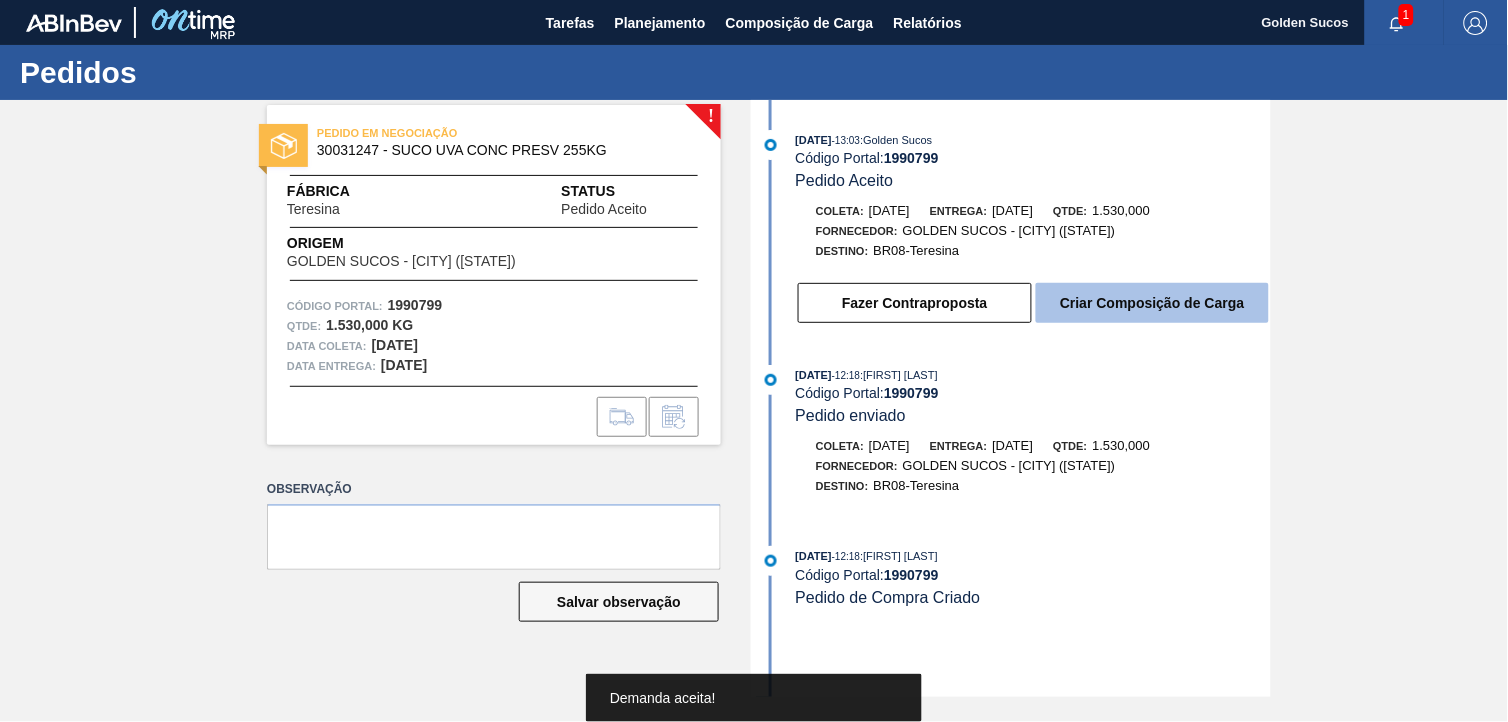 click on "Criar Composição de Carga" at bounding box center (1152, 303) 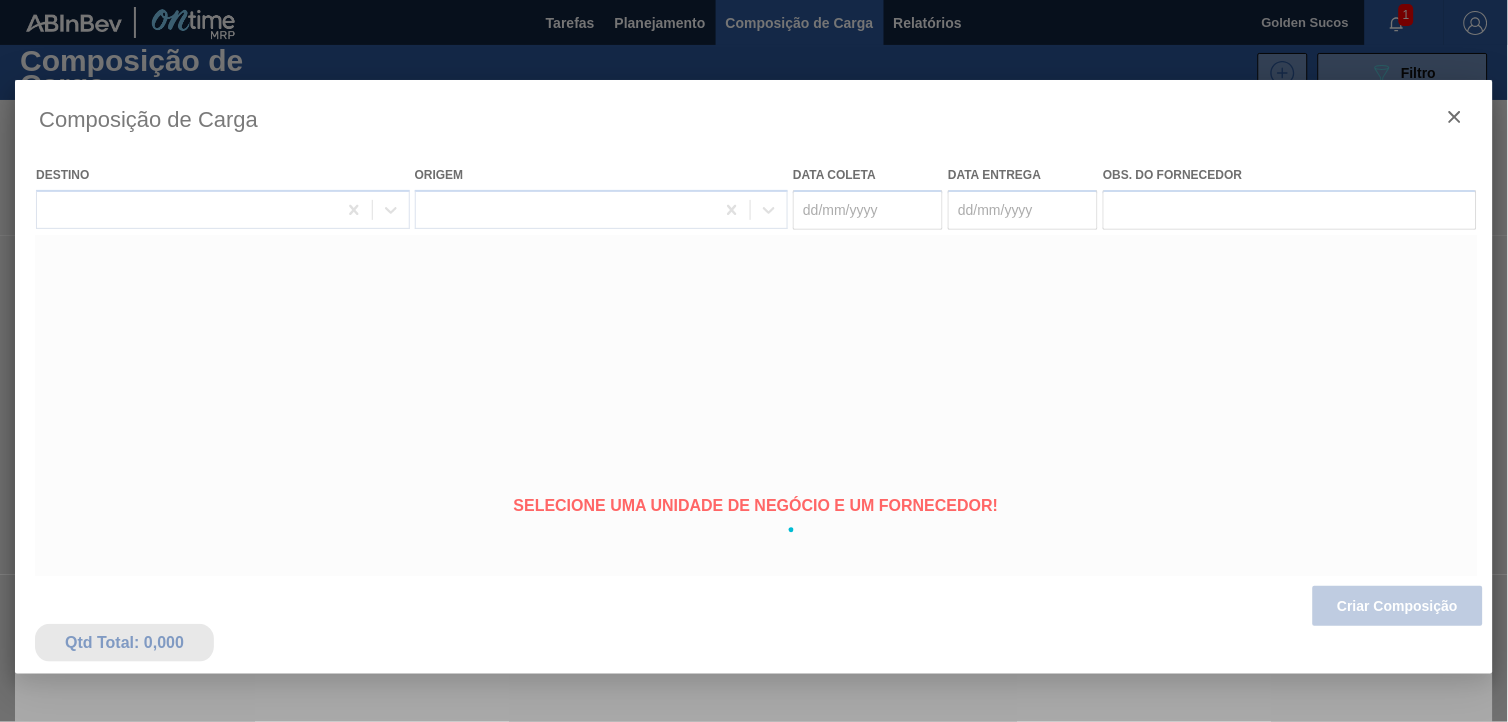 type on "[DATE]" 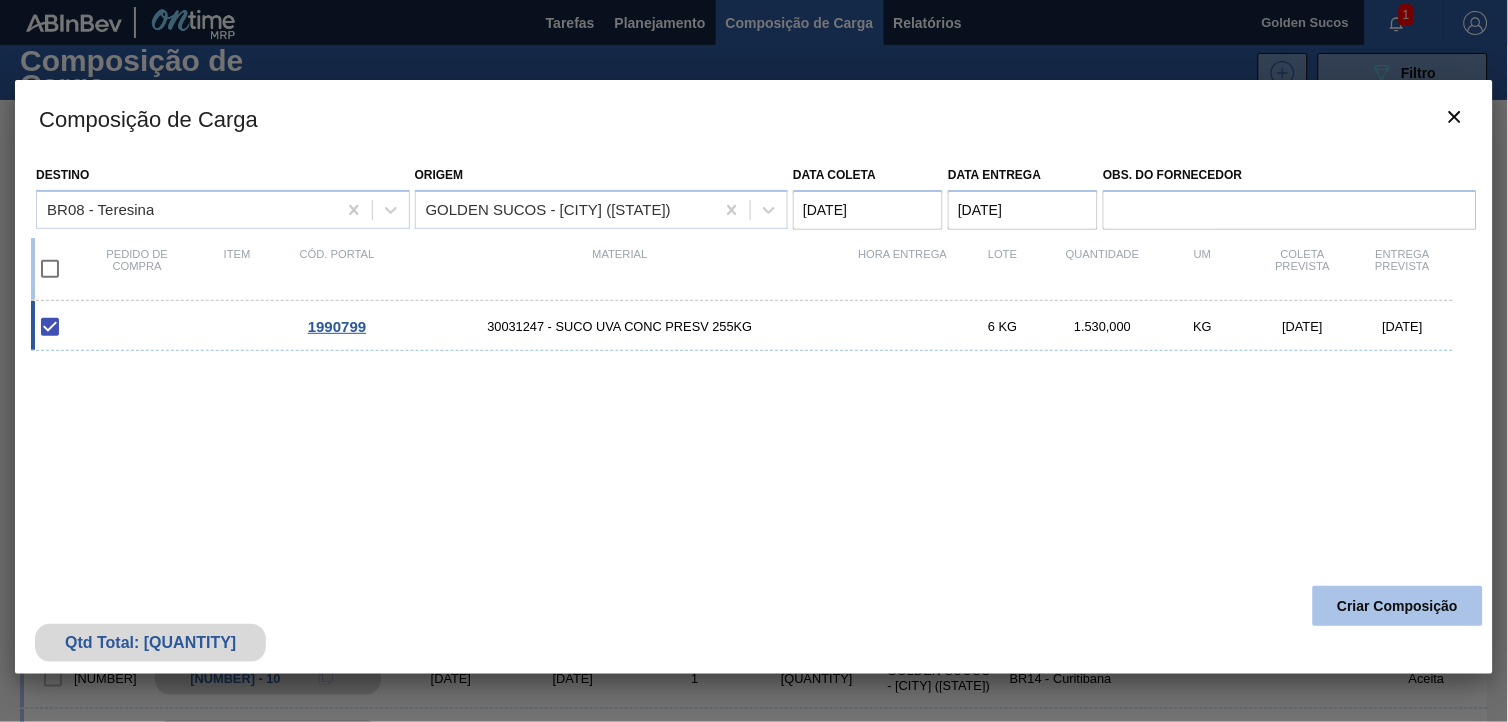 click on "Criar Composição" at bounding box center (1398, 606) 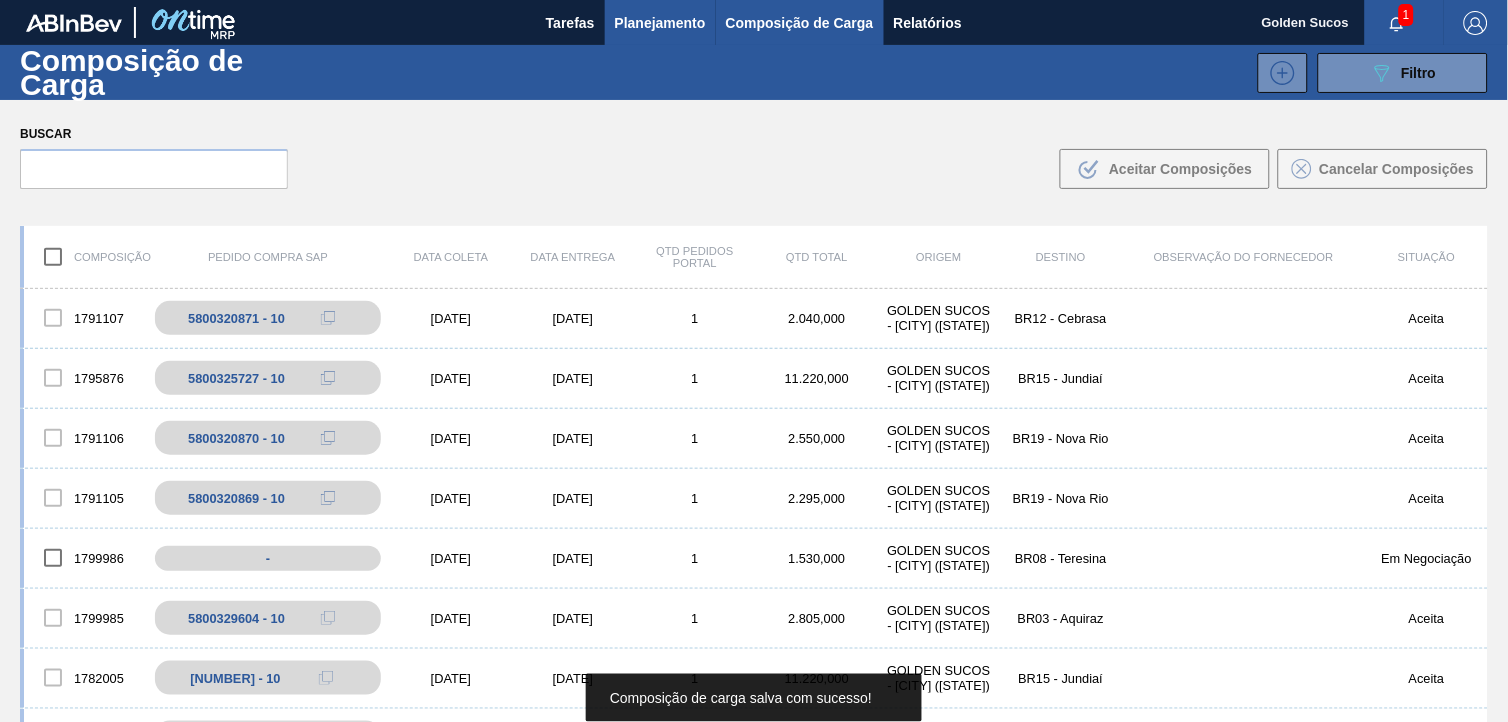 click on "Planejamento" at bounding box center [660, 23] 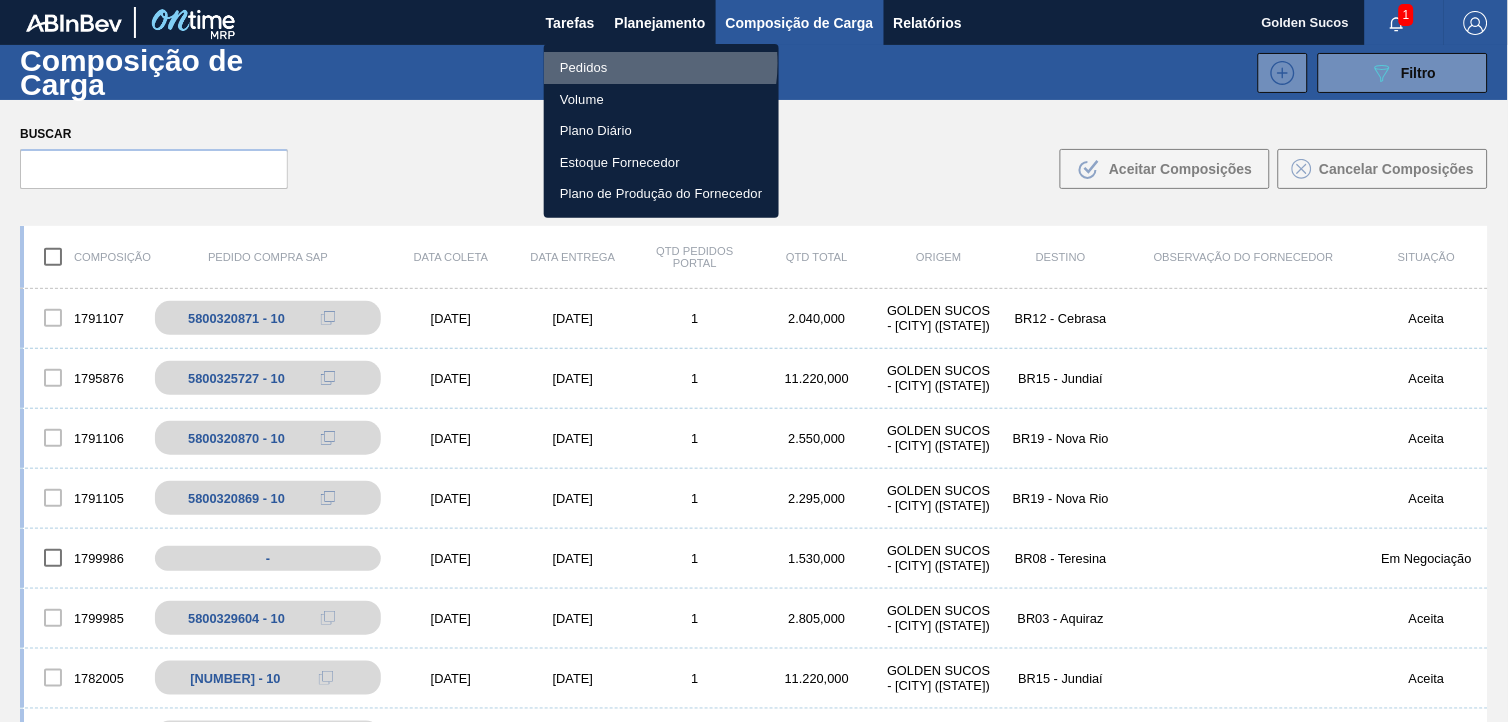 click on "Pedidos" at bounding box center (661, 68) 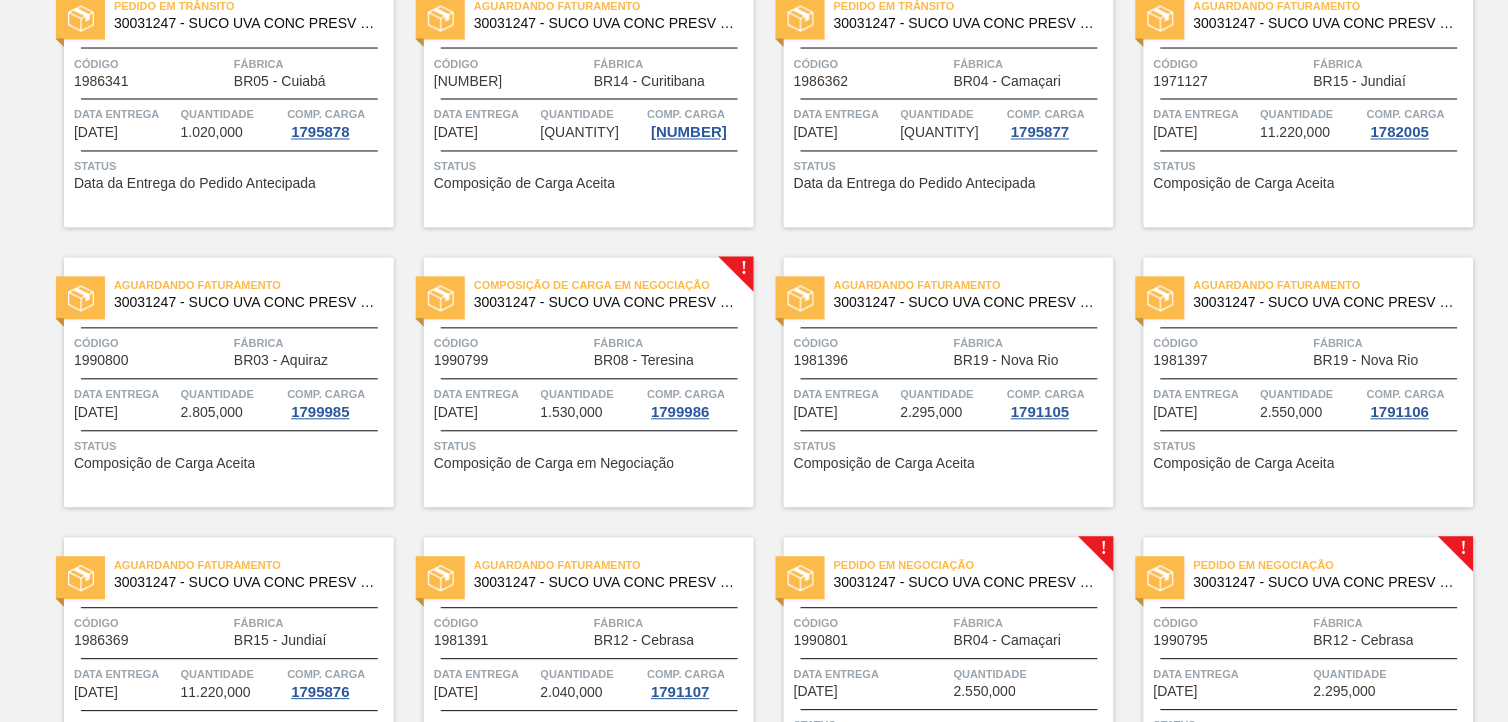 scroll, scrollTop: 777, scrollLeft: 0, axis: vertical 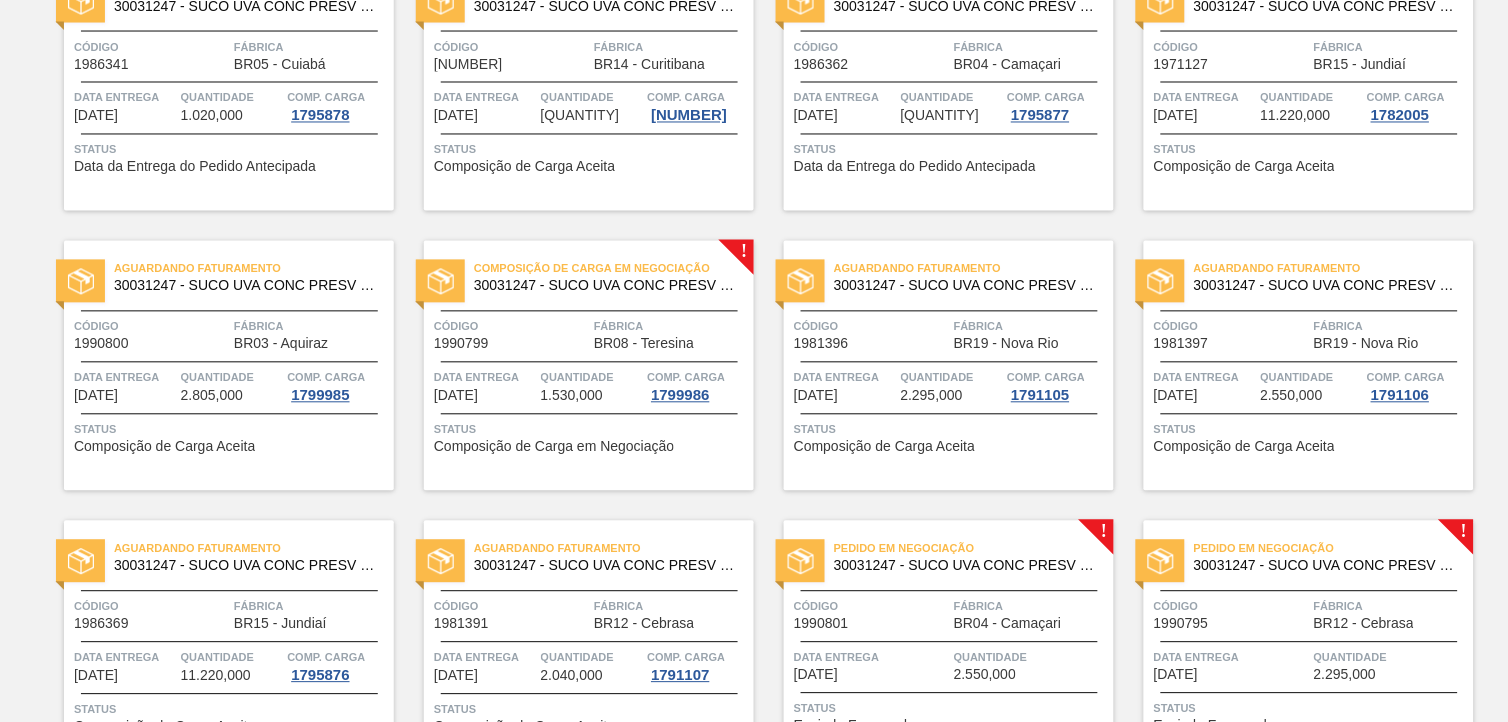click on "30031247 - SUCO UVA CONC PRESV 255KG" at bounding box center [606, 286] 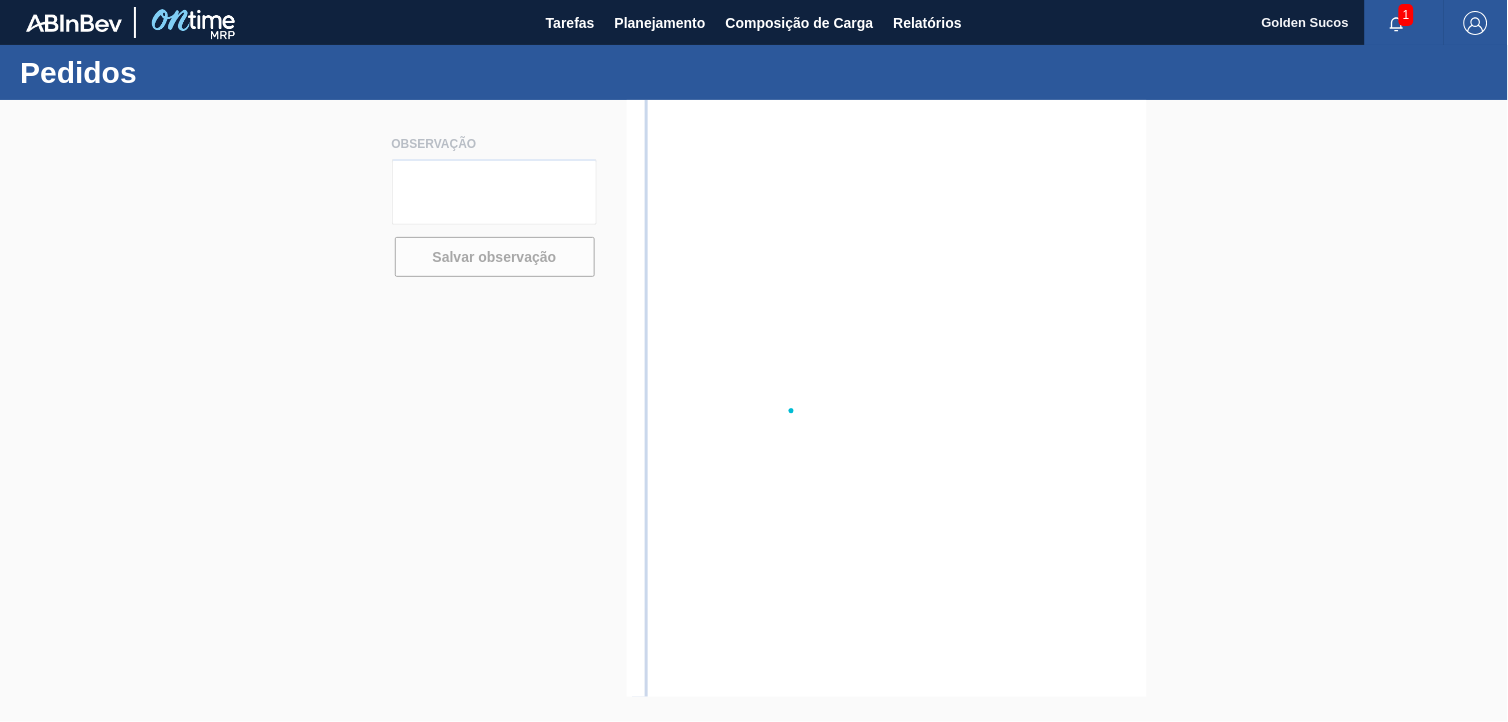 scroll, scrollTop: 0, scrollLeft: 0, axis: both 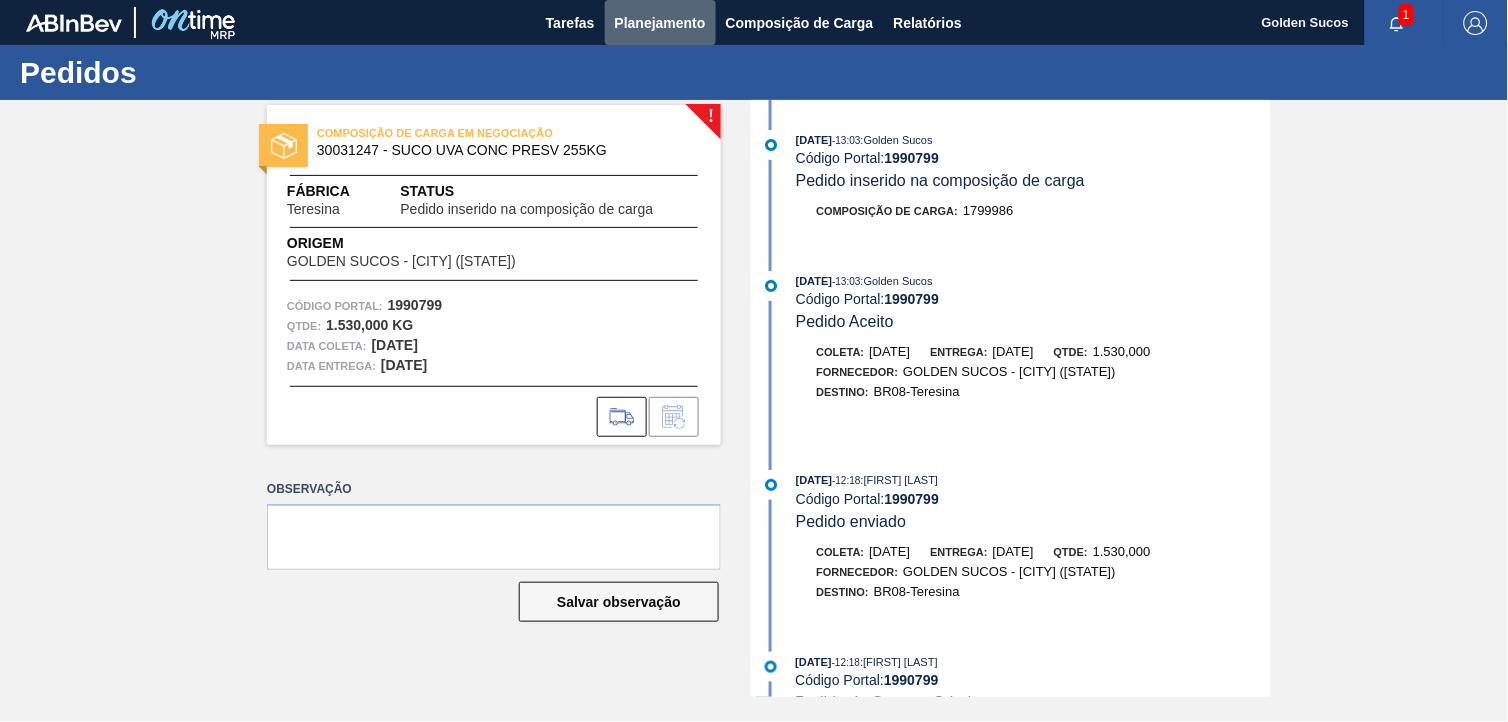 drag, startPoint x: 677, startPoint y: 21, endPoint x: 634, endPoint y: 75, distance: 69.02898 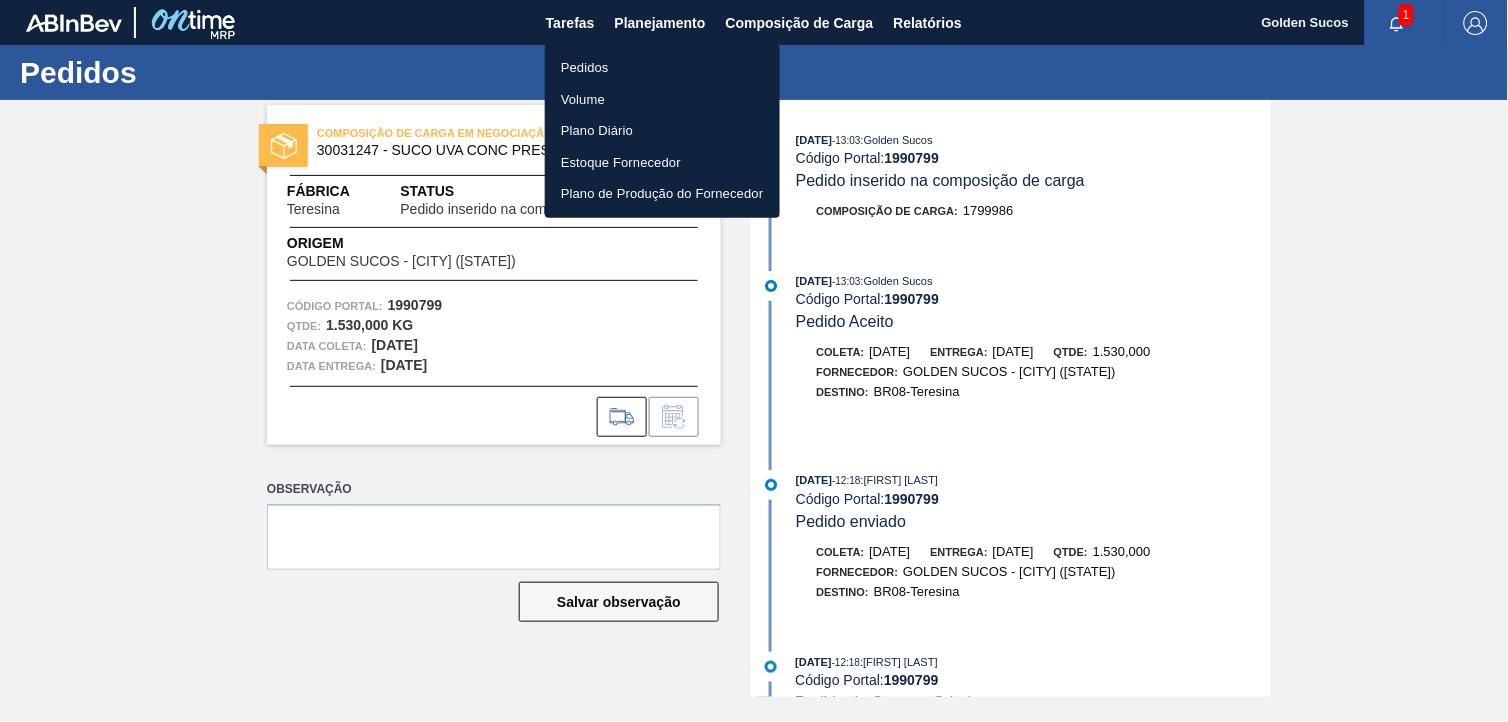 click on "Pedidos" at bounding box center [662, 68] 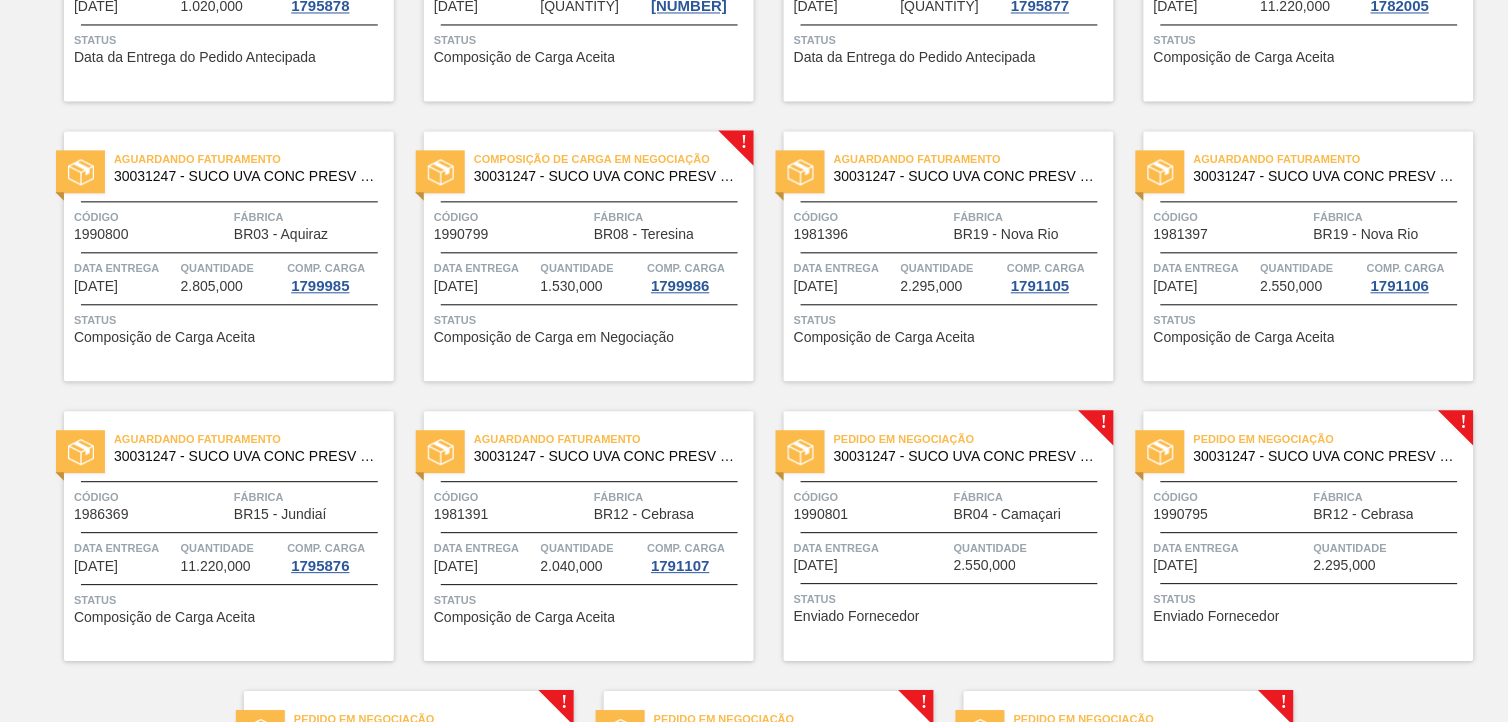 scroll, scrollTop: 888, scrollLeft: 0, axis: vertical 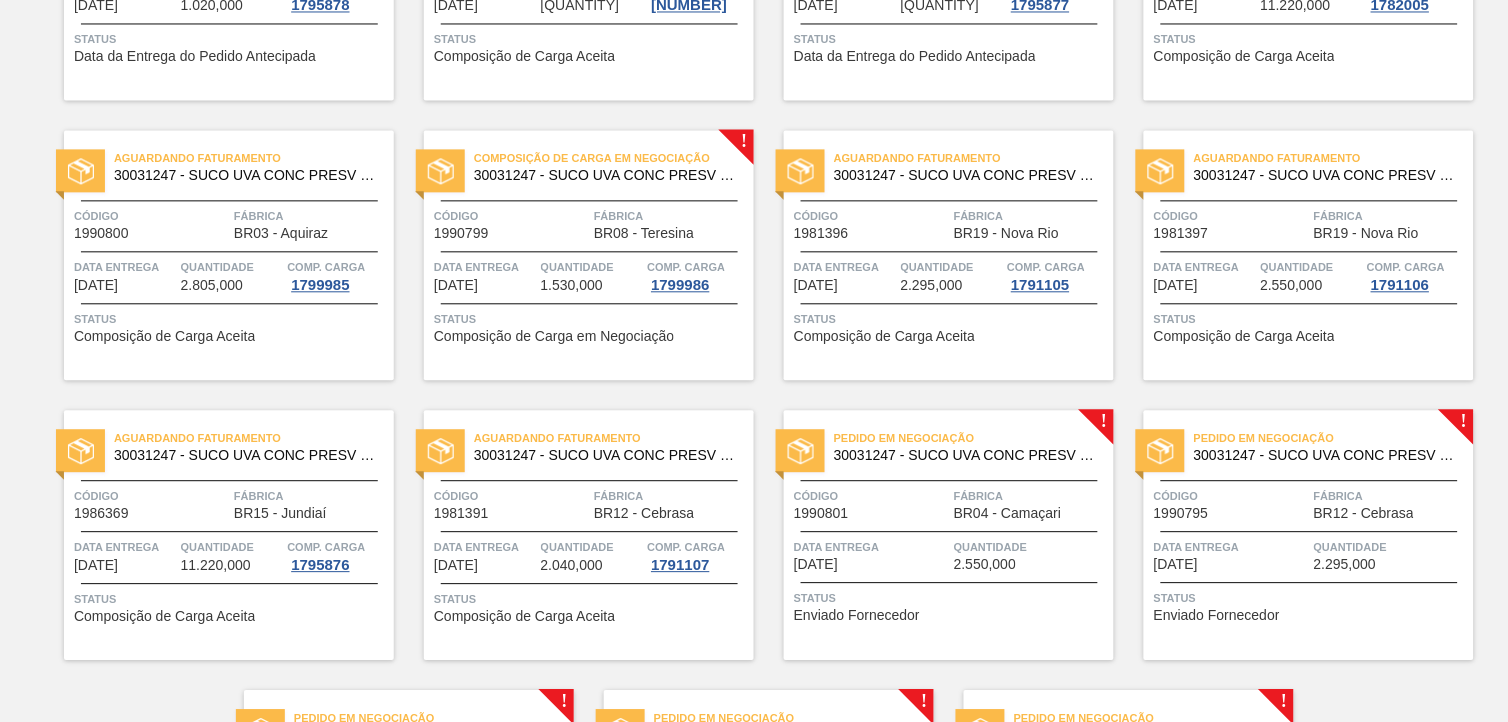 click on "Pedido em Negociação" at bounding box center [974, 438] 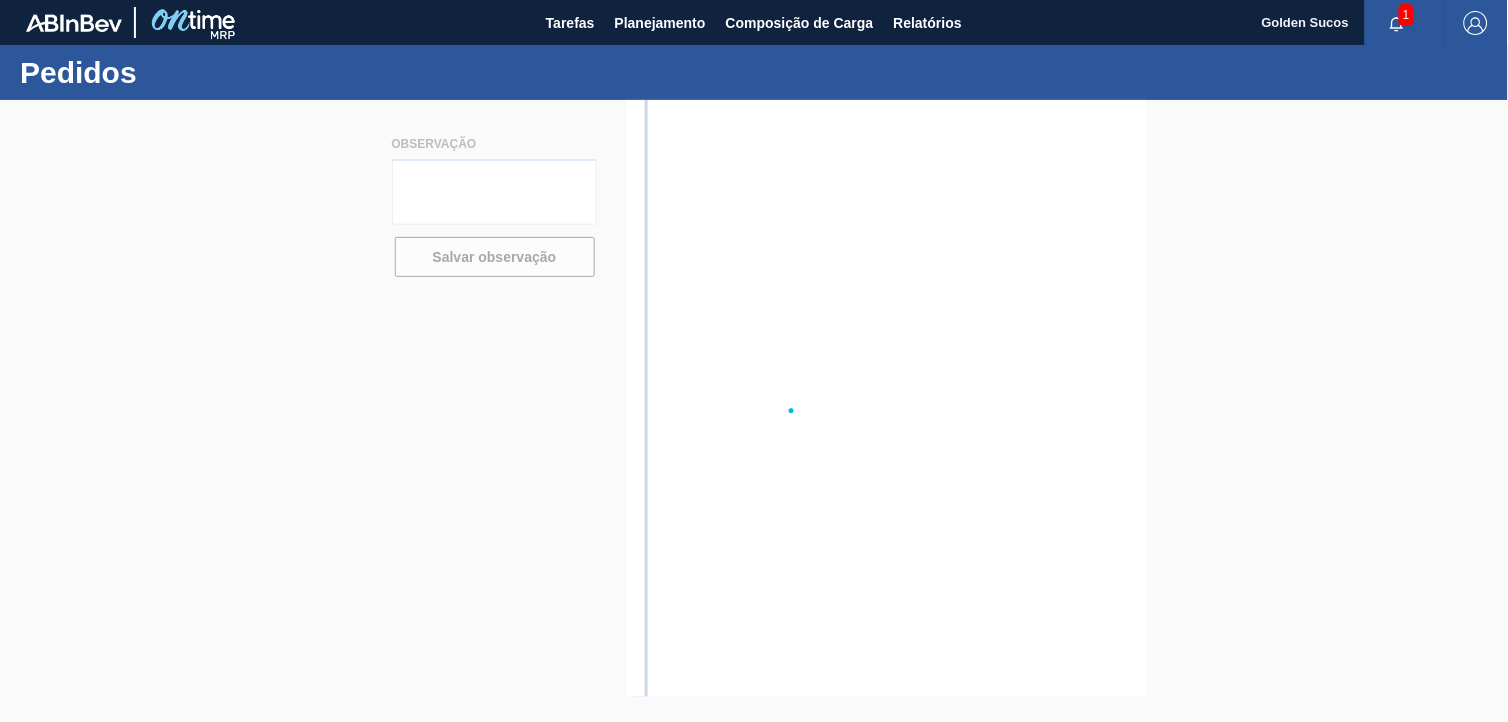 scroll, scrollTop: 0, scrollLeft: 0, axis: both 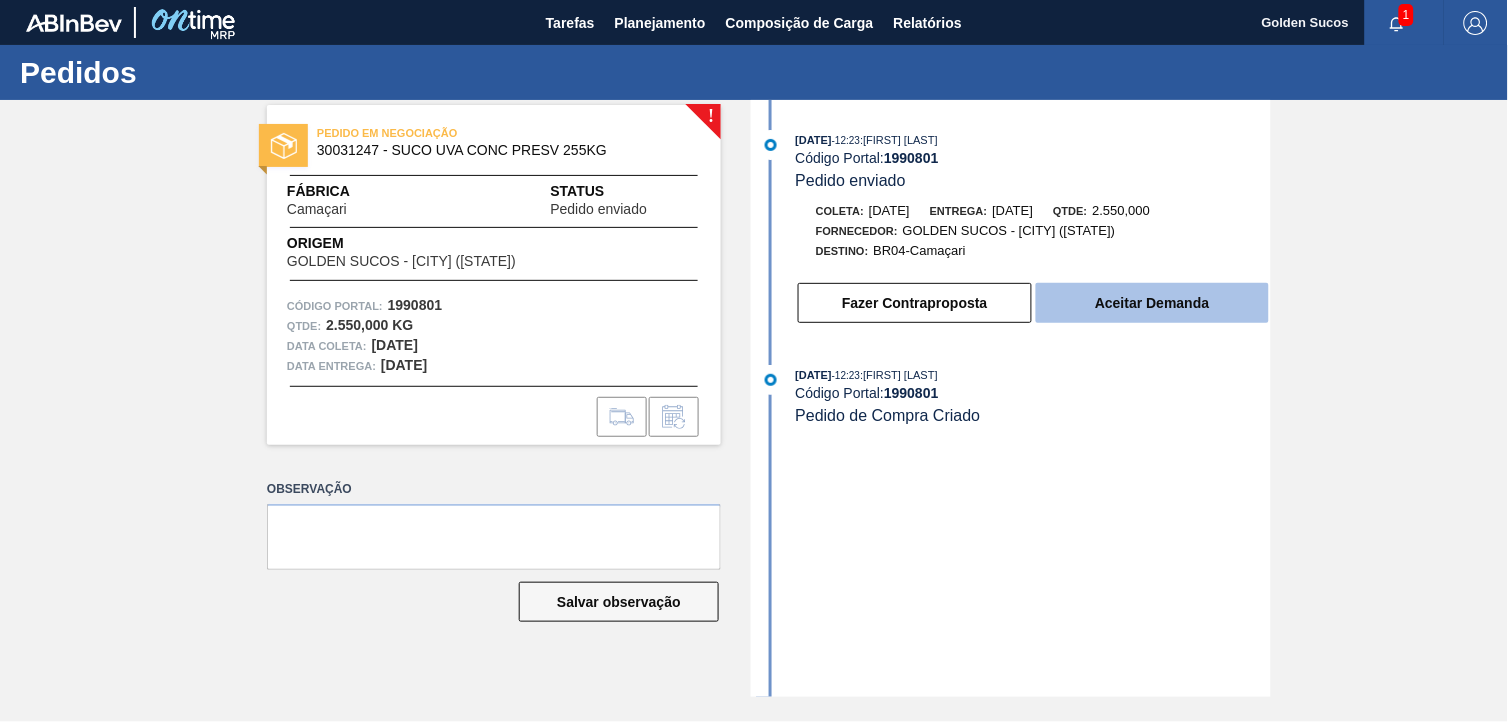 click on "Aceitar Demanda" at bounding box center (1152, 303) 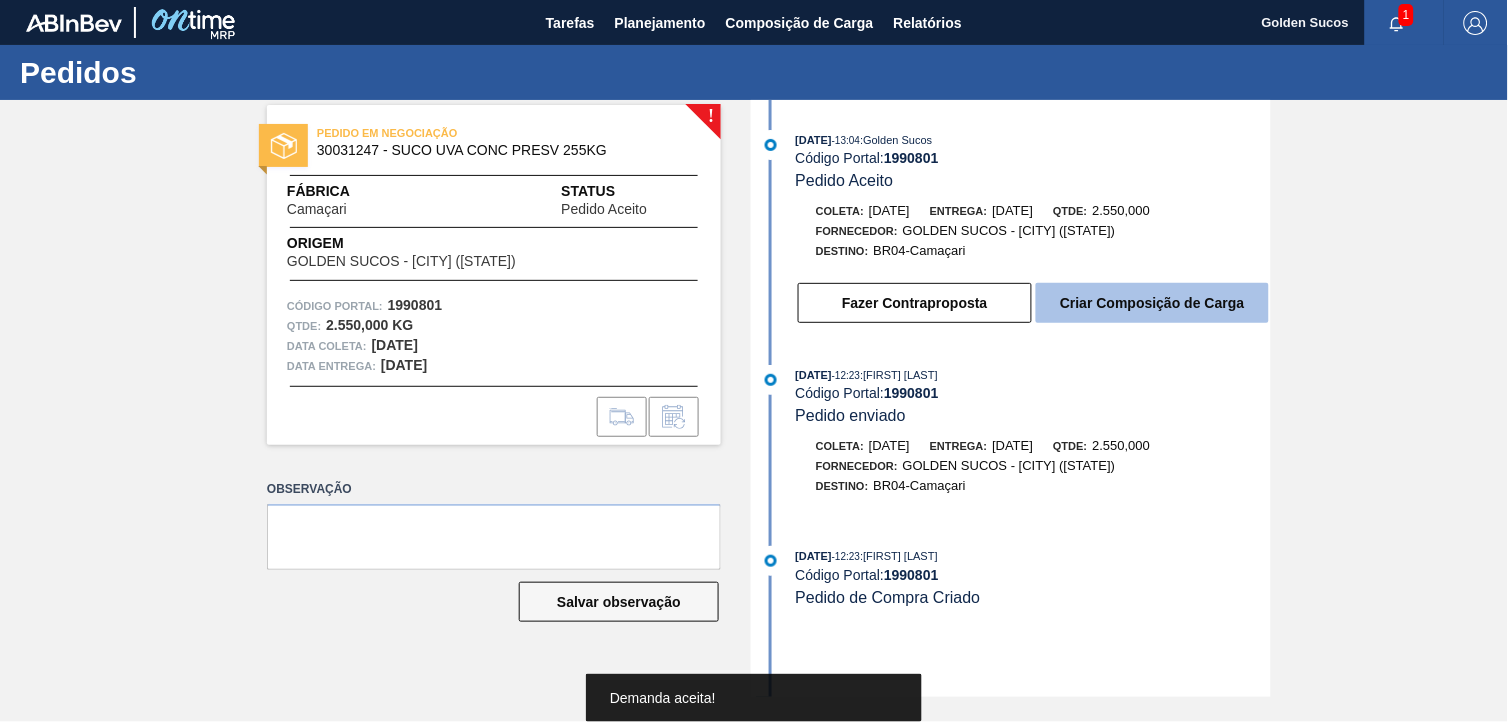 click on "Criar Composição de Carga" at bounding box center [1152, 303] 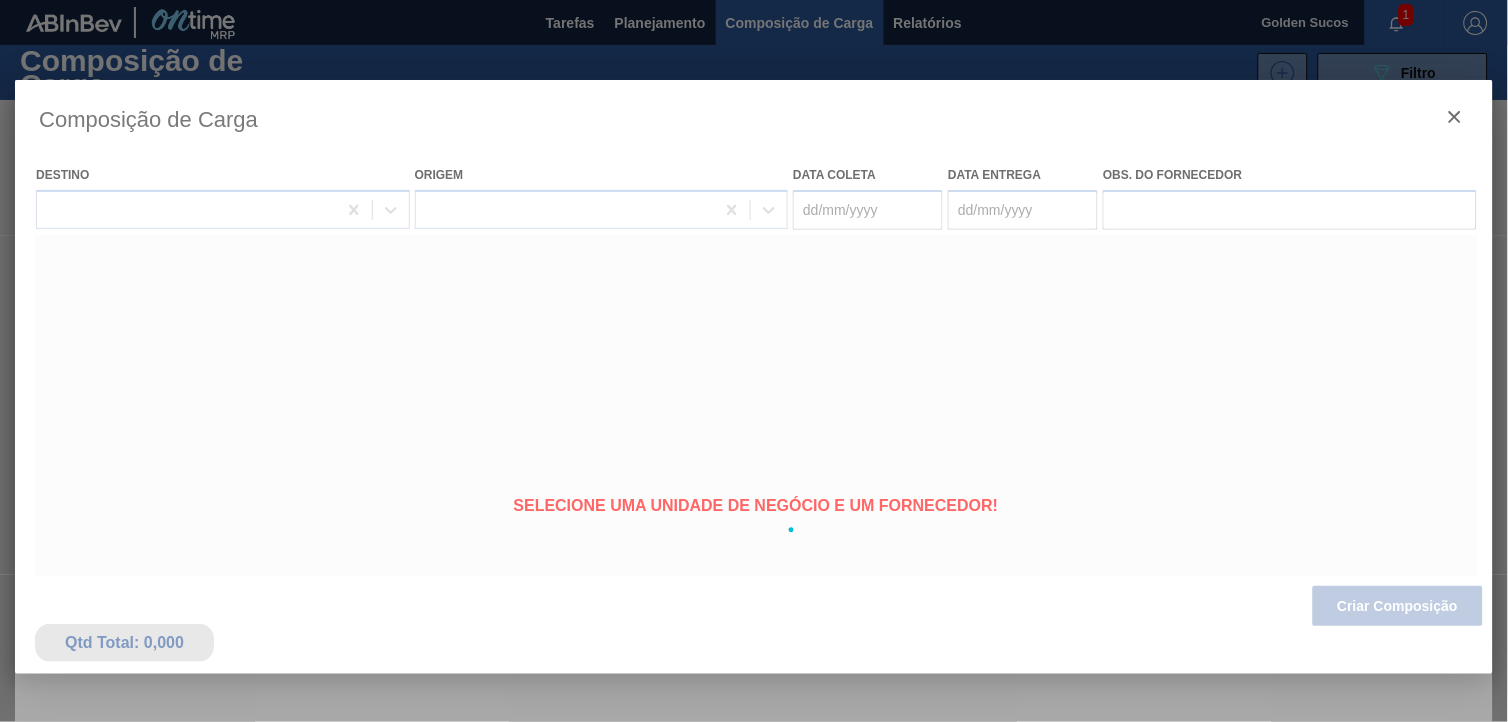 type on "[DATE]" 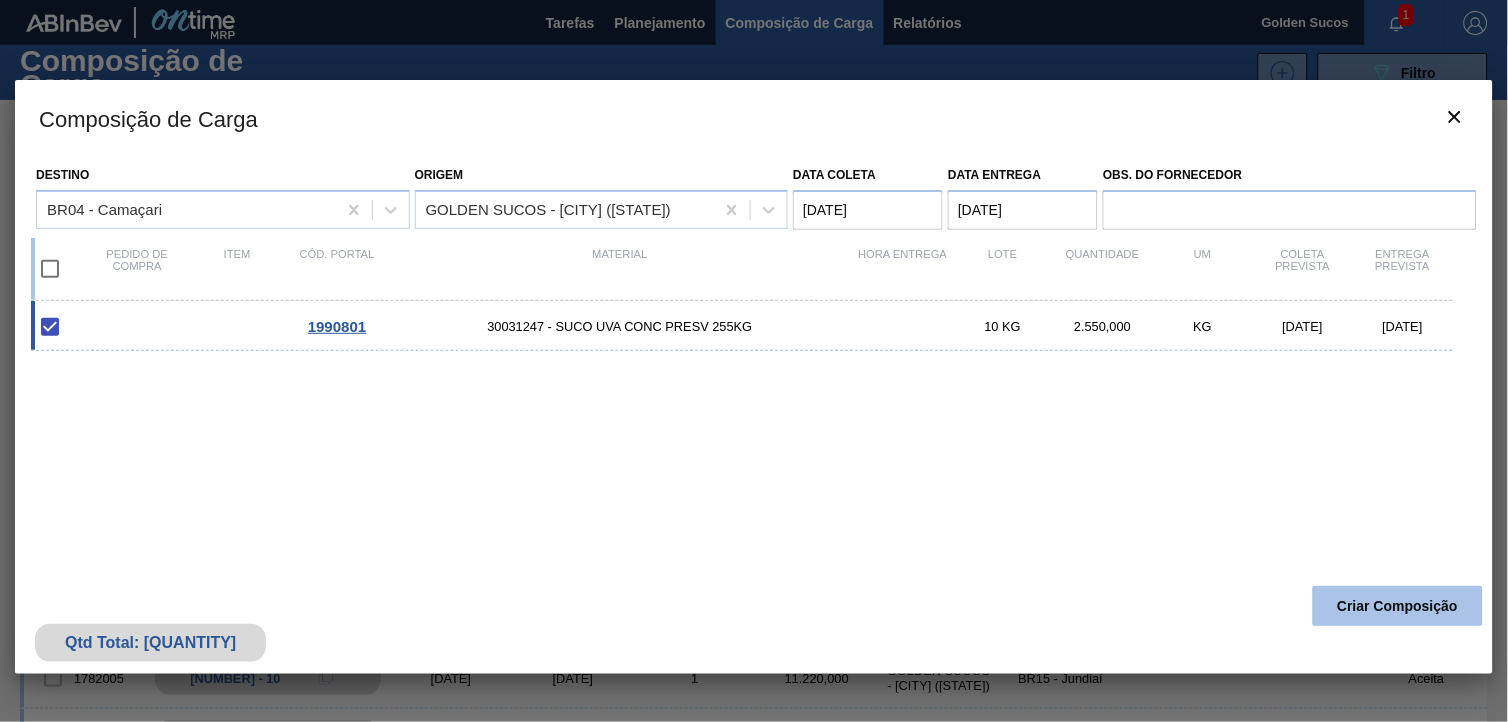 click on "Criar Composição" at bounding box center [1398, 606] 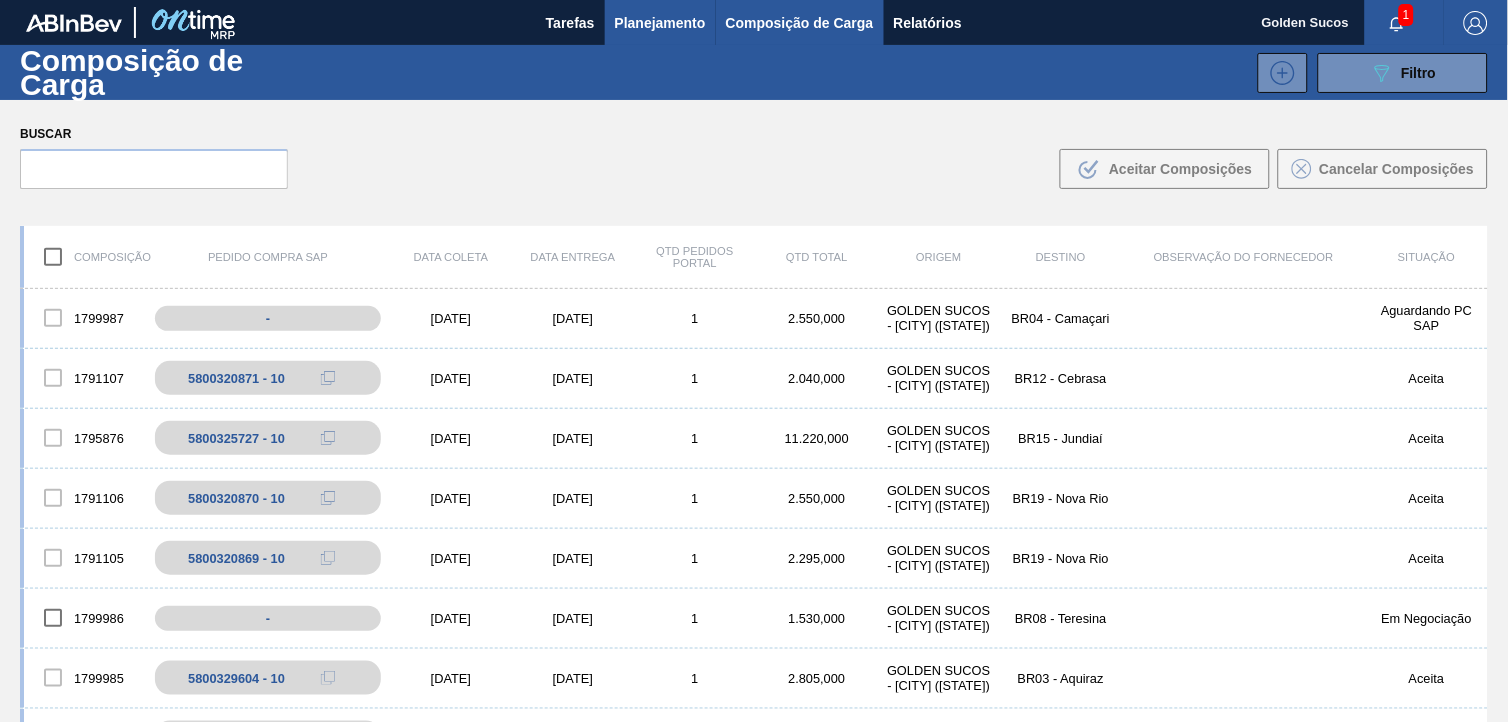 click on "Planejamento" at bounding box center (660, 23) 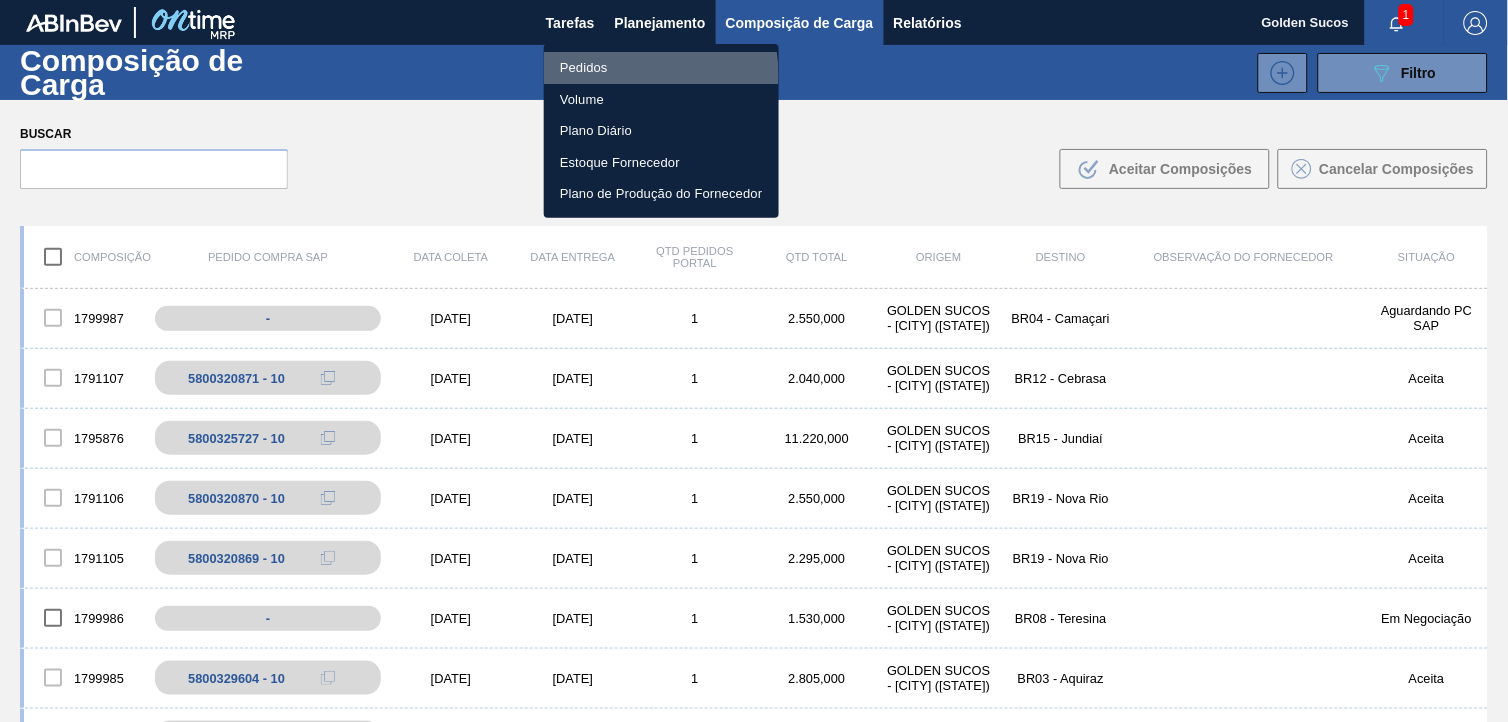 click on "Pedidos" at bounding box center (661, 68) 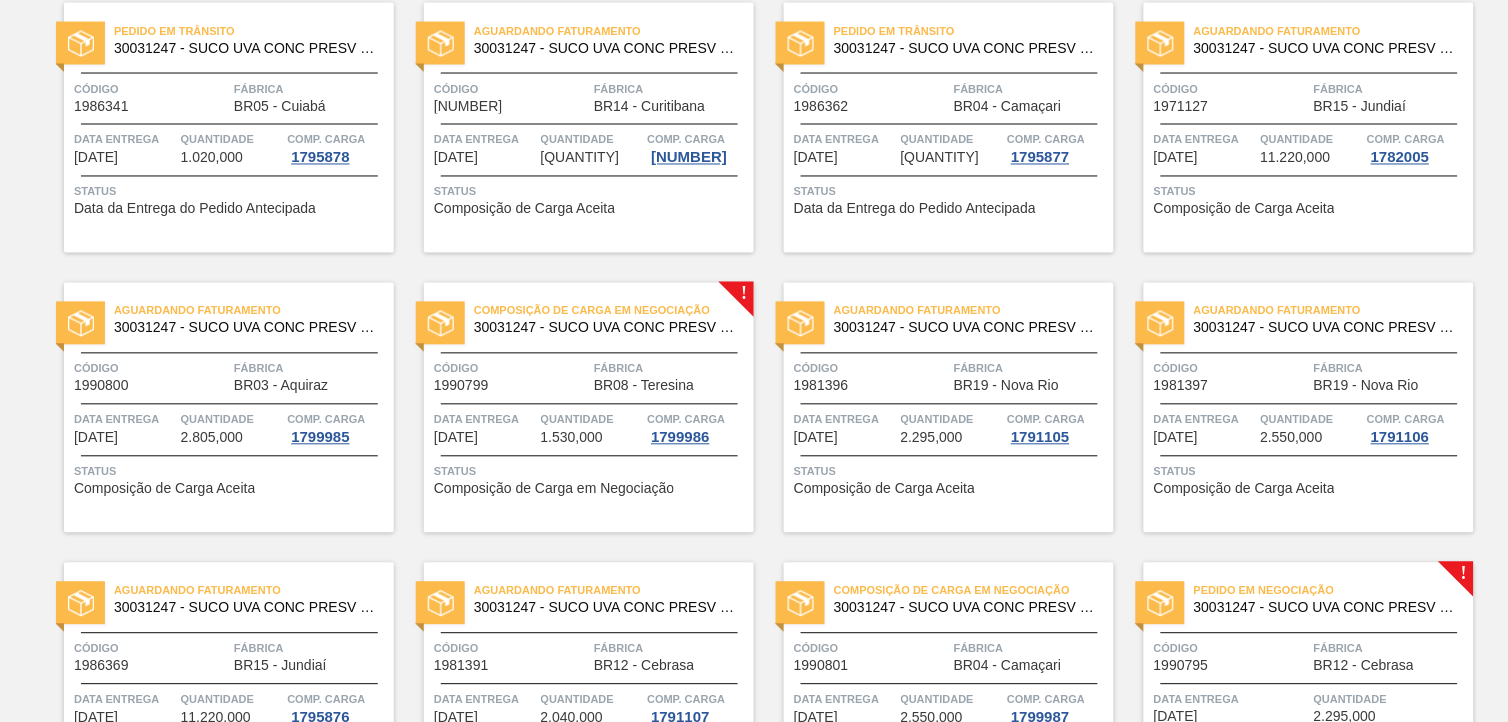 scroll, scrollTop: 1000, scrollLeft: 0, axis: vertical 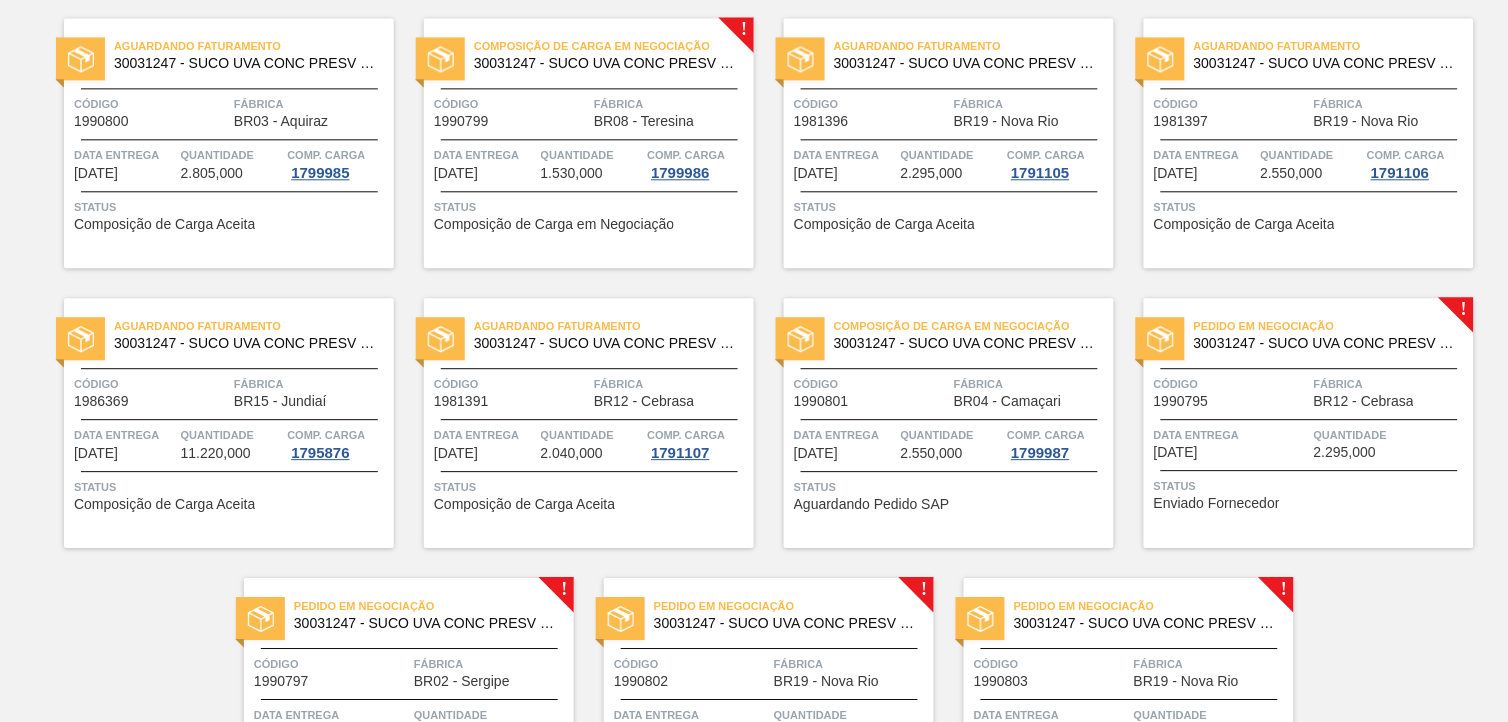 click on "30031247 - SUCO UVA CONC PRESV 255KG" at bounding box center [1326, 343] 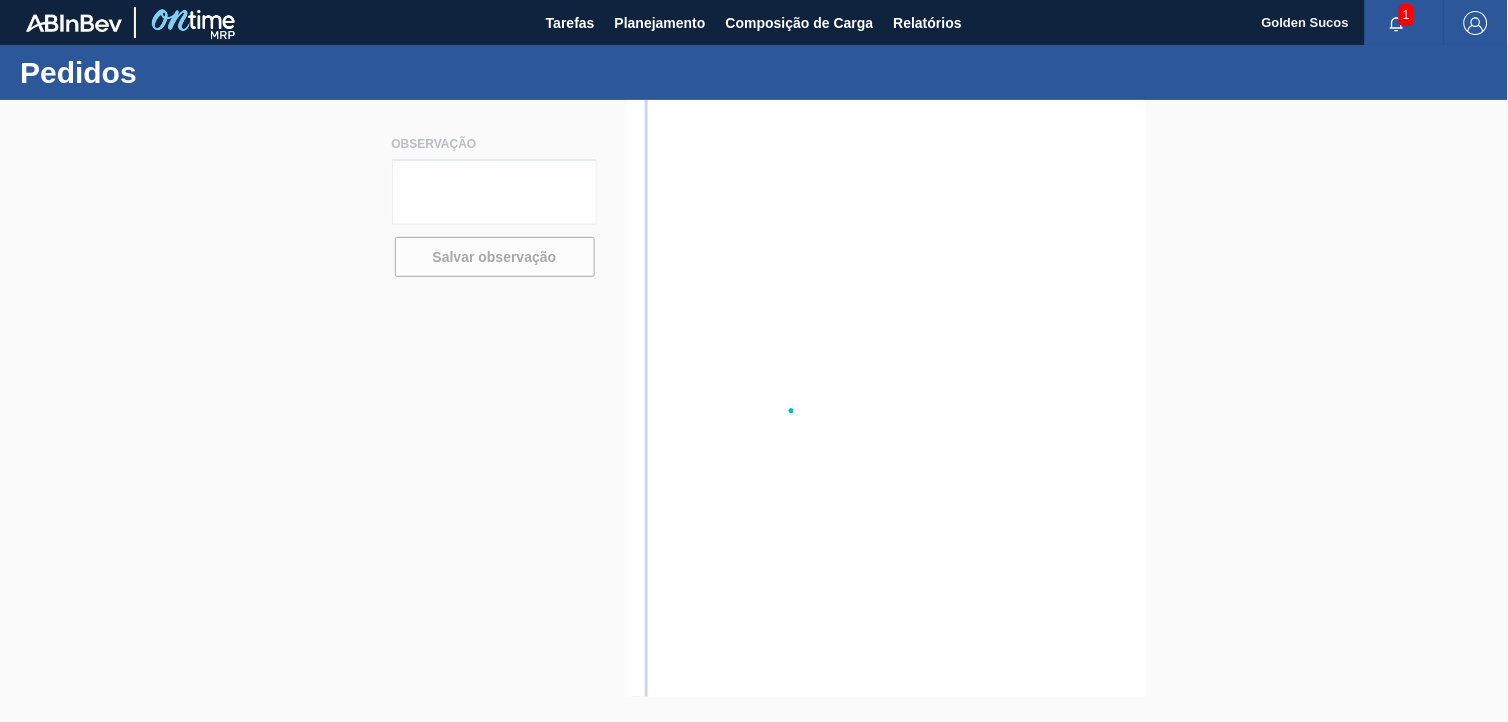 scroll, scrollTop: 0, scrollLeft: 0, axis: both 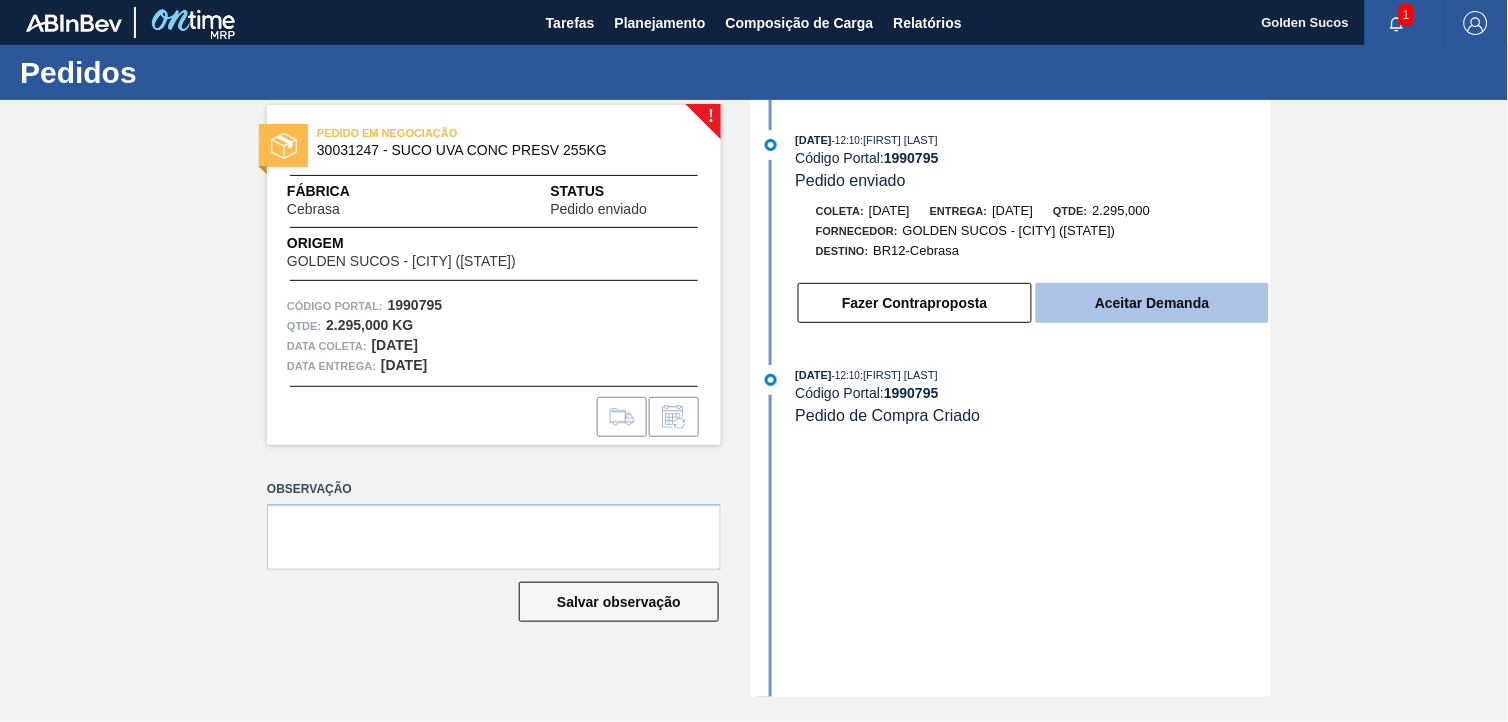 click on "Aceitar Demanda" at bounding box center (1152, 303) 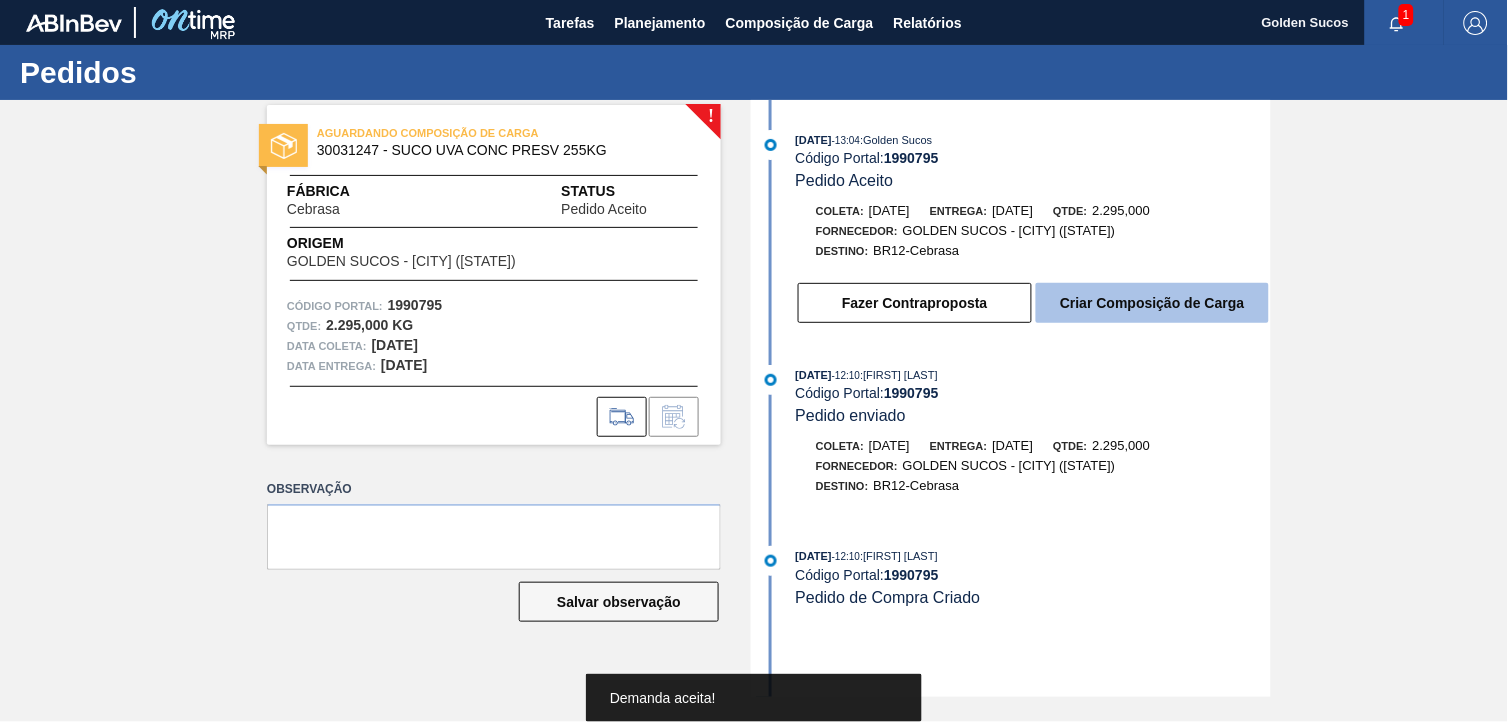 click on "Criar Composição de Carga" at bounding box center (1152, 303) 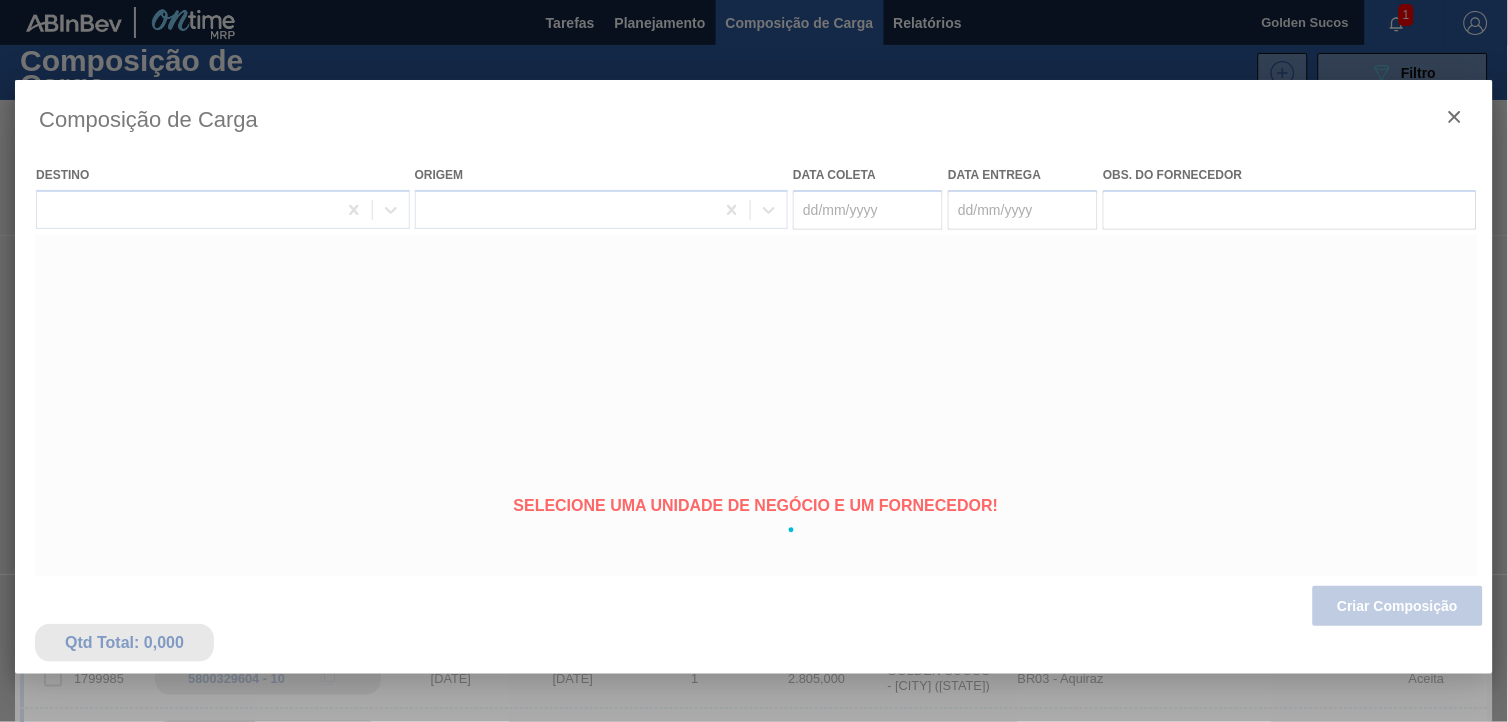 type on "[DATE]" 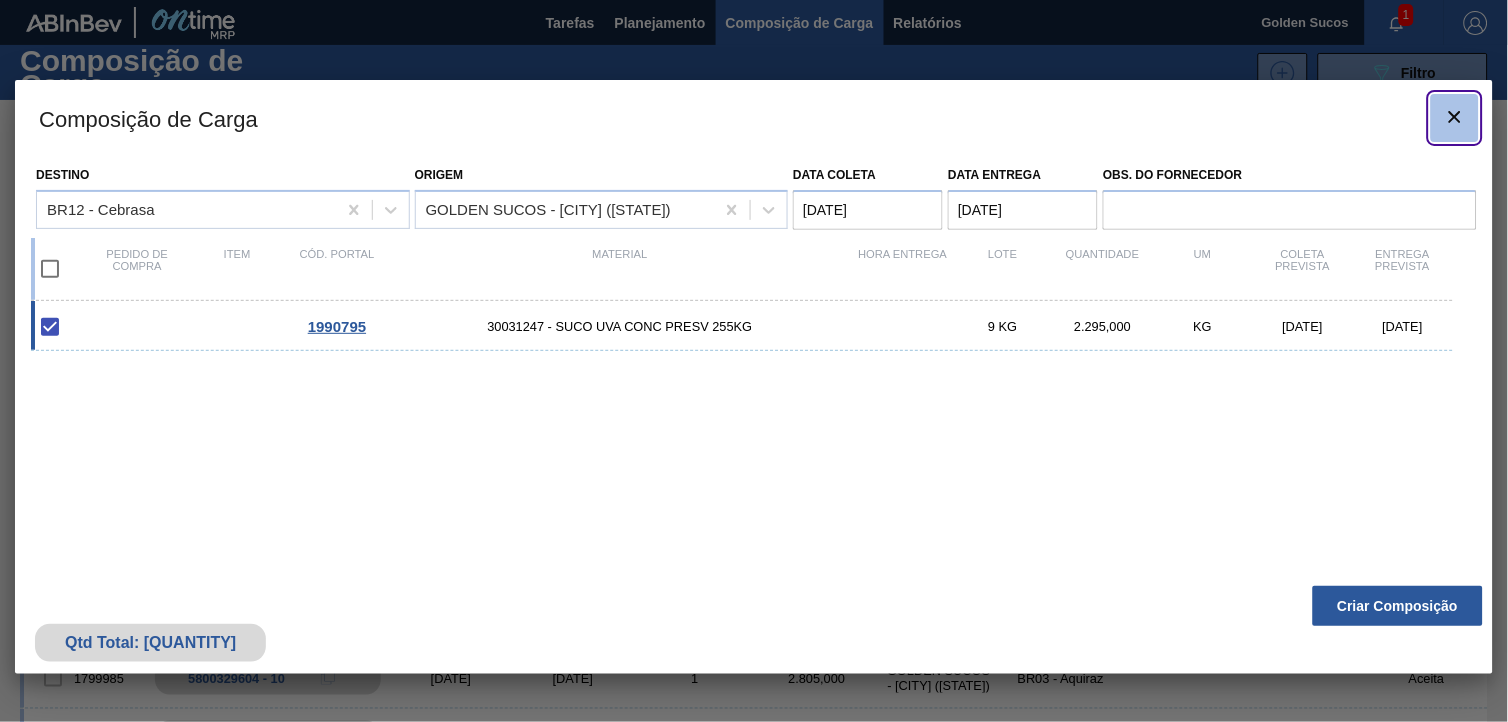 click 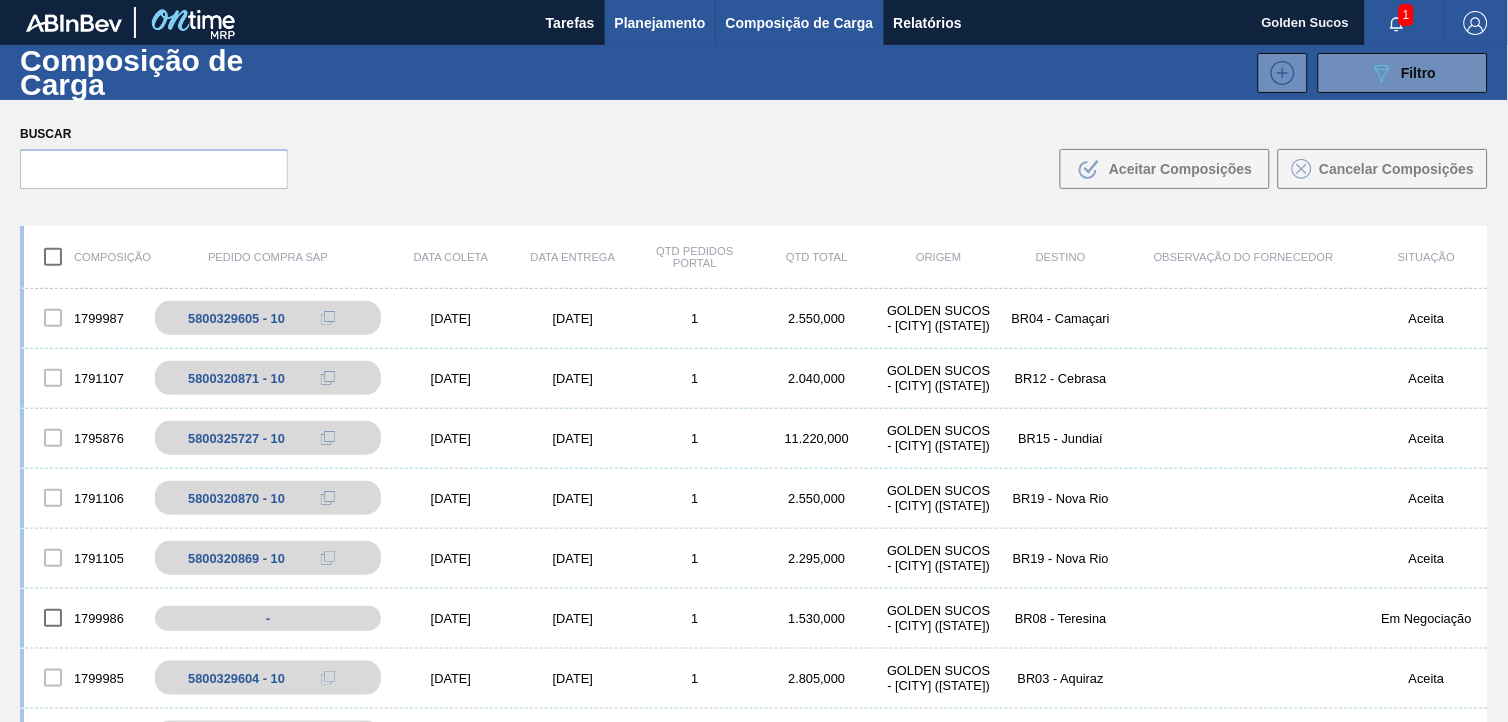click on "Planejamento" at bounding box center (660, 23) 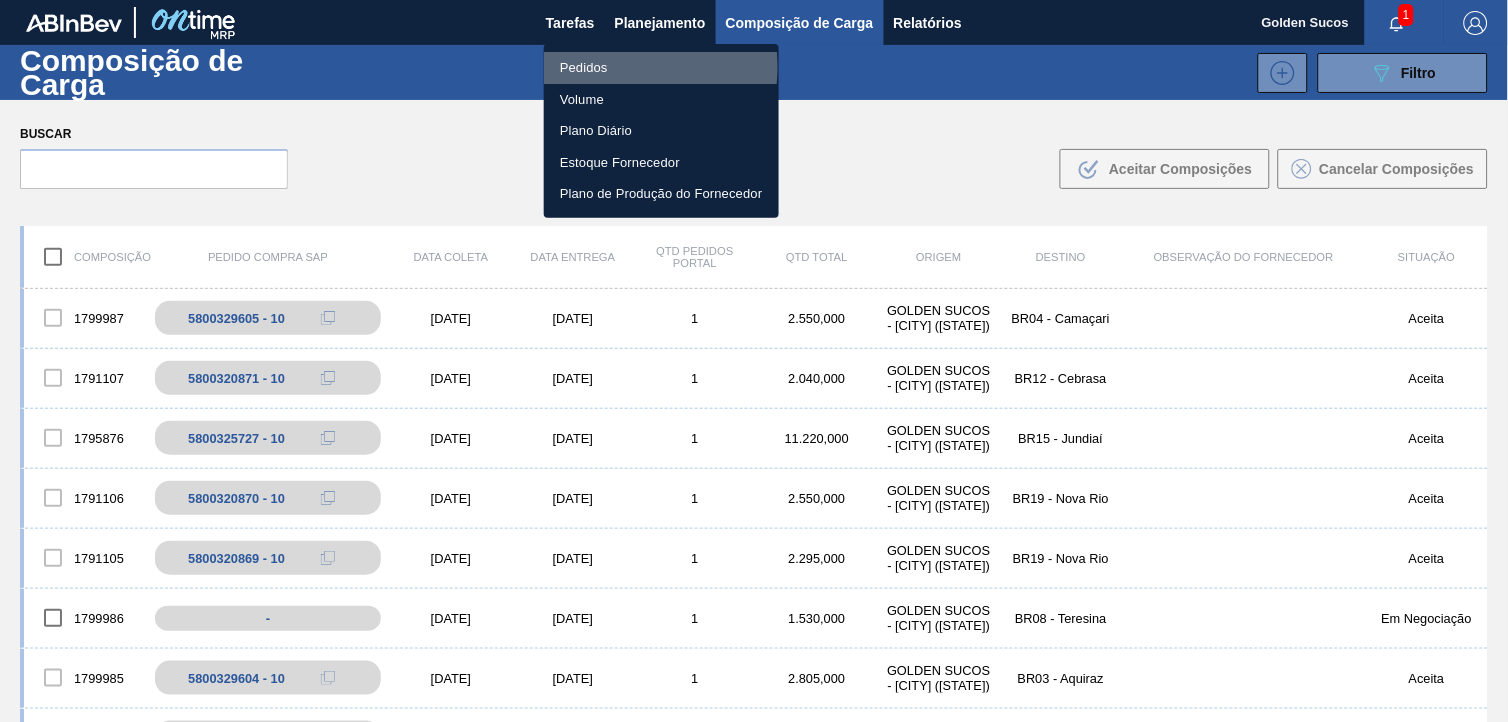 click on "Pedidos" at bounding box center [661, 68] 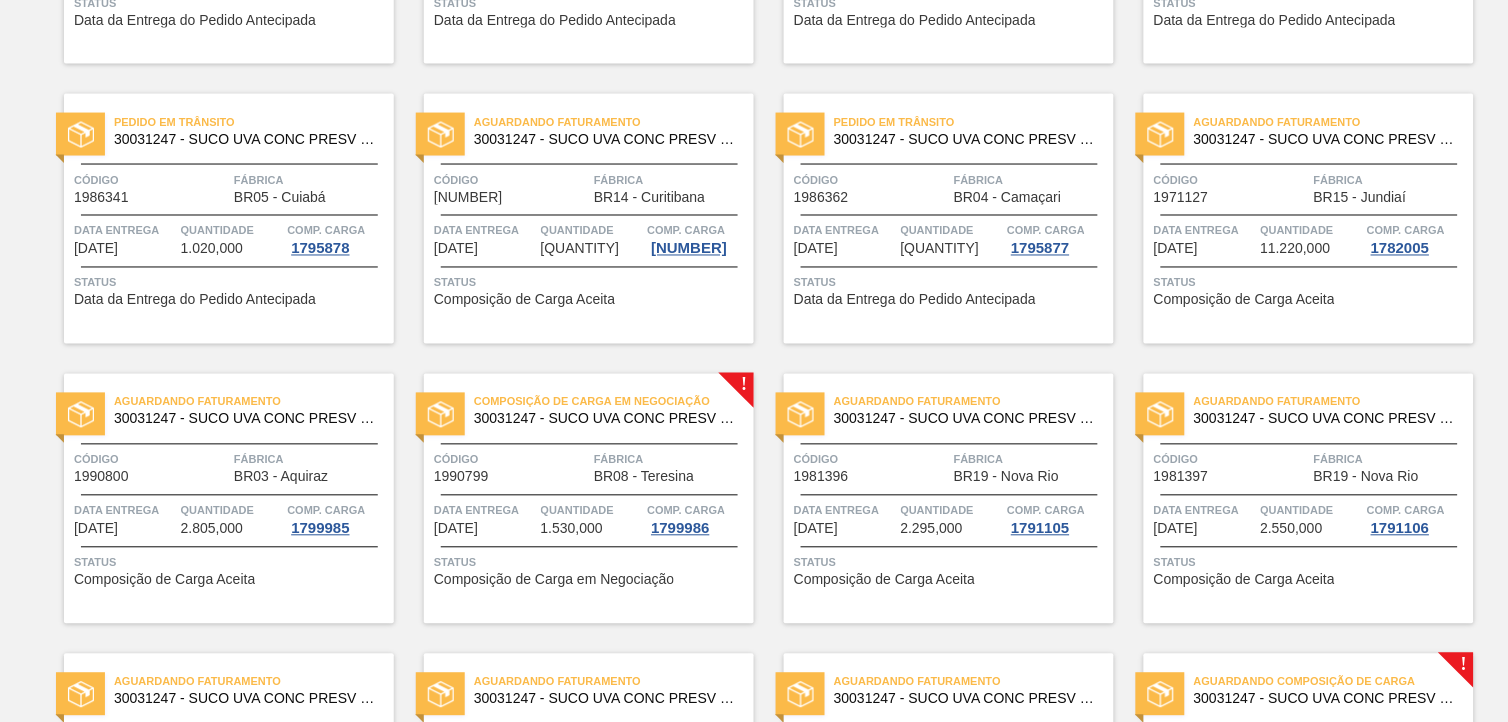 scroll, scrollTop: 1000, scrollLeft: 0, axis: vertical 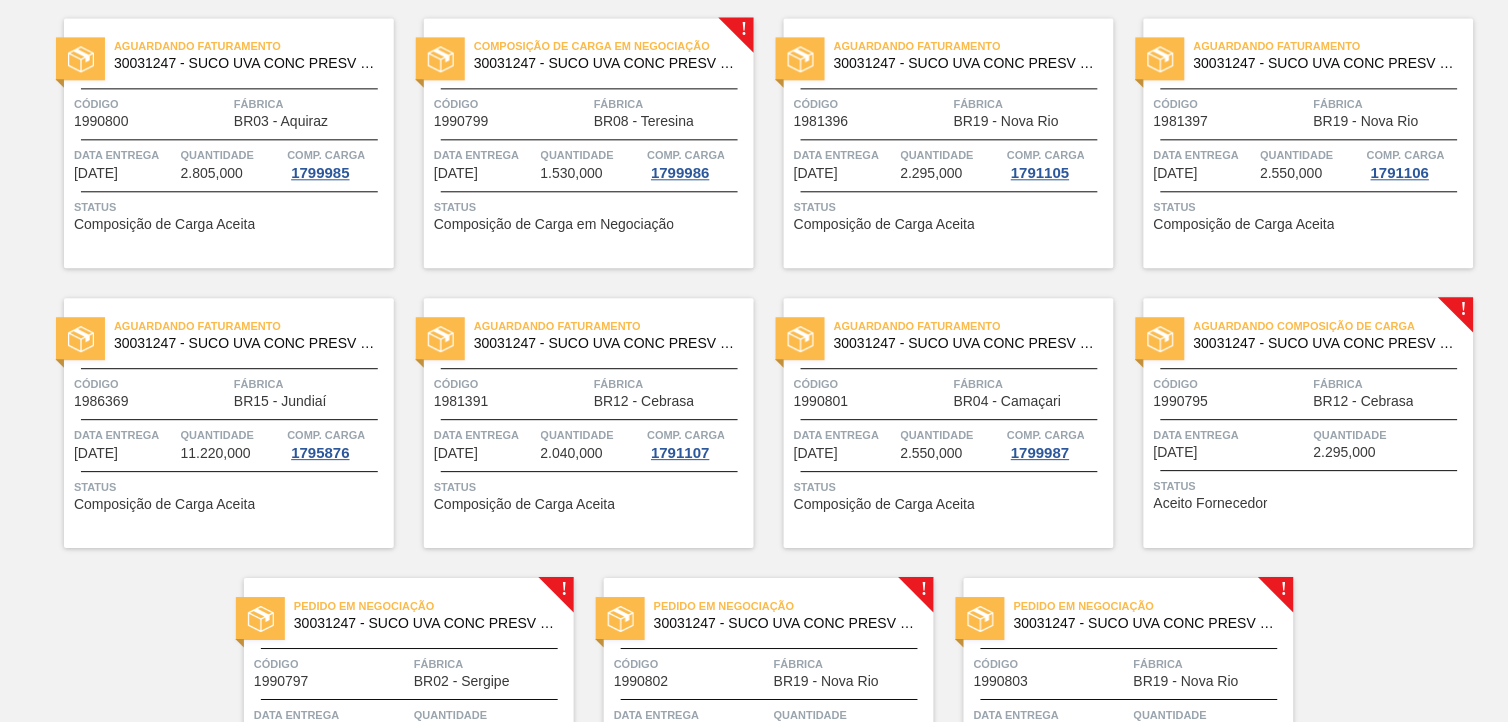 click on "30031247 - SUCO UVA CONC PRESV 255KG" at bounding box center [1326, 343] 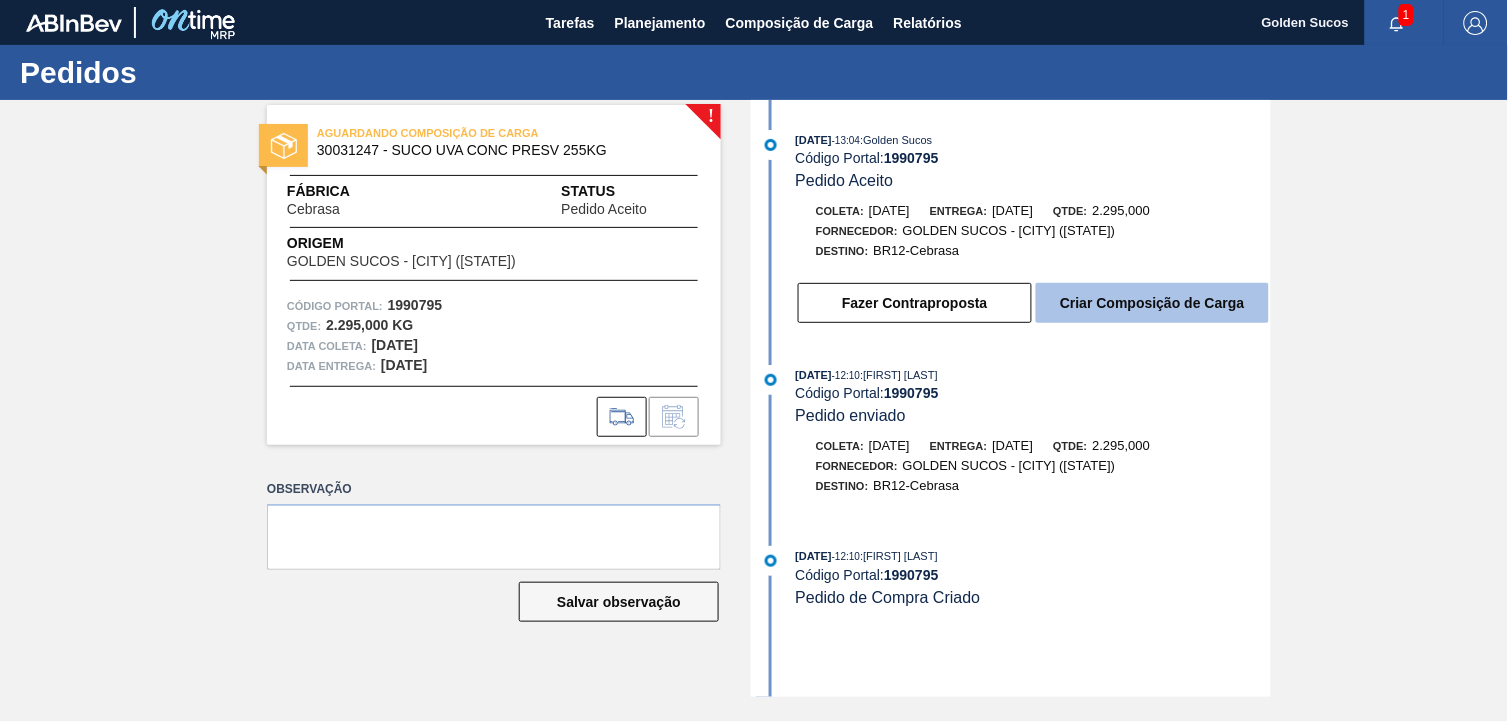 click on "Criar Composição de Carga" at bounding box center (1152, 303) 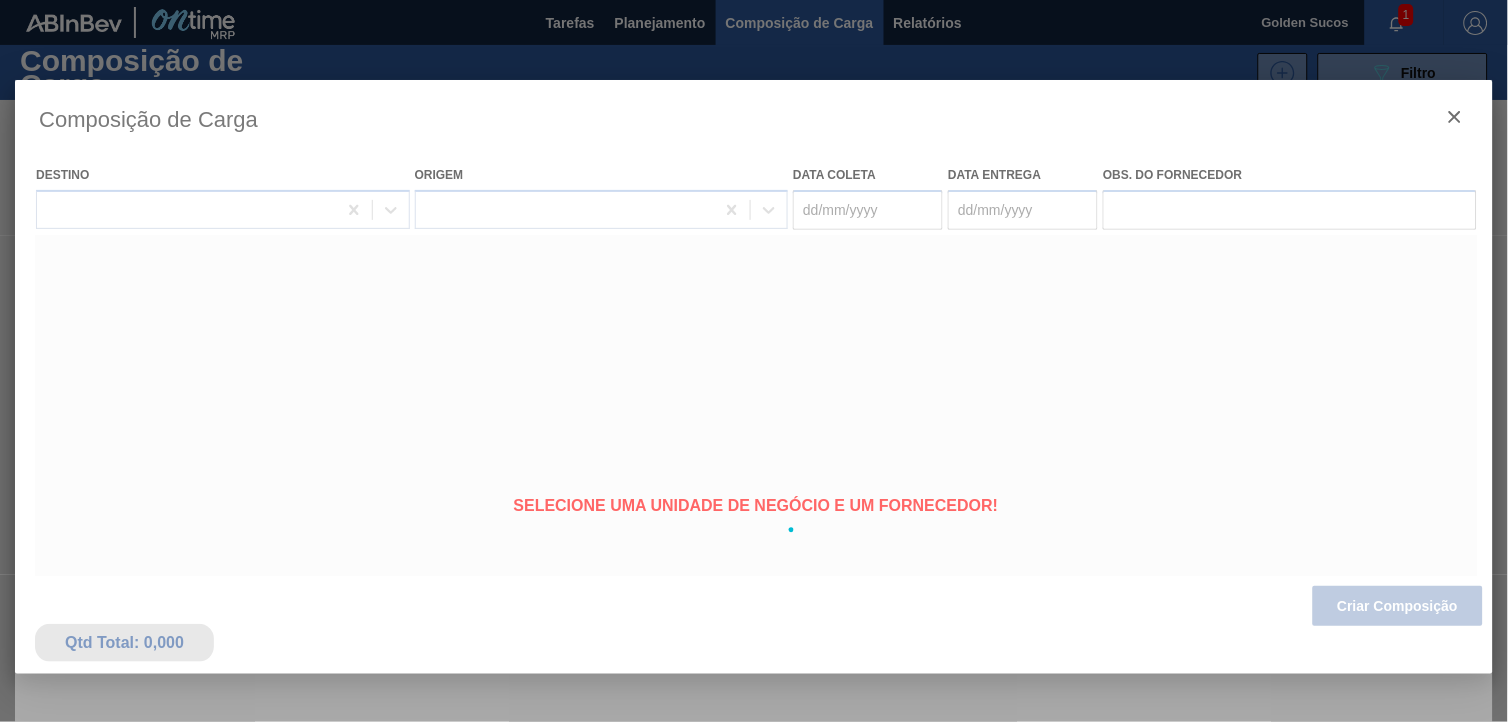 type on "[DATE]" 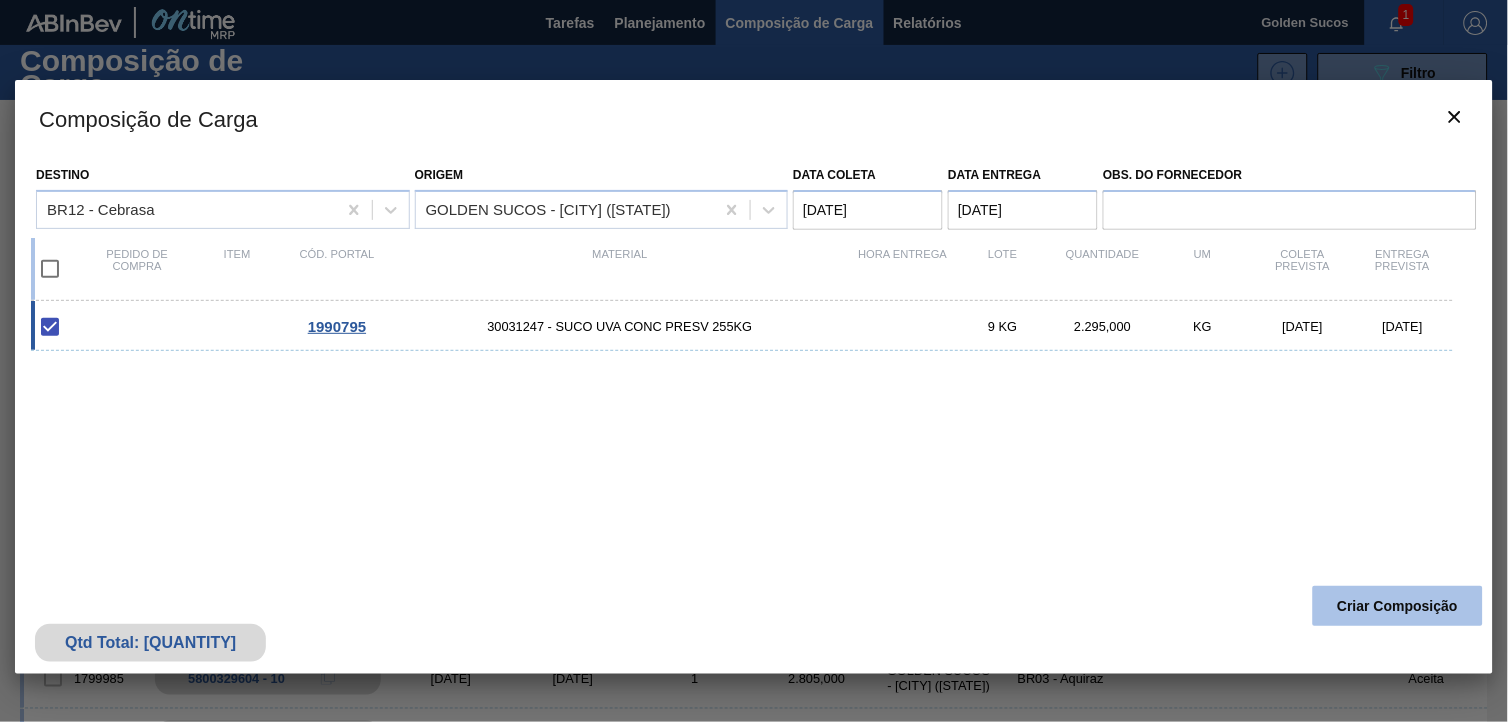 click on "Criar Composição" at bounding box center [1398, 606] 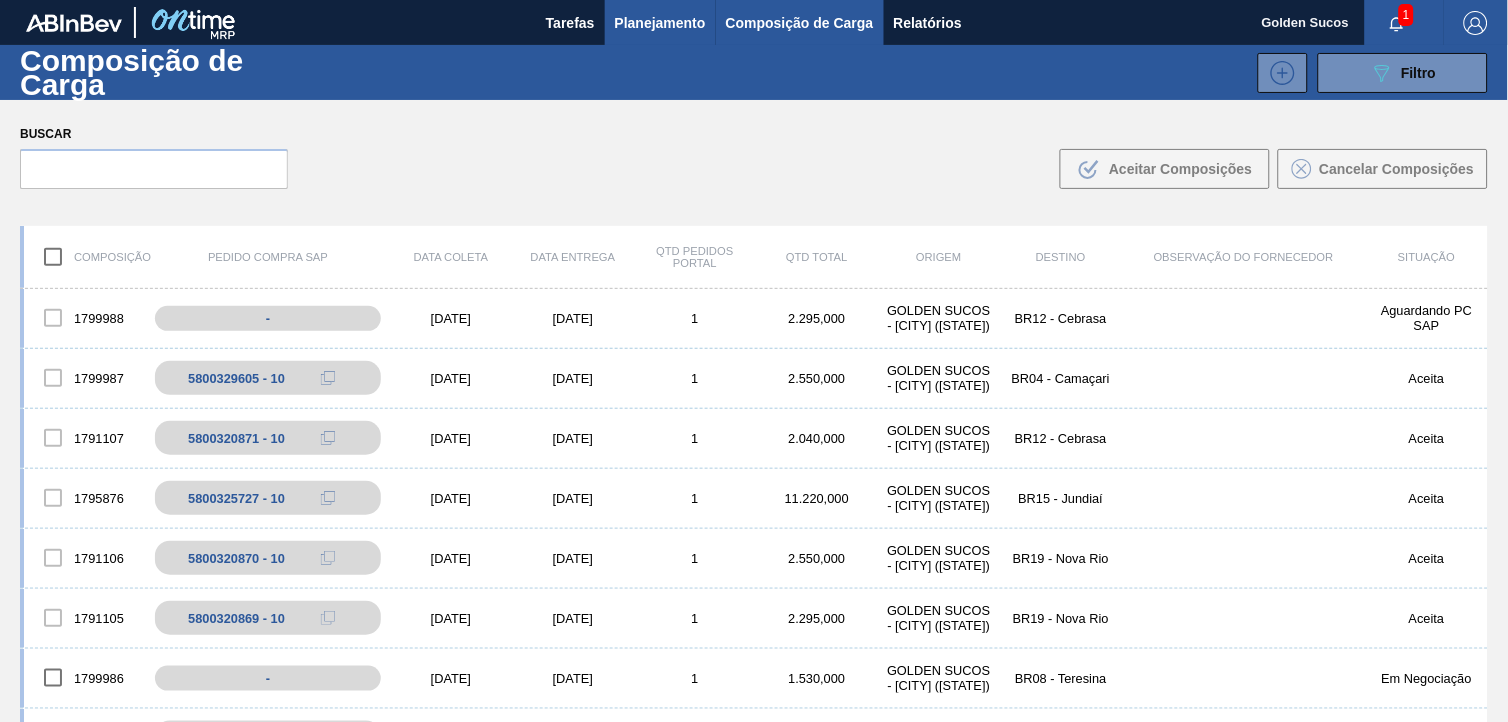click on "Planejamento" at bounding box center [660, 23] 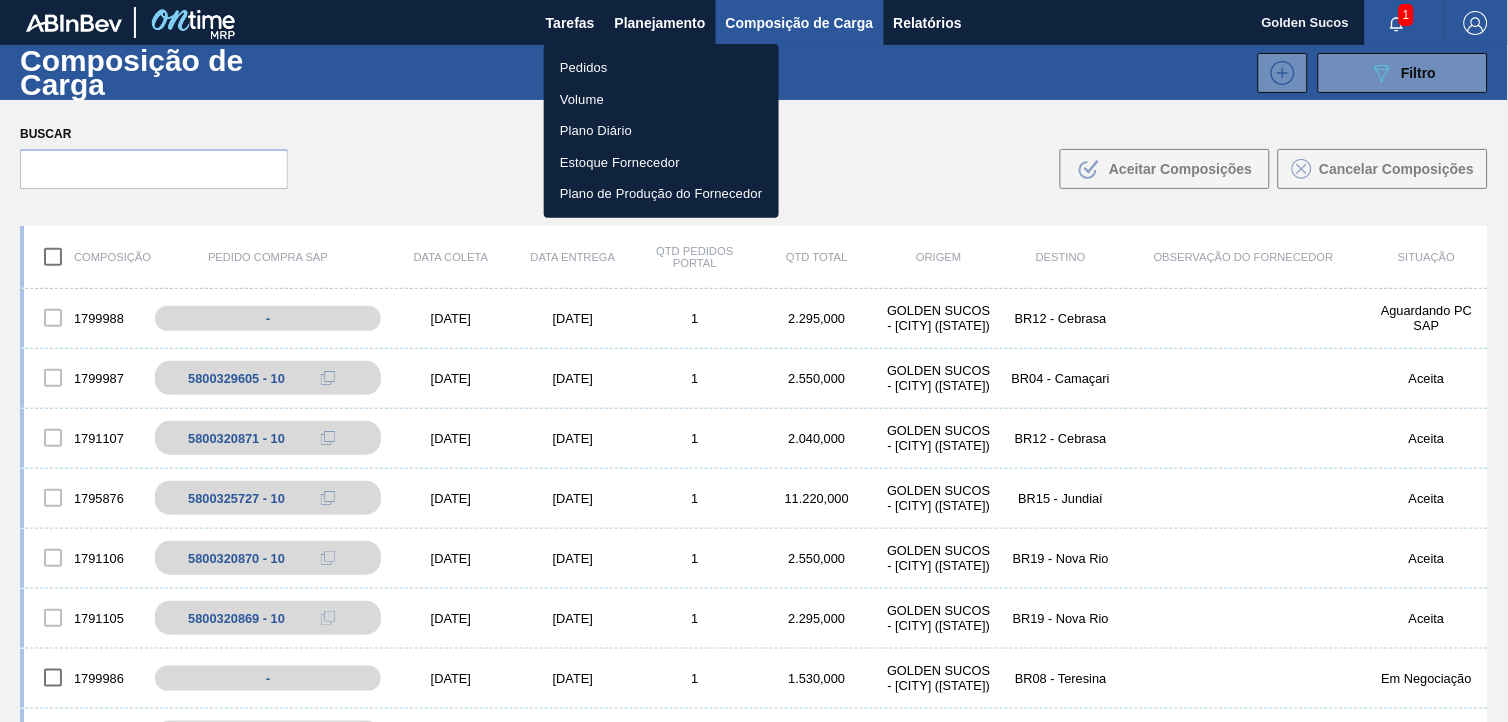 drag, startPoint x: 587, startPoint y: 65, endPoint x: 654, endPoint y: 84, distance: 69.641945 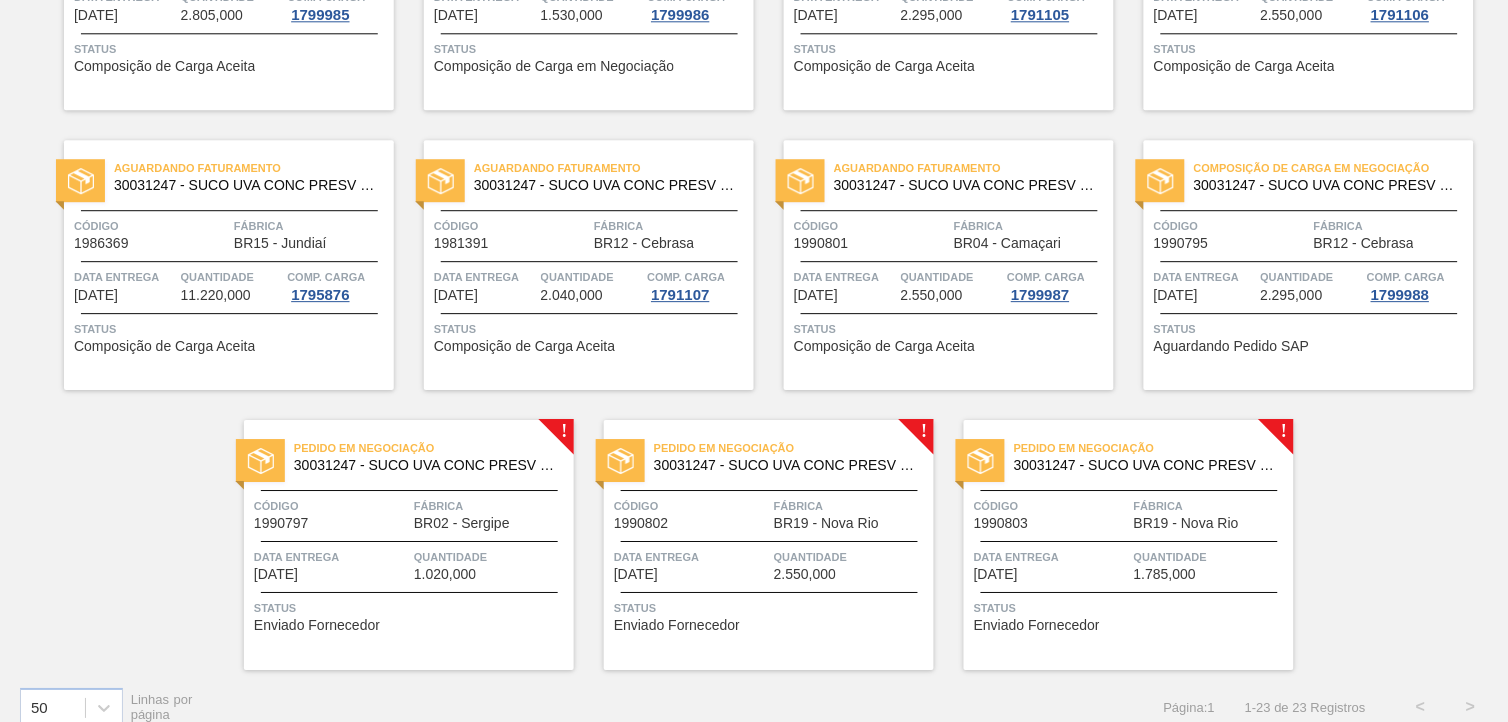 scroll, scrollTop: 1180, scrollLeft: 0, axis: vertical 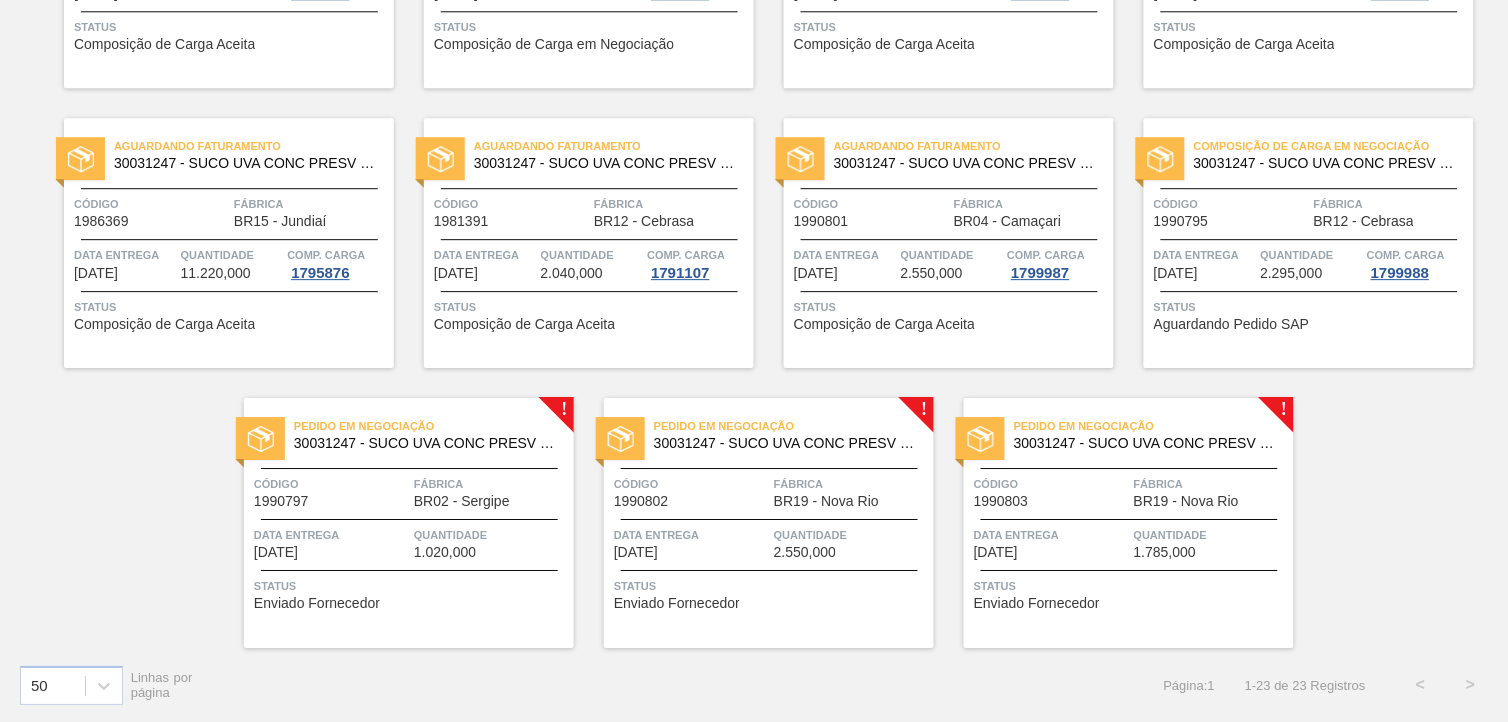 click on "30031247 - SUCO UVA CONC PRESV 255KG" at bounding box center (426, 443) 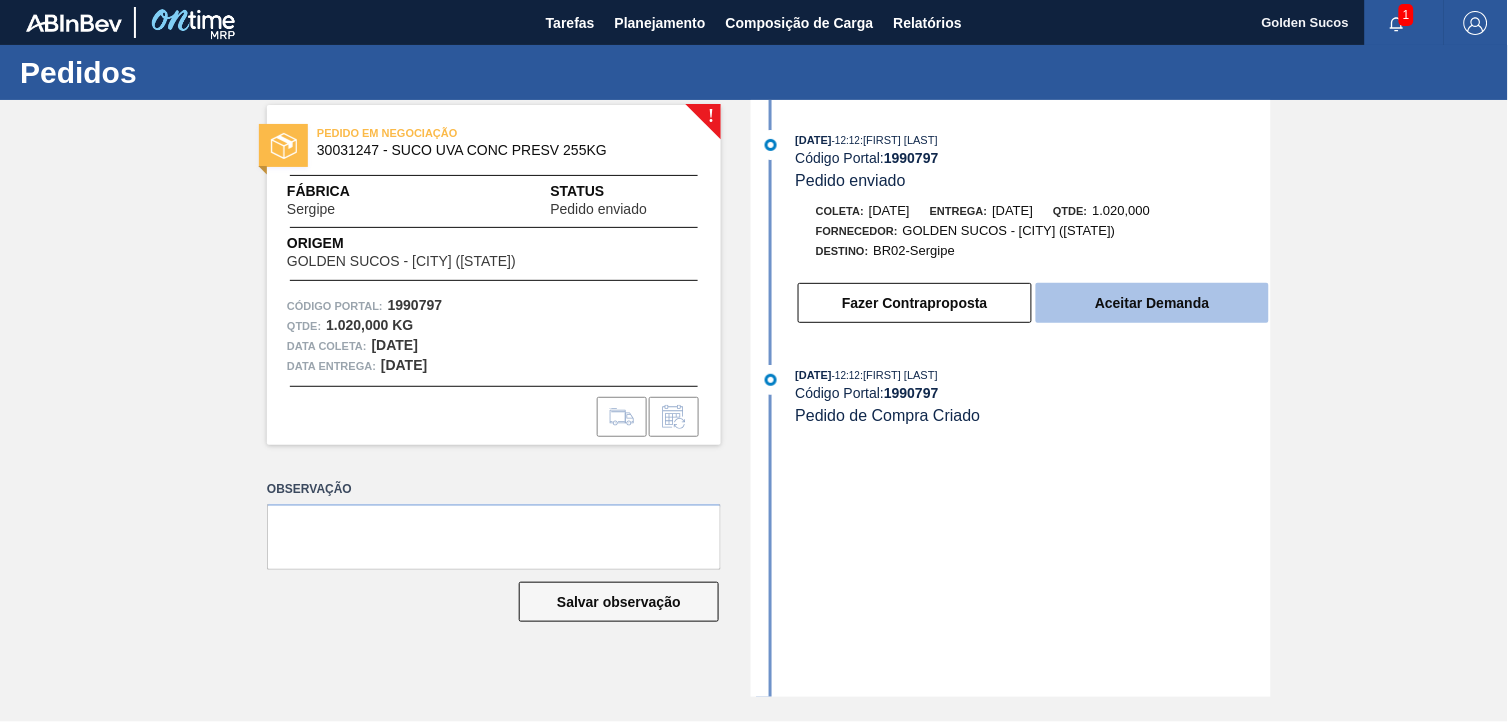 click on "Aceitar Demanda" at bounding box center [1152, 303] 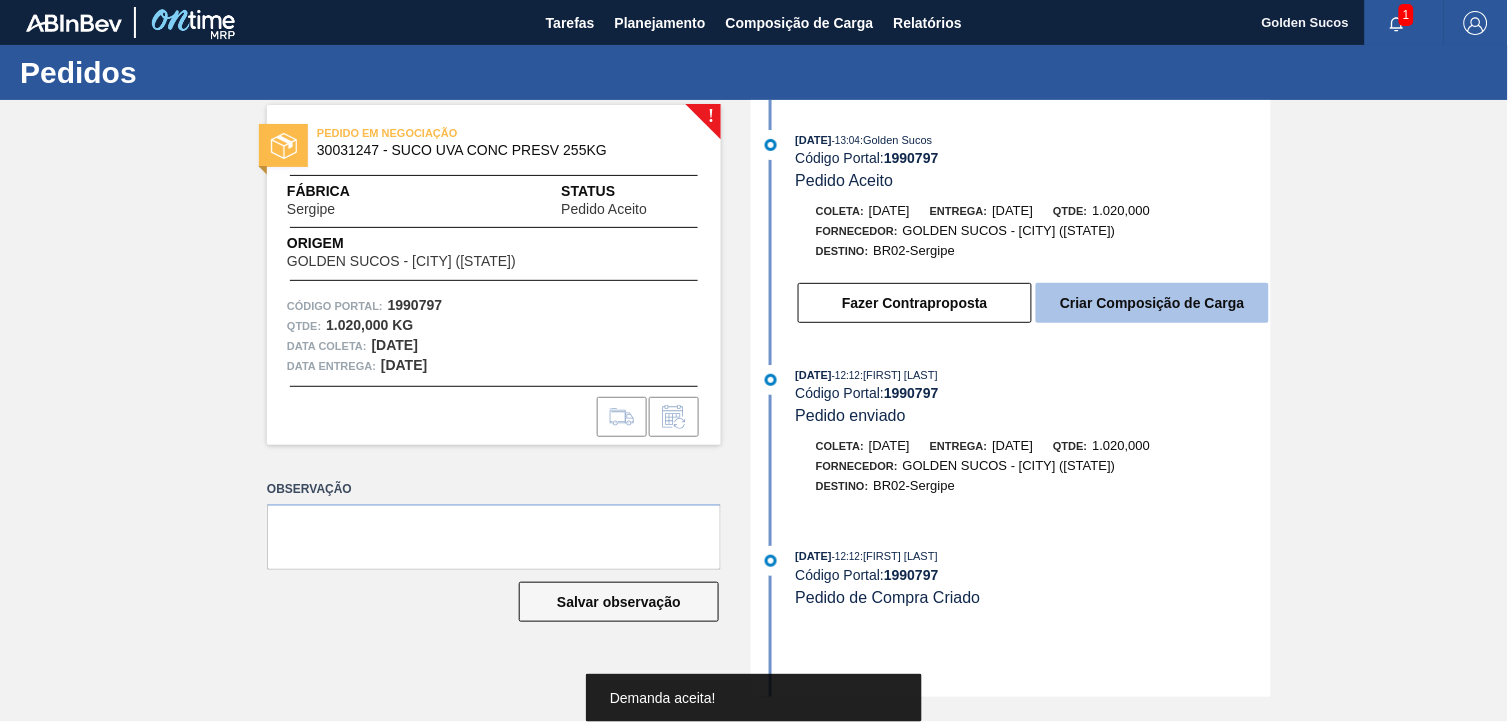 click on "Criar Composição de Carga" at bounding box center (1152, 303) 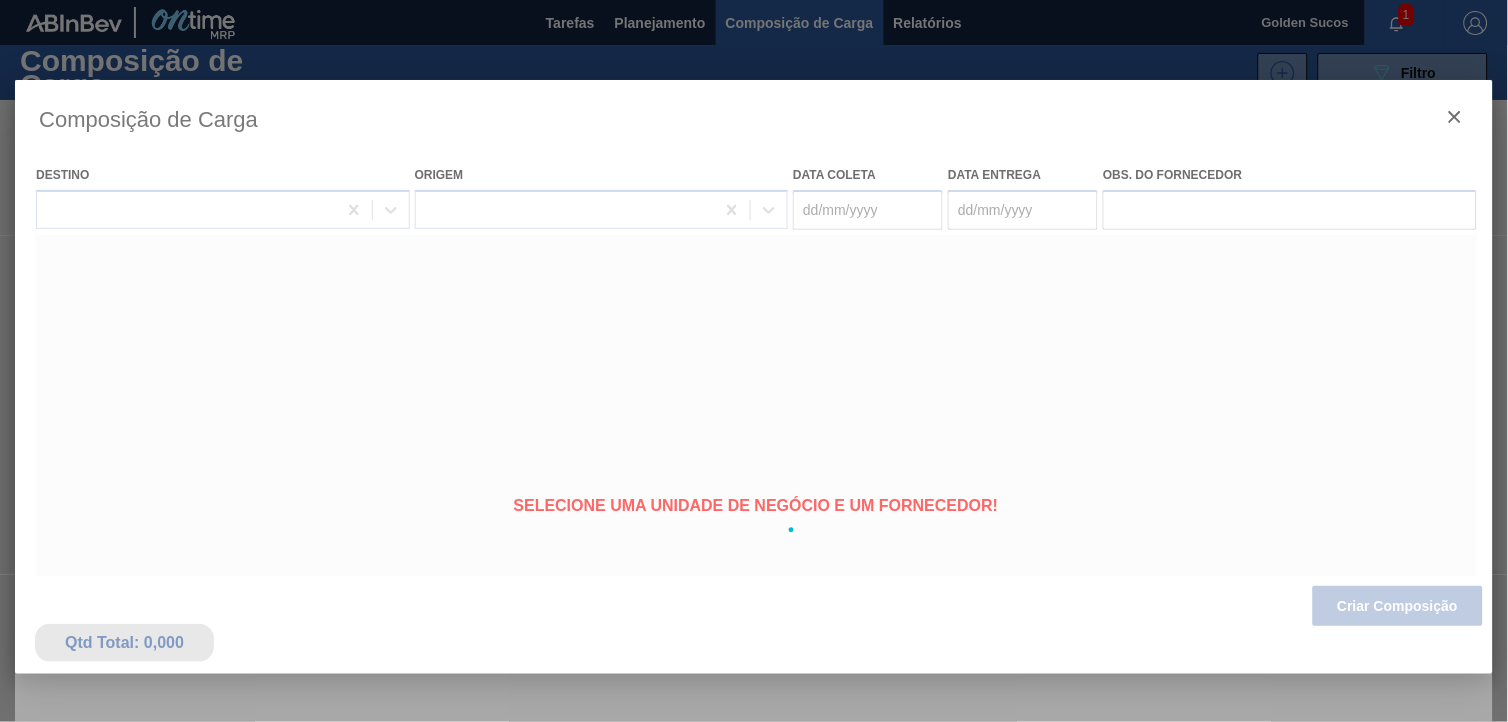 type on "[DATE]" 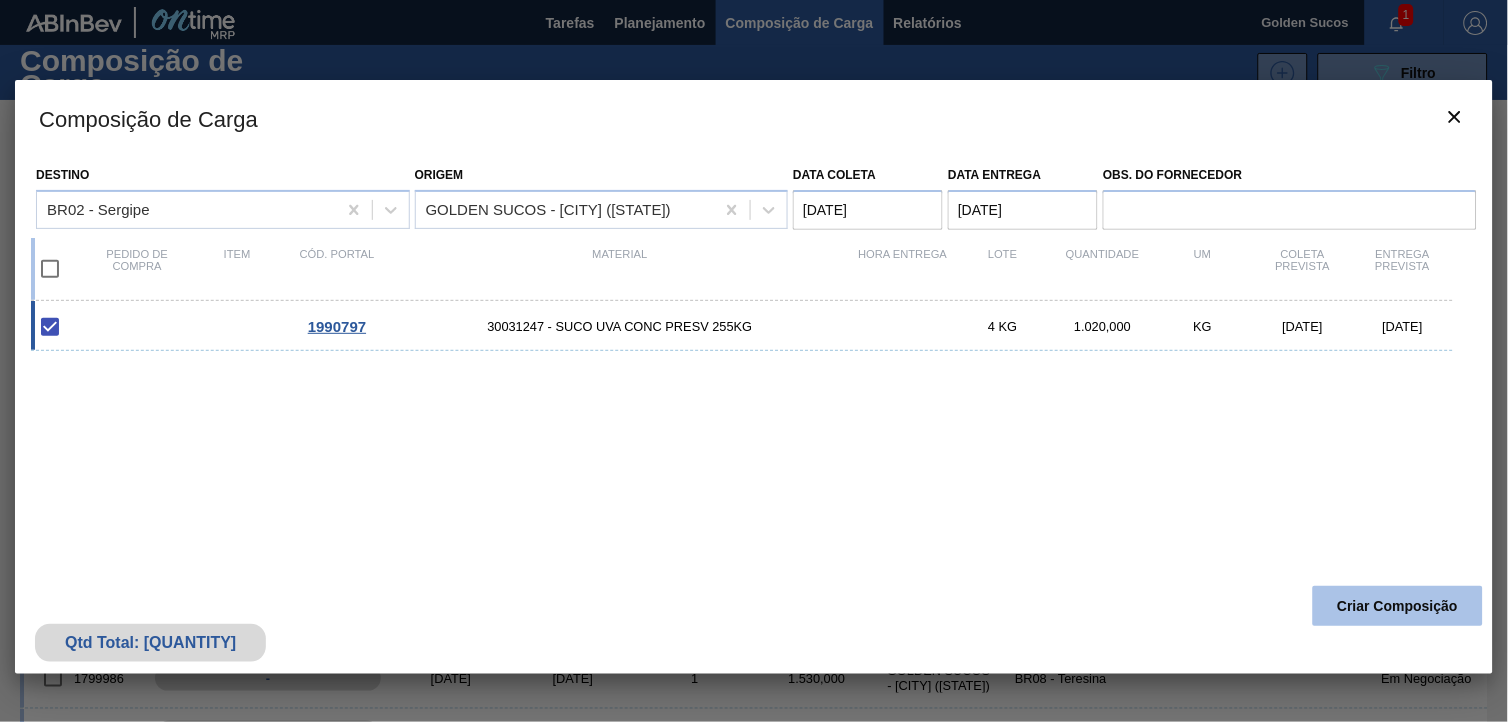 click on "Criar Composição" at bounding box center [1398, 606] 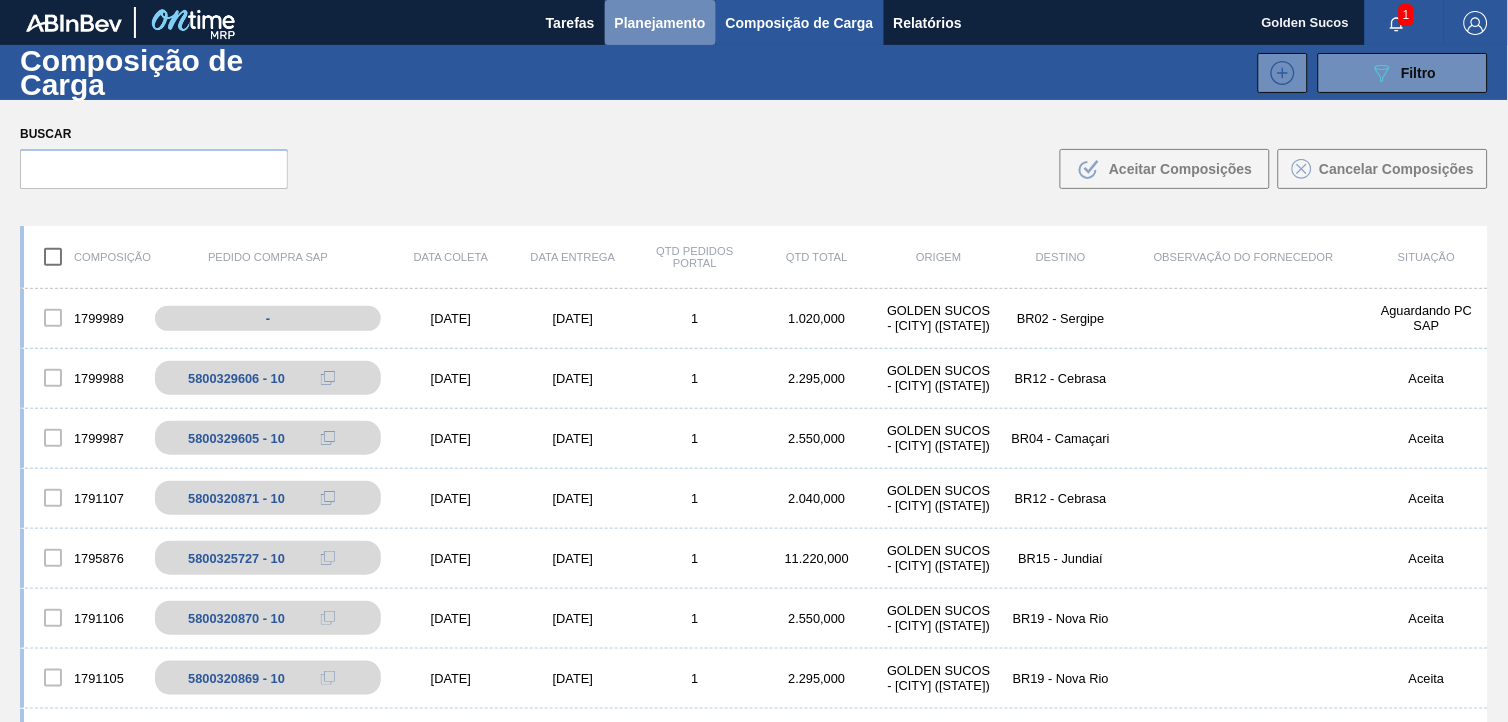 click on "Planejamento" at bounding box center [660, 23] 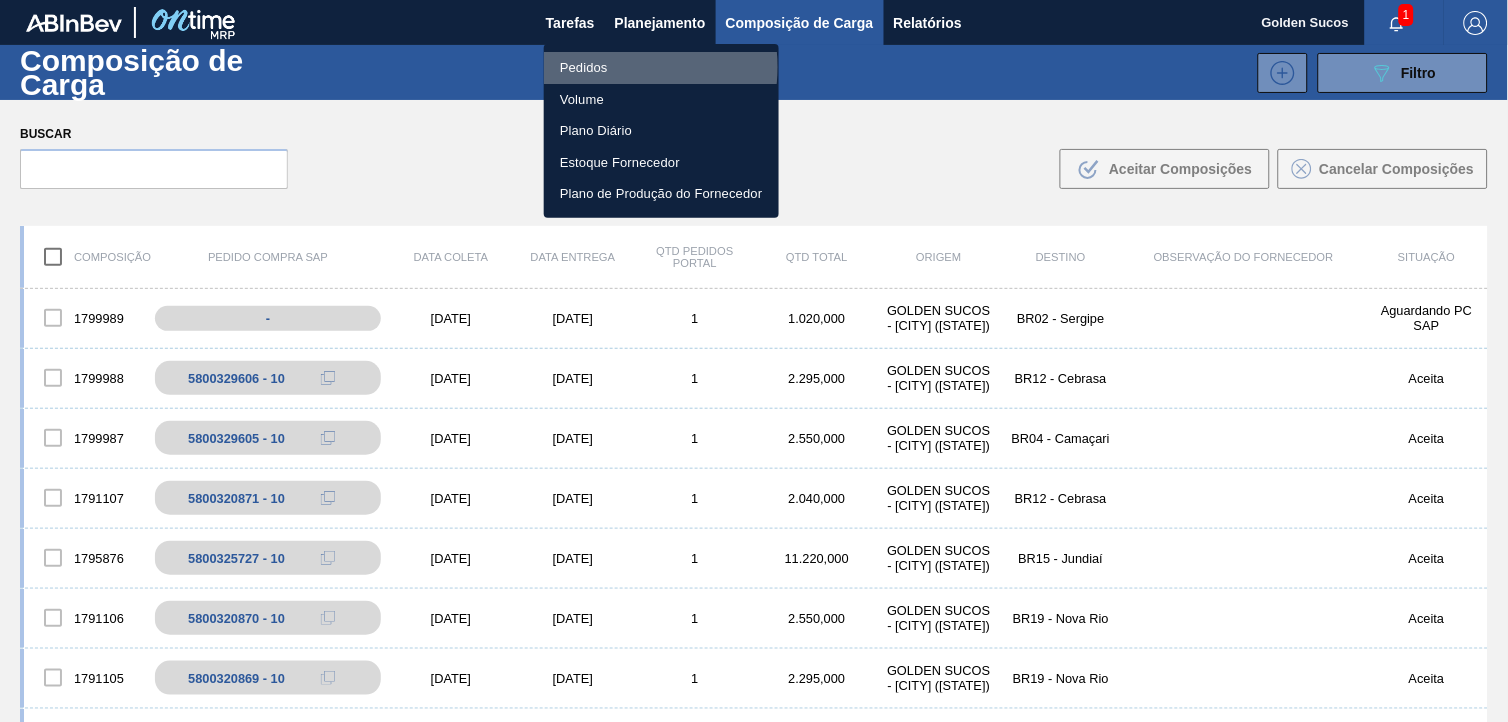 click on "Pedidos" at bounding box center (661, 68) 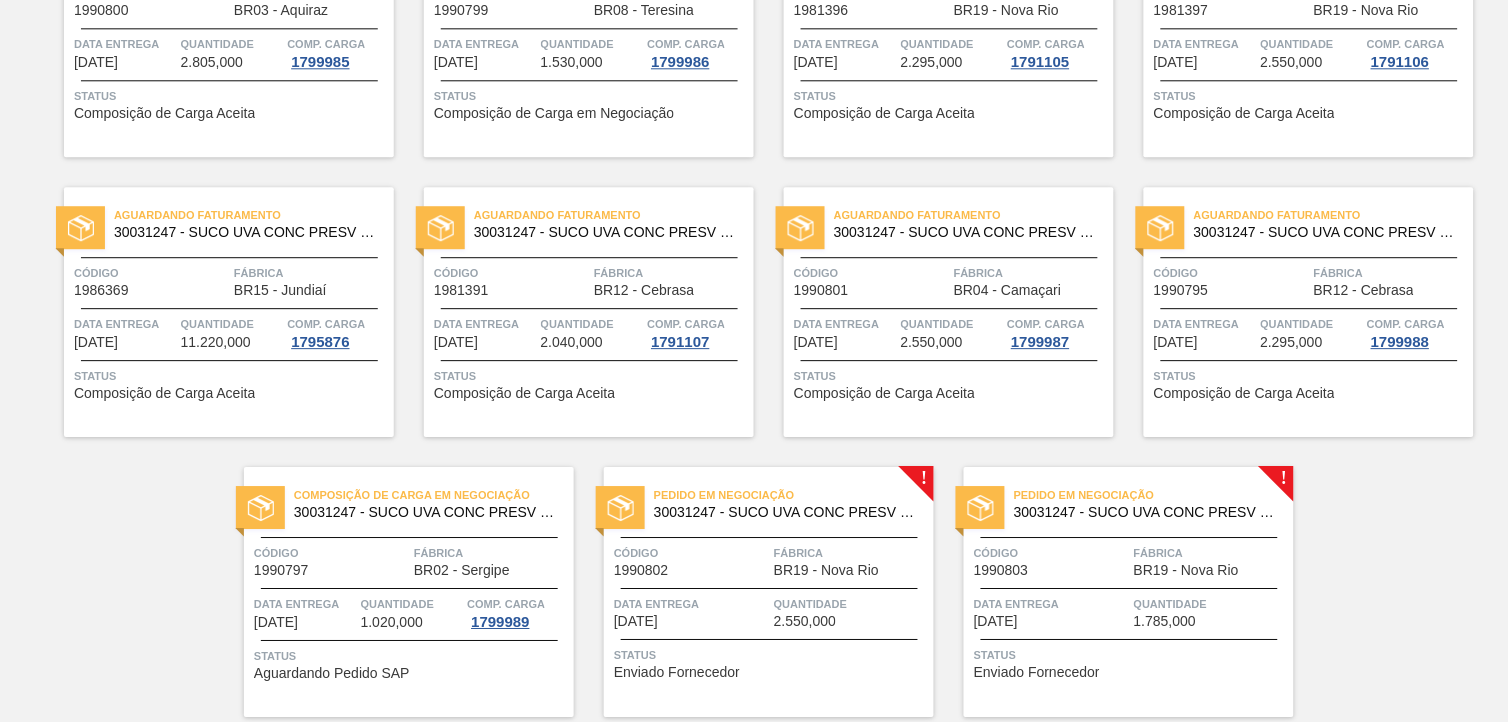 scroll, scrollTop: 1180, scrollLeft: 0, axis: vertical 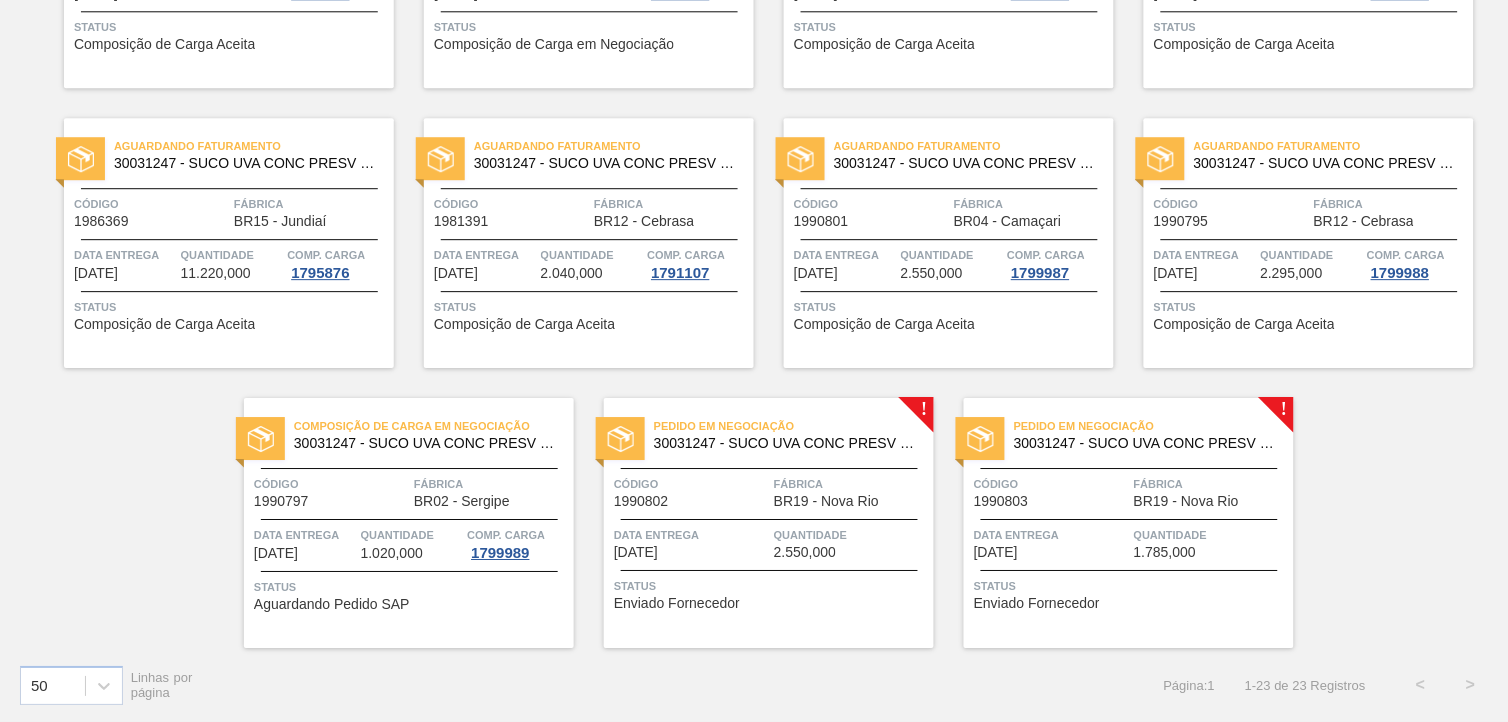 click on "30031247 - SUCO UVA CONC PRESV 255KG" at bounding box center [786, 443] 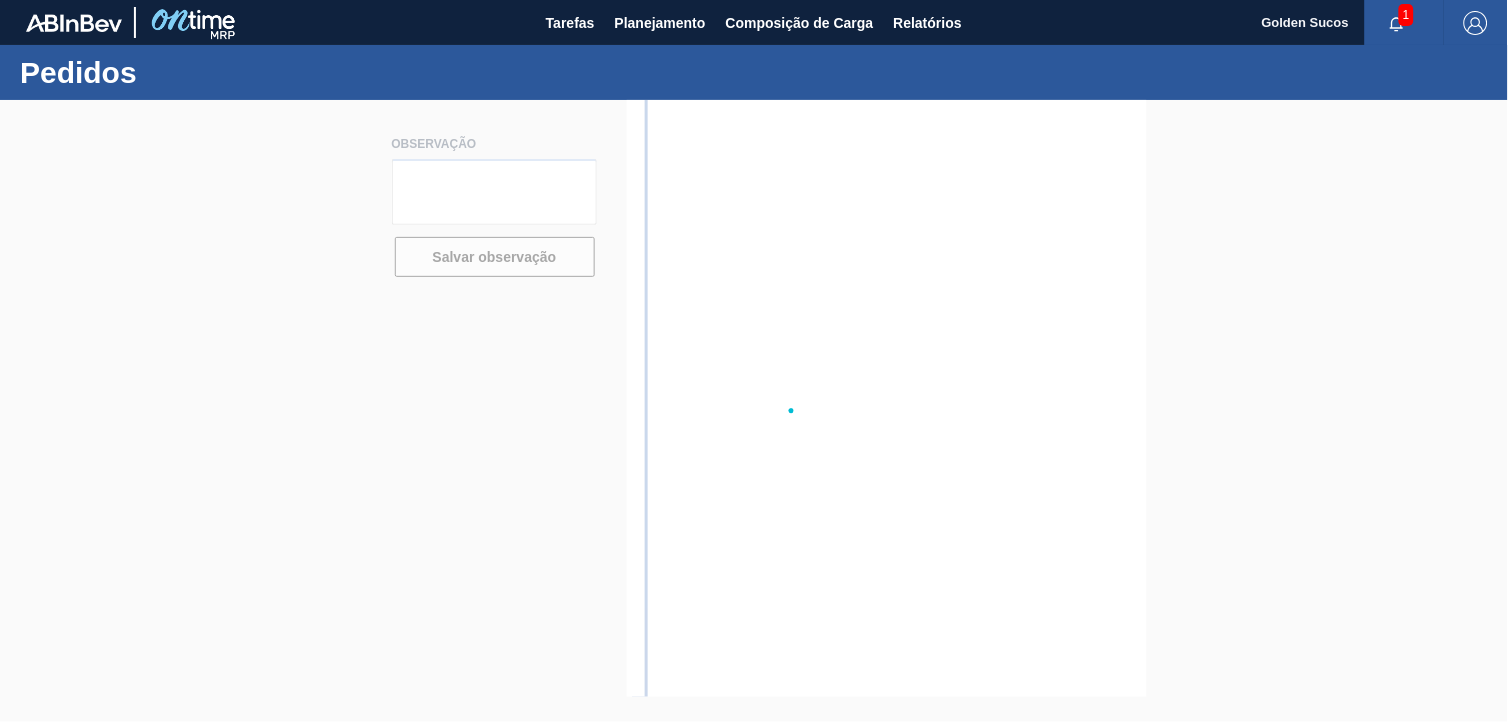 scroll, scrollTop: 0, scrollLeft: 0, axis: both 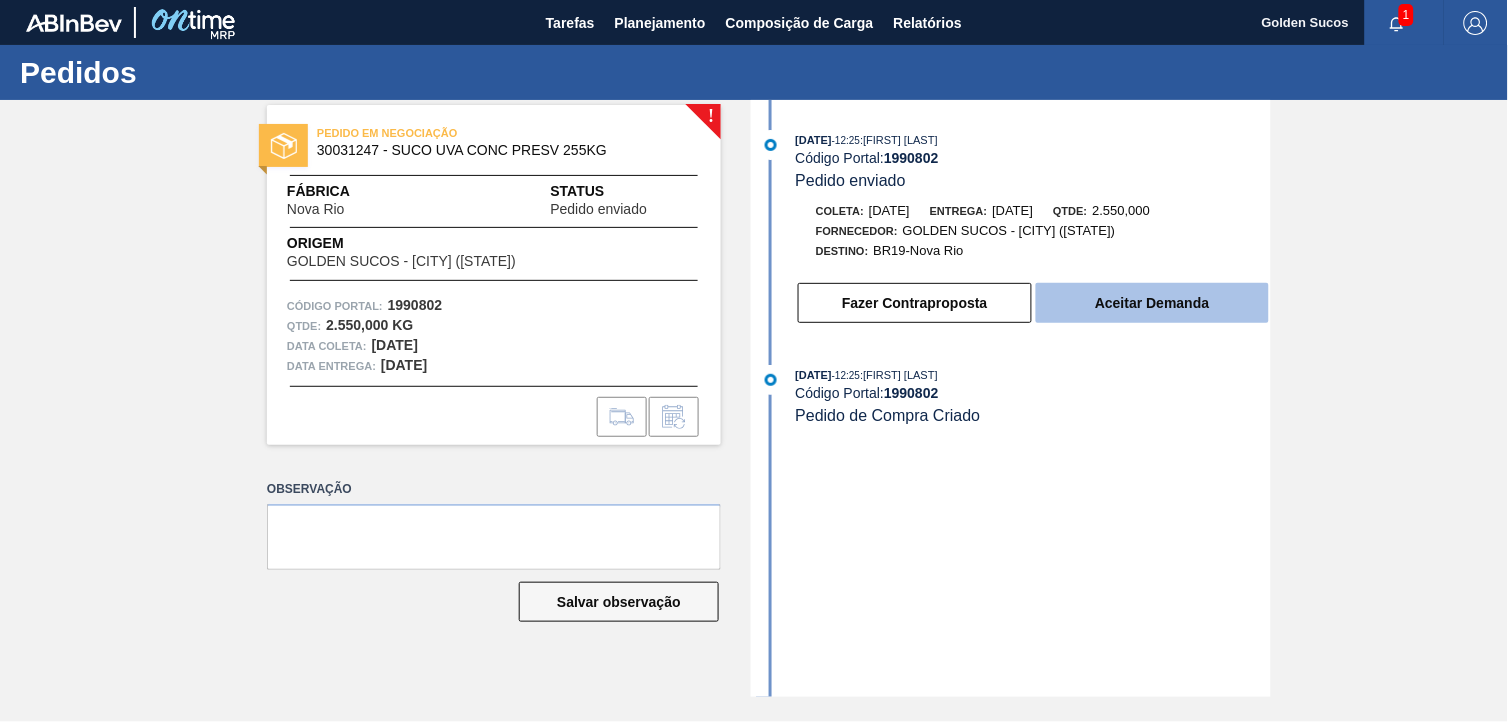 click on "Aceitar Demanda" at bounding box center (1152, 303) 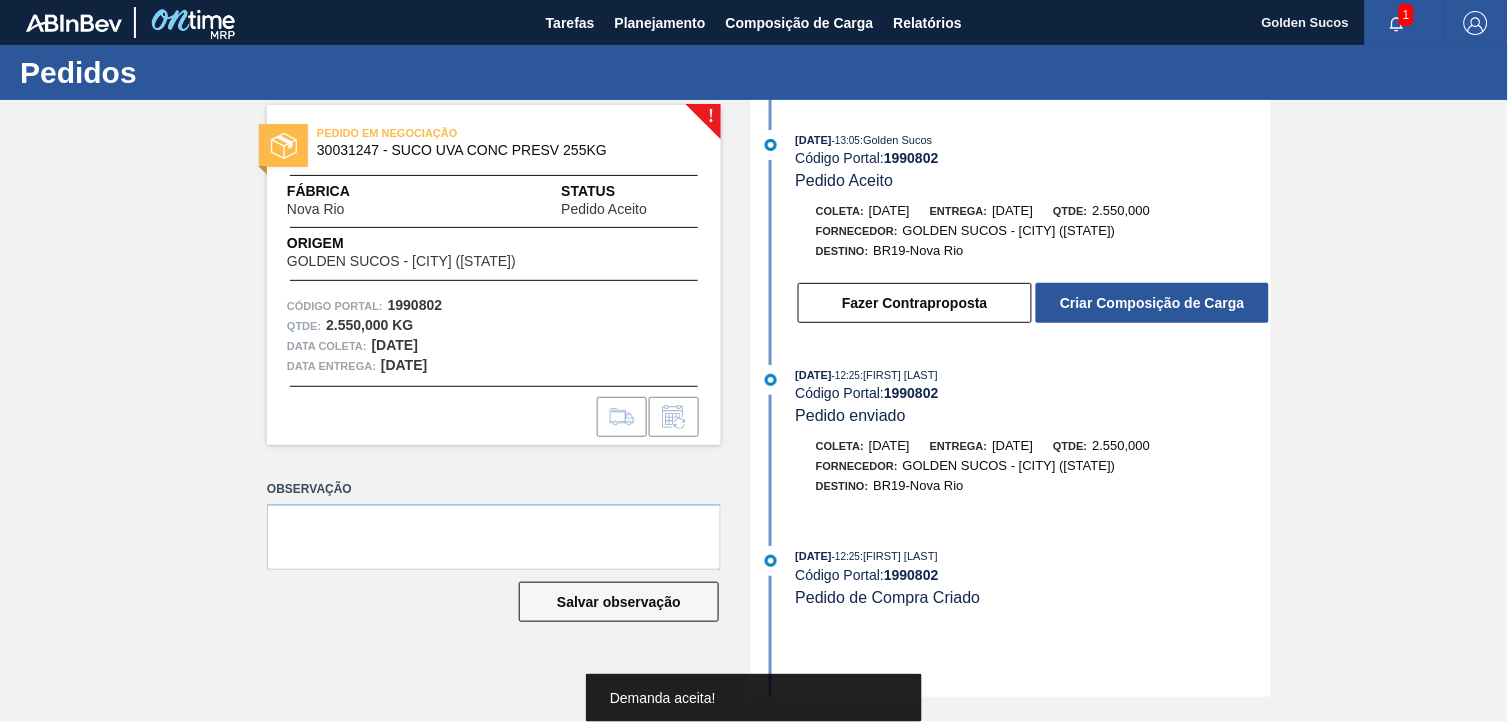click on "Criar Composição de Carga" at bounding box center (1152, 303) 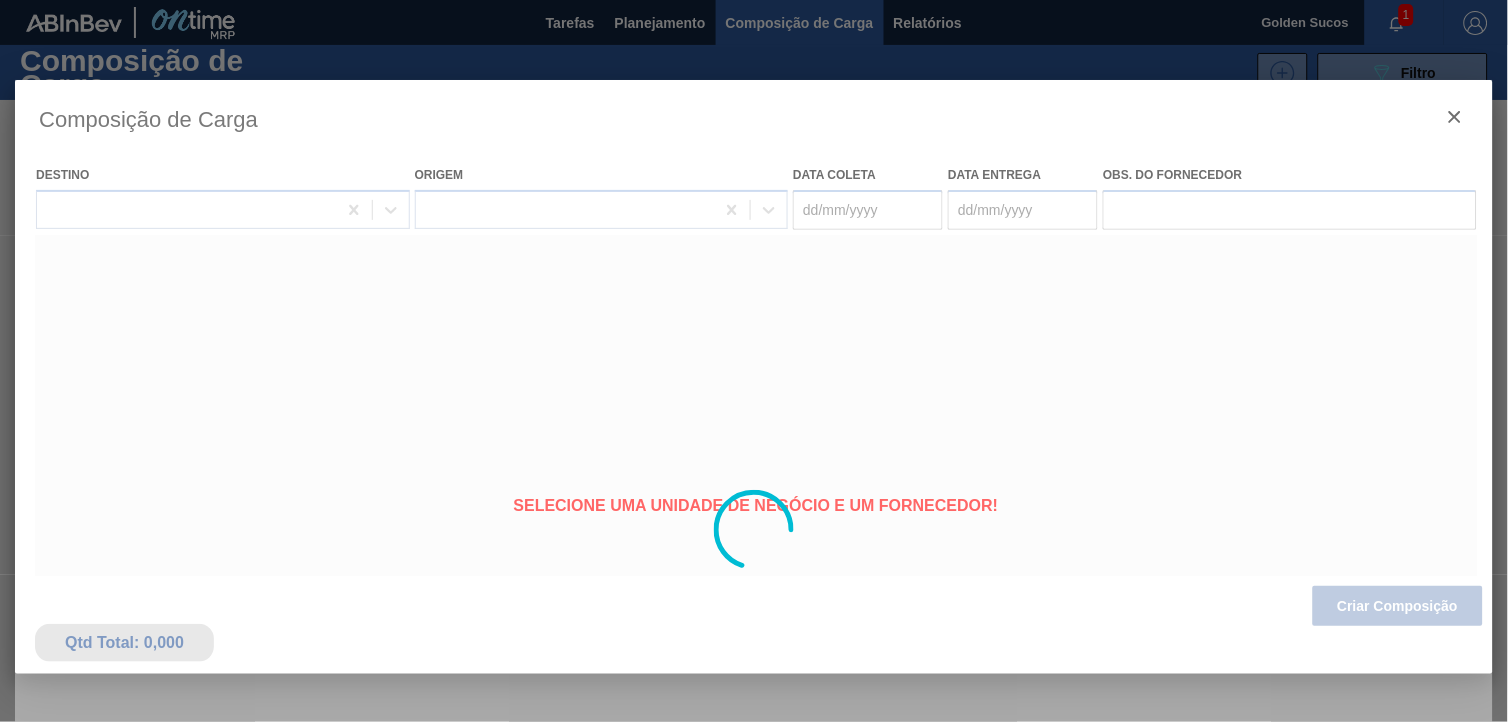 type on "[DATE]" 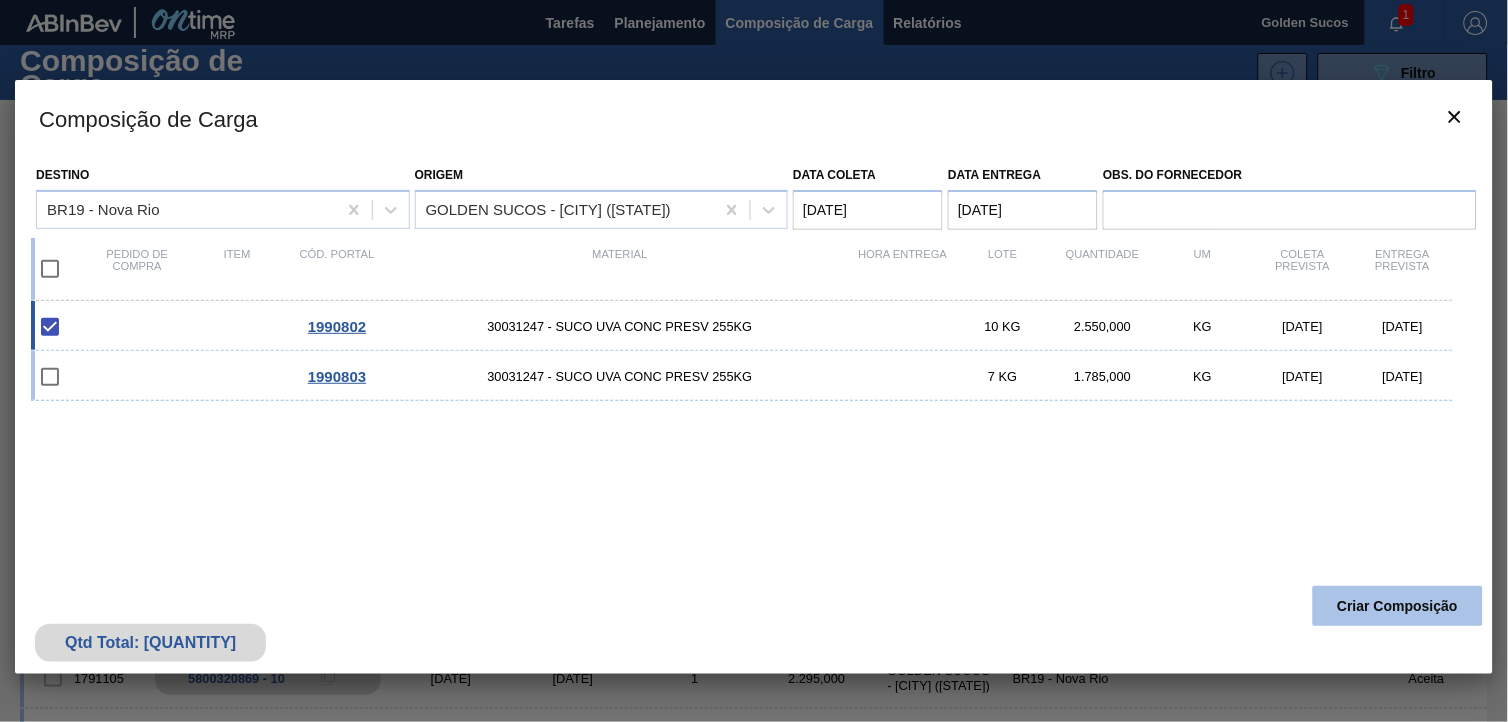 click on "Criar Composição" at bounding box center (1398, 606) 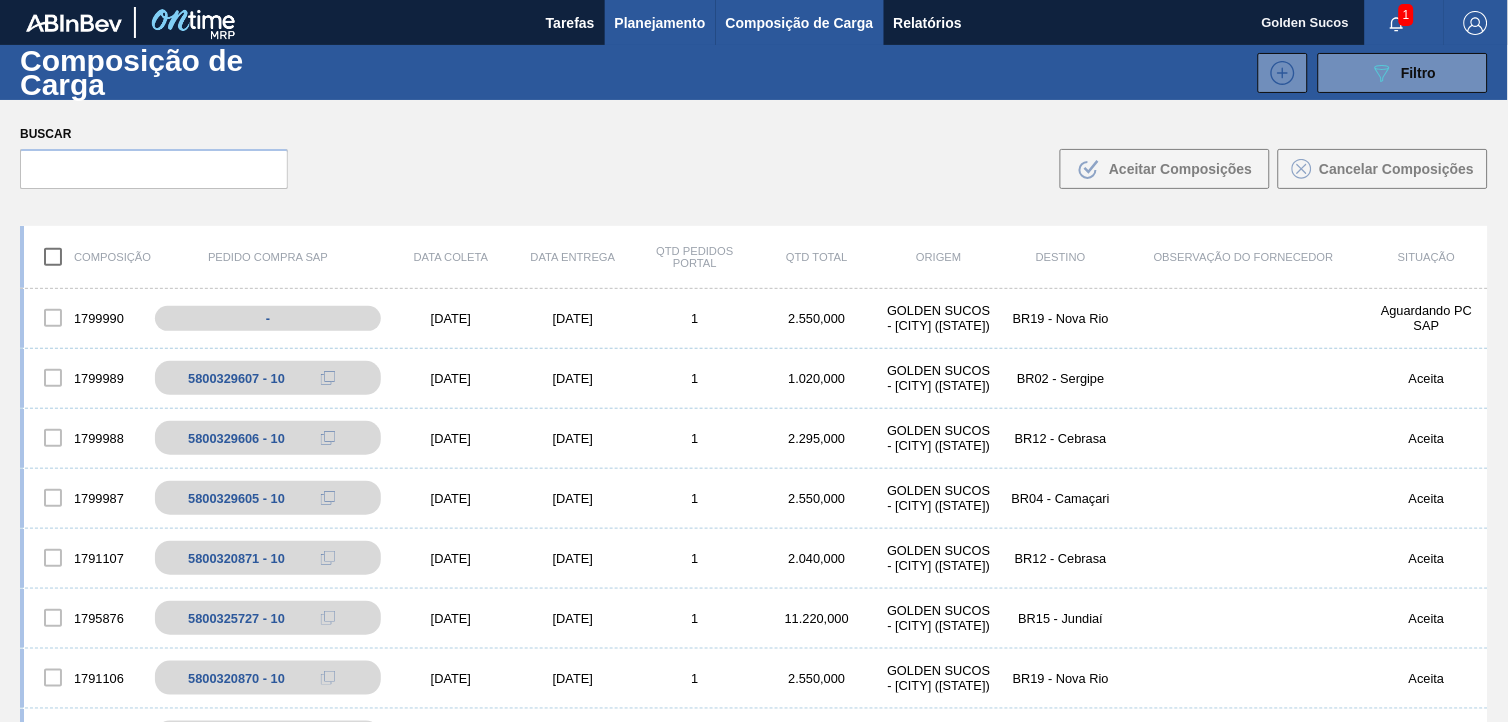 click on "Planejamento" at bounding box center (660, 23) 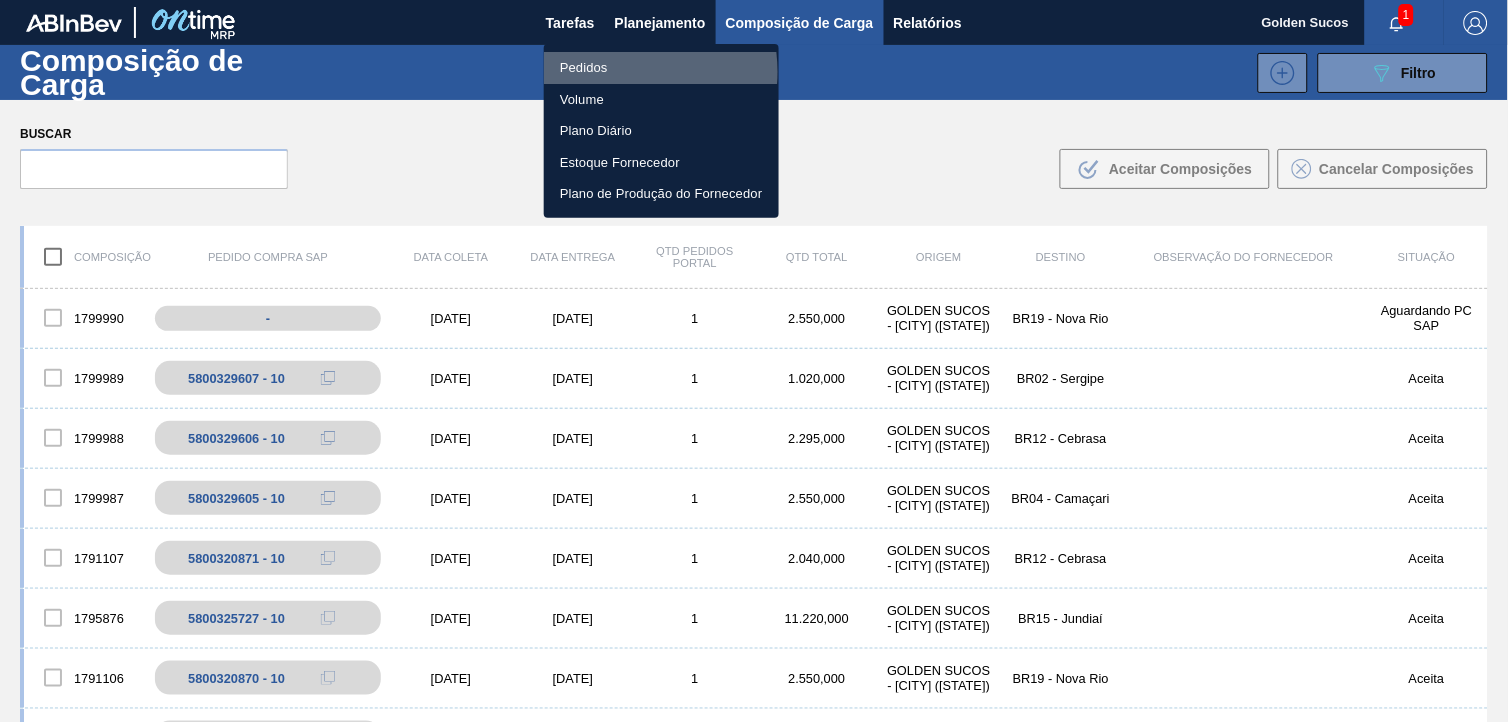 click on "Pedidos" at bounding box center [661, 68] 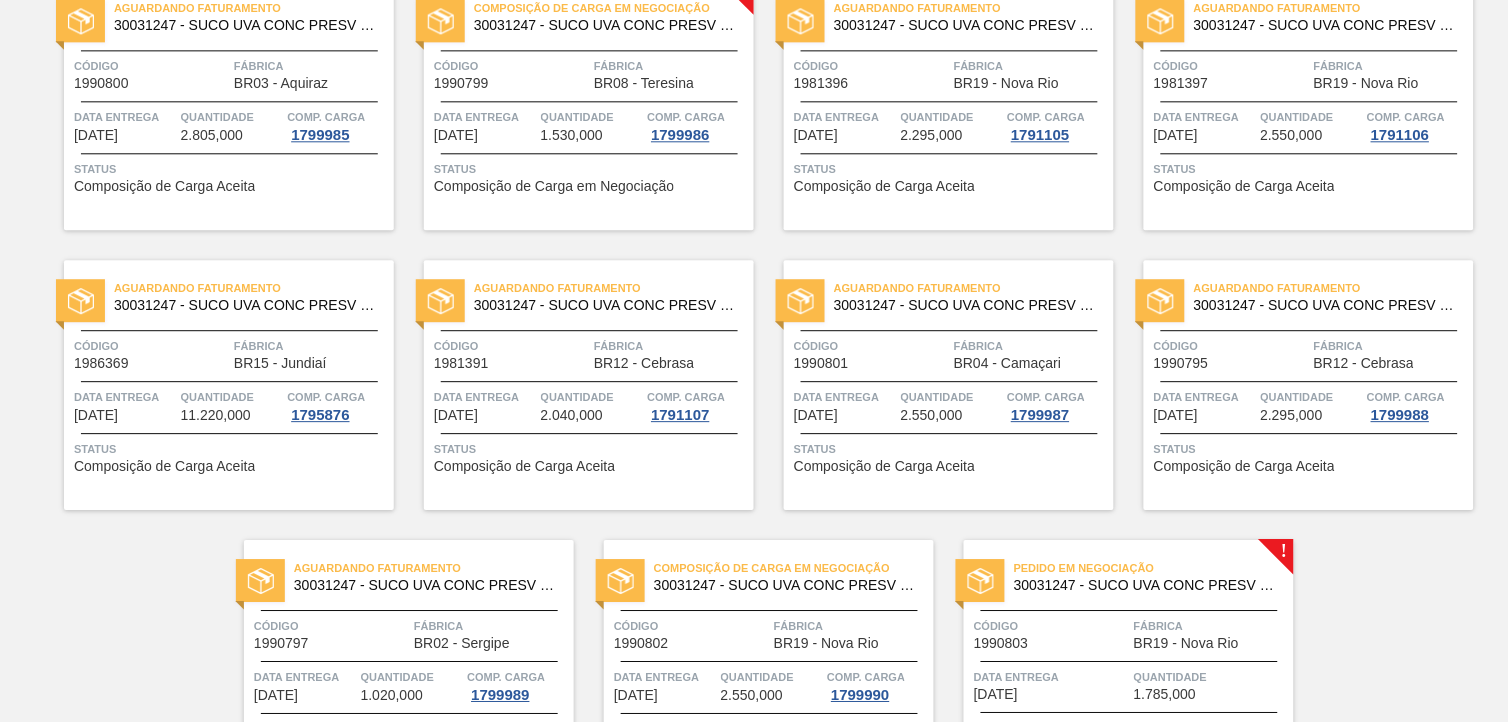 scroll, scrollTop: 1180, scrollLeft: 0, axis: vertical 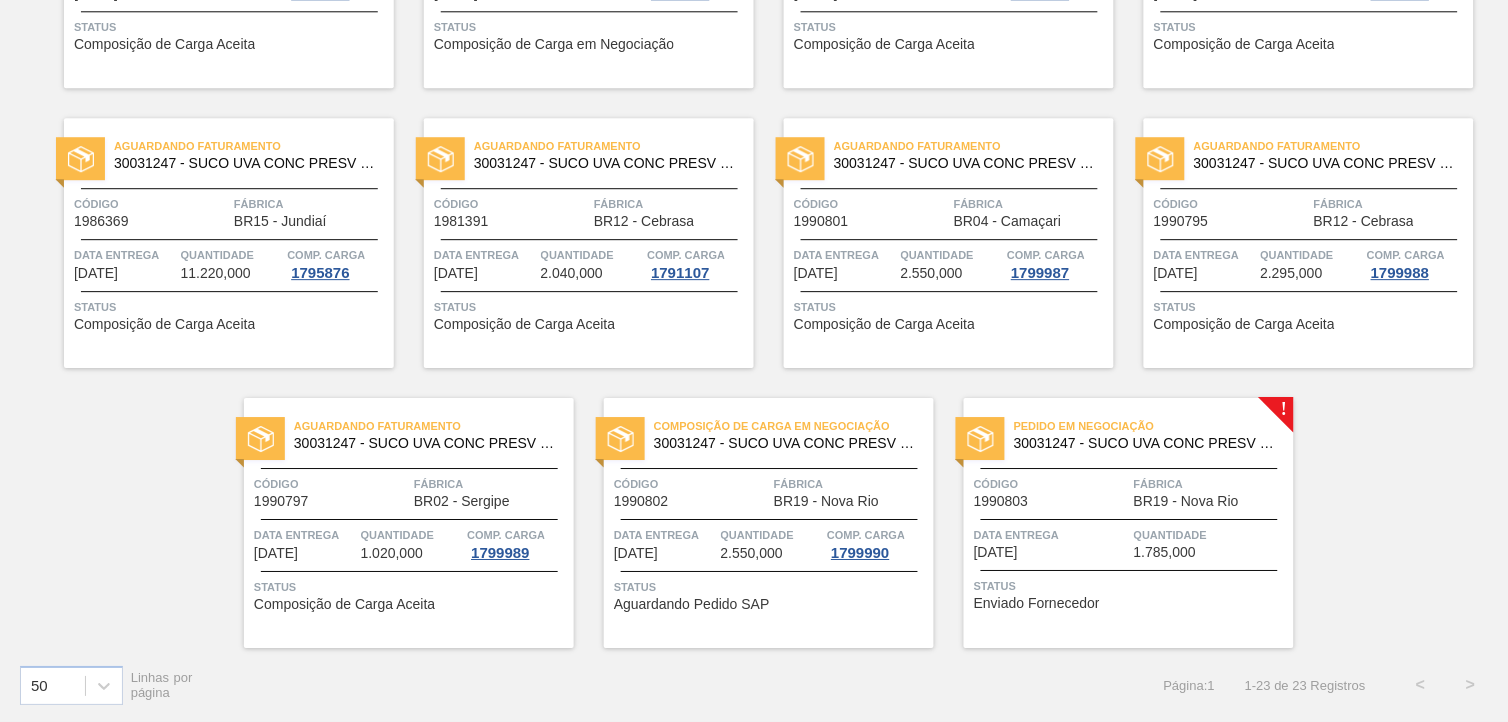 click on "30031247 - SUCO UVA CONC PRESV 255KG" at bounding box center [1146, 443] 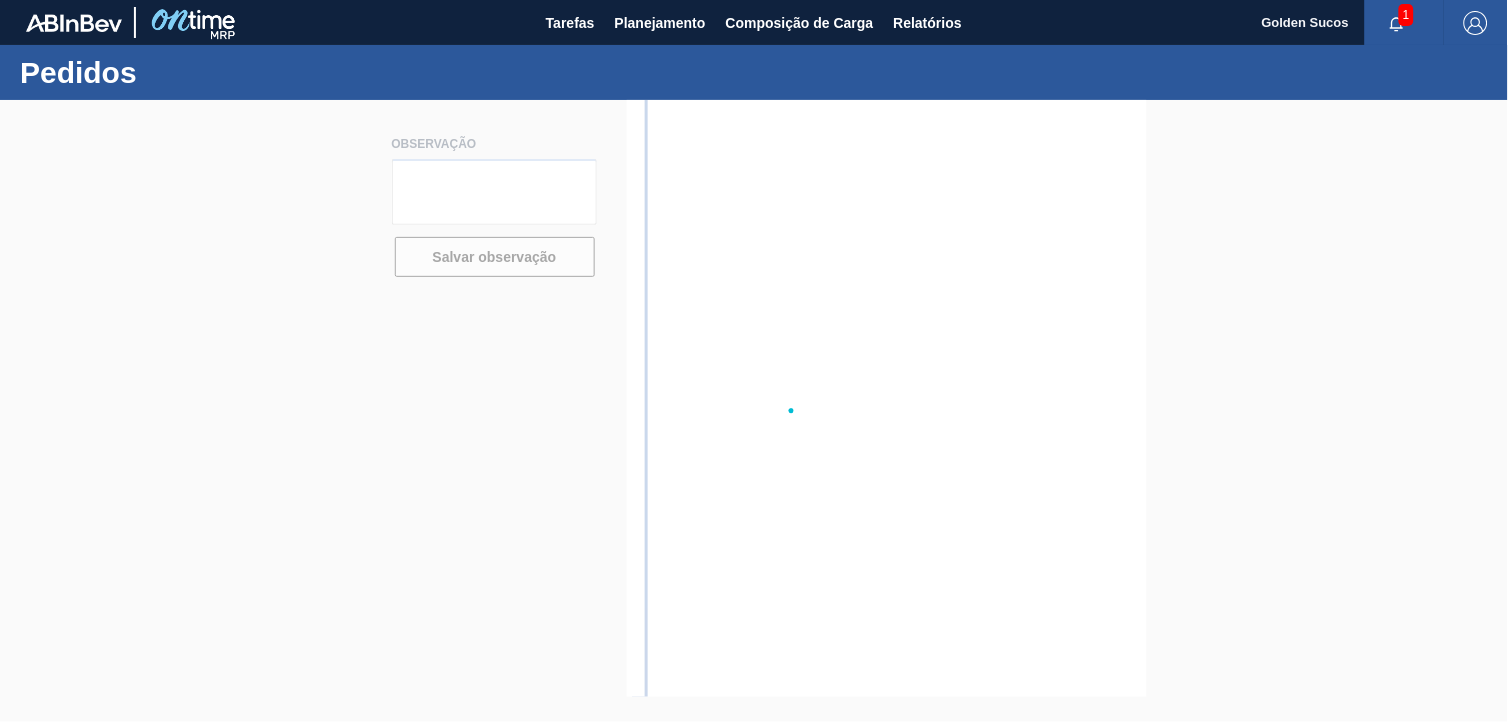 scroll, scrollTop: 0, scrollLeft: 0, axis: both 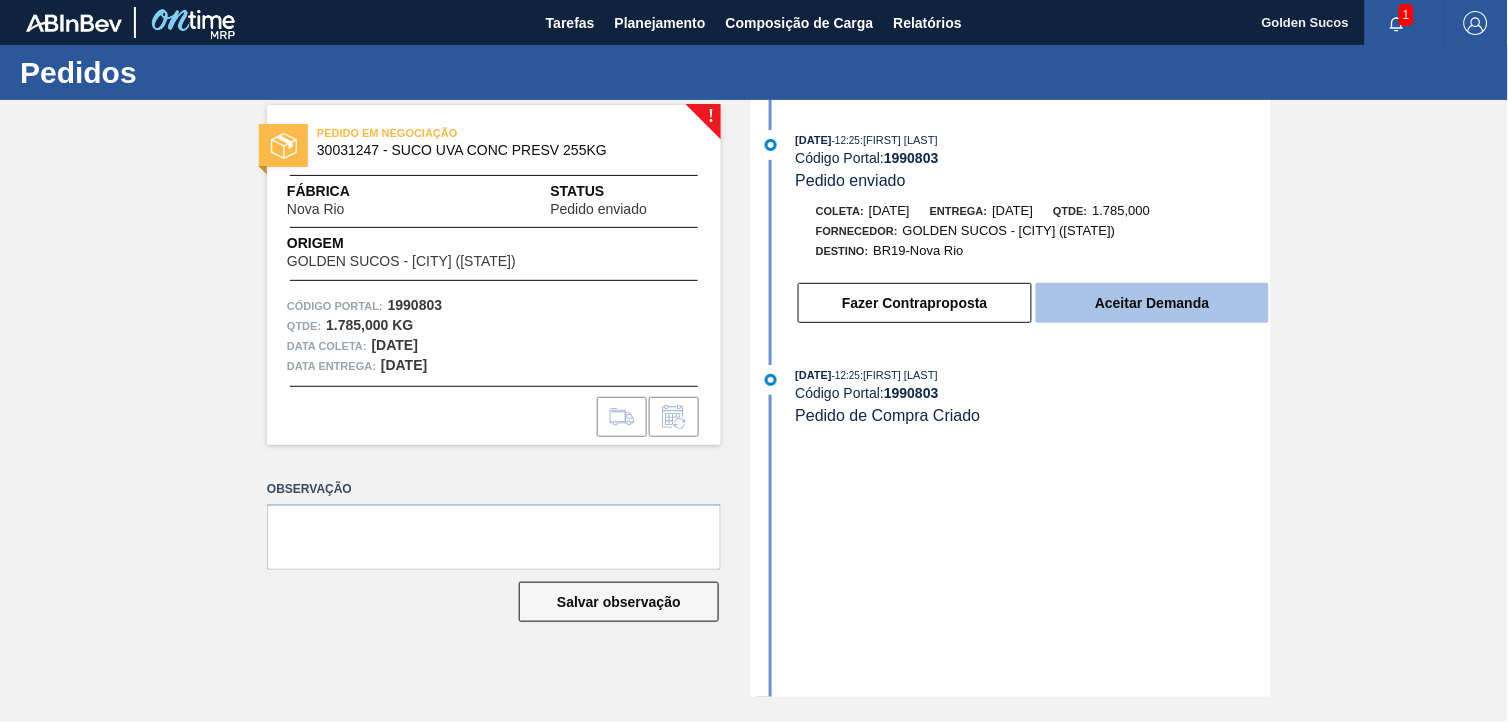 click on "Aceitar Demanda" at bounding box center (1152, 303) 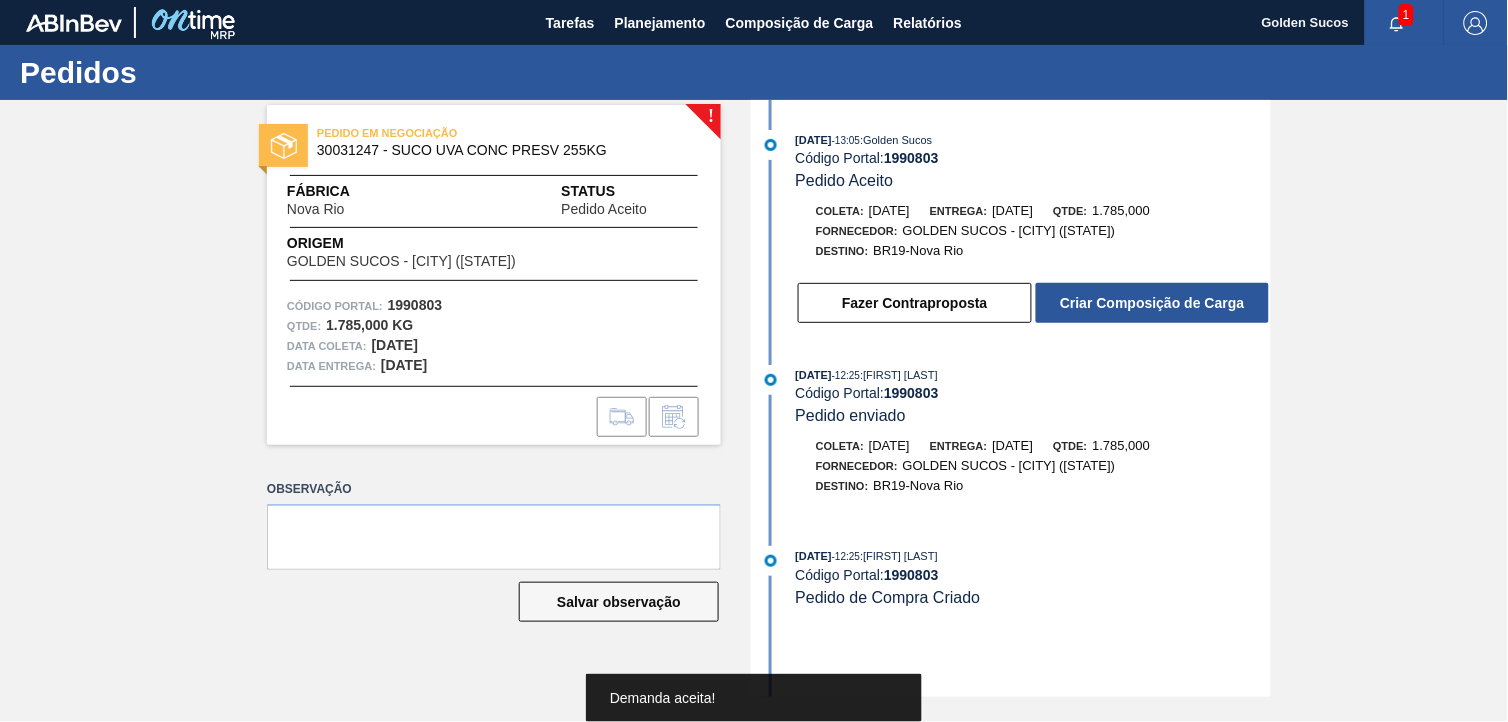 click on "Criar Composição de Carga" at bounding box center [1152, 303] 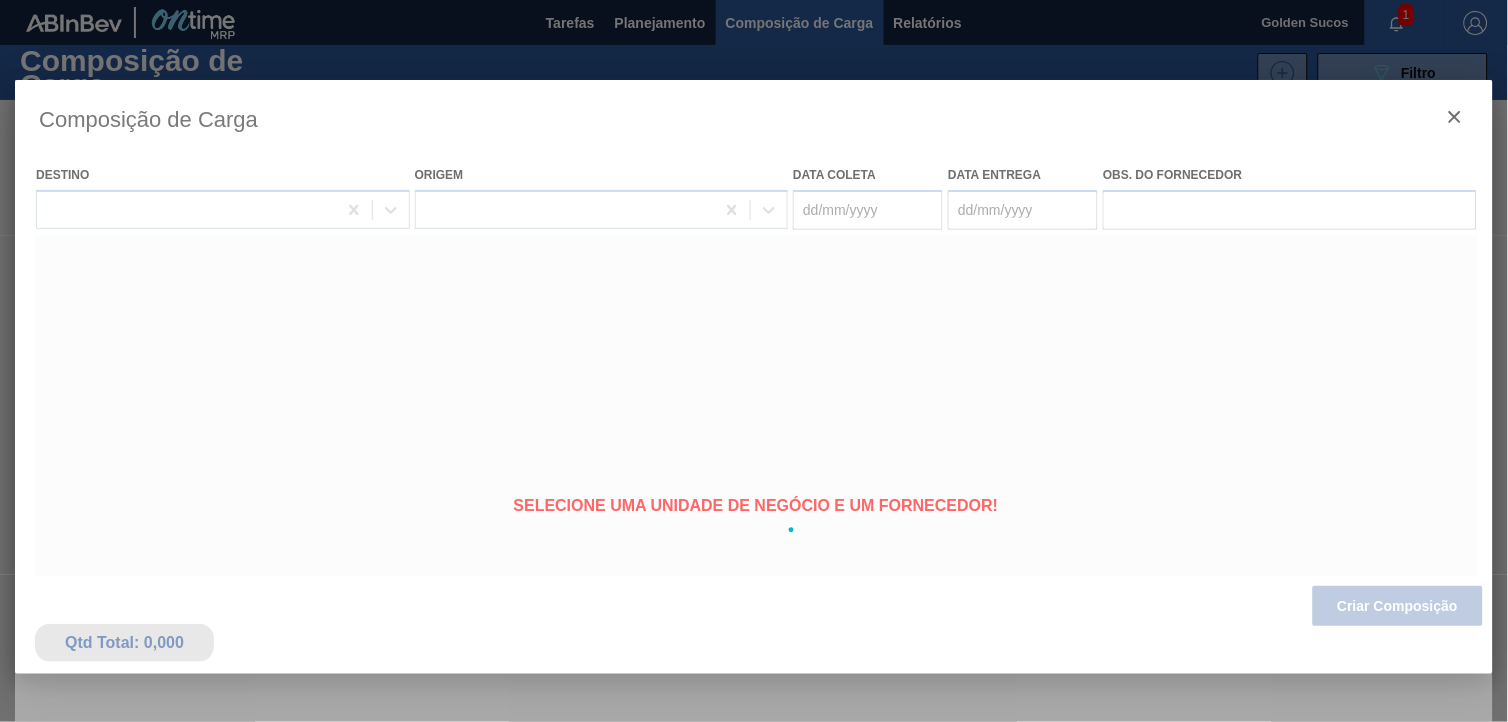 type on "[DATE]" 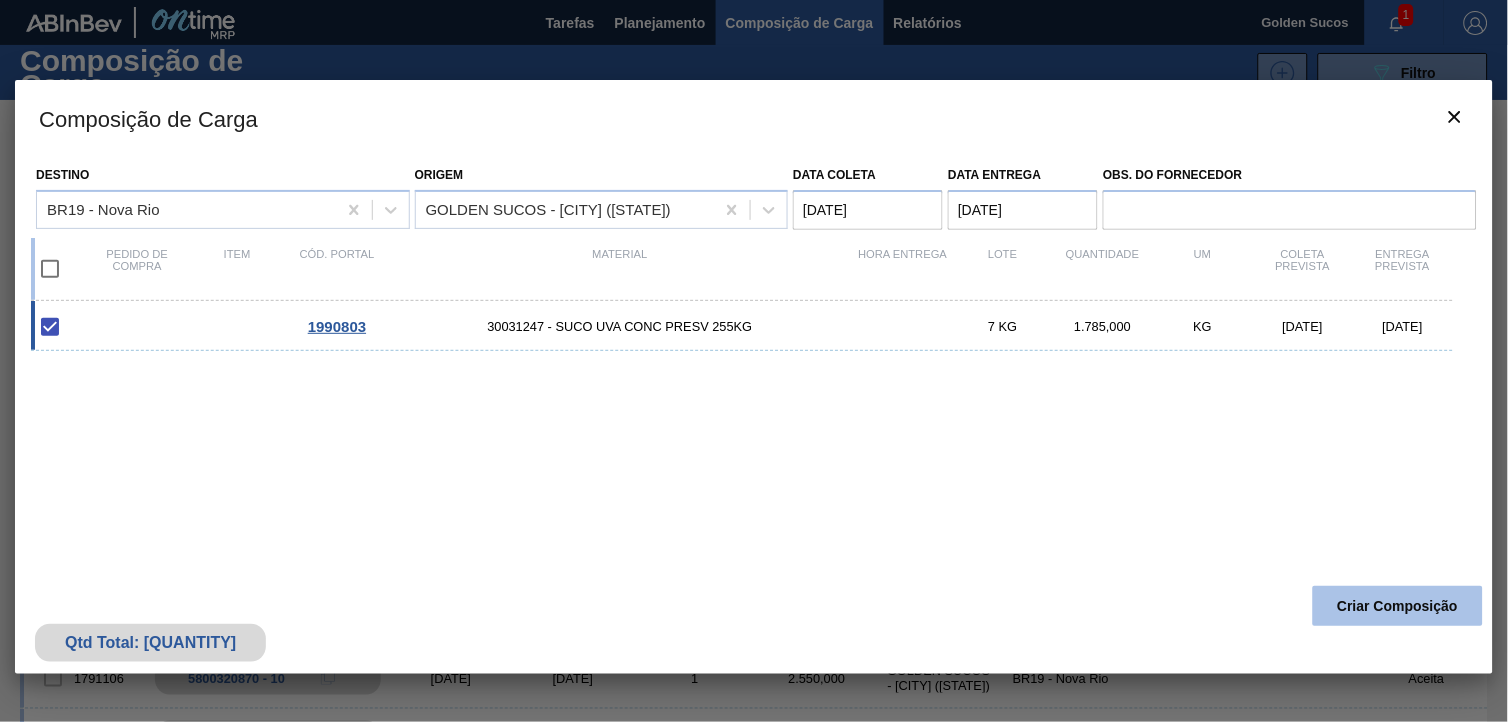 click on "Criar Composição" at bounding box center [1398, 606] 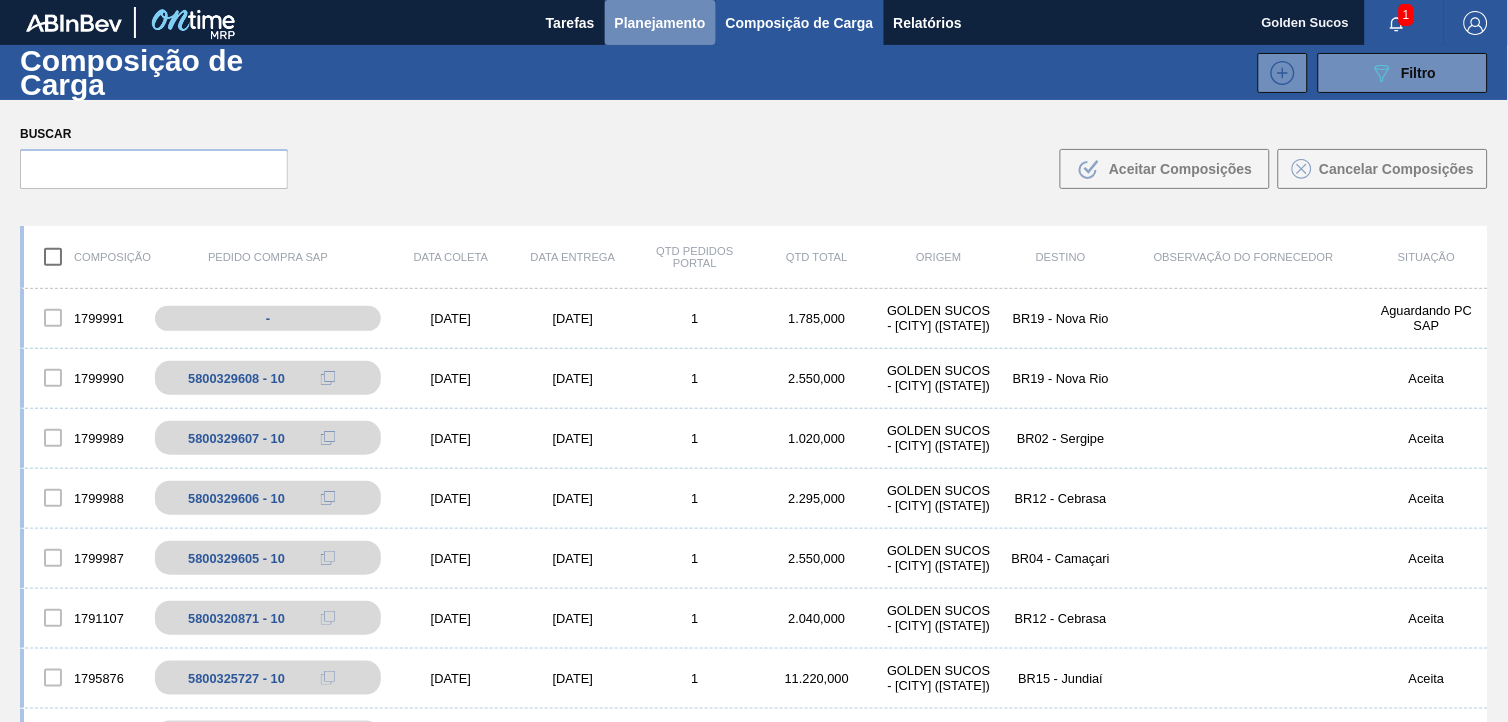click on "Planejamento" at bounding box center (660, 23) 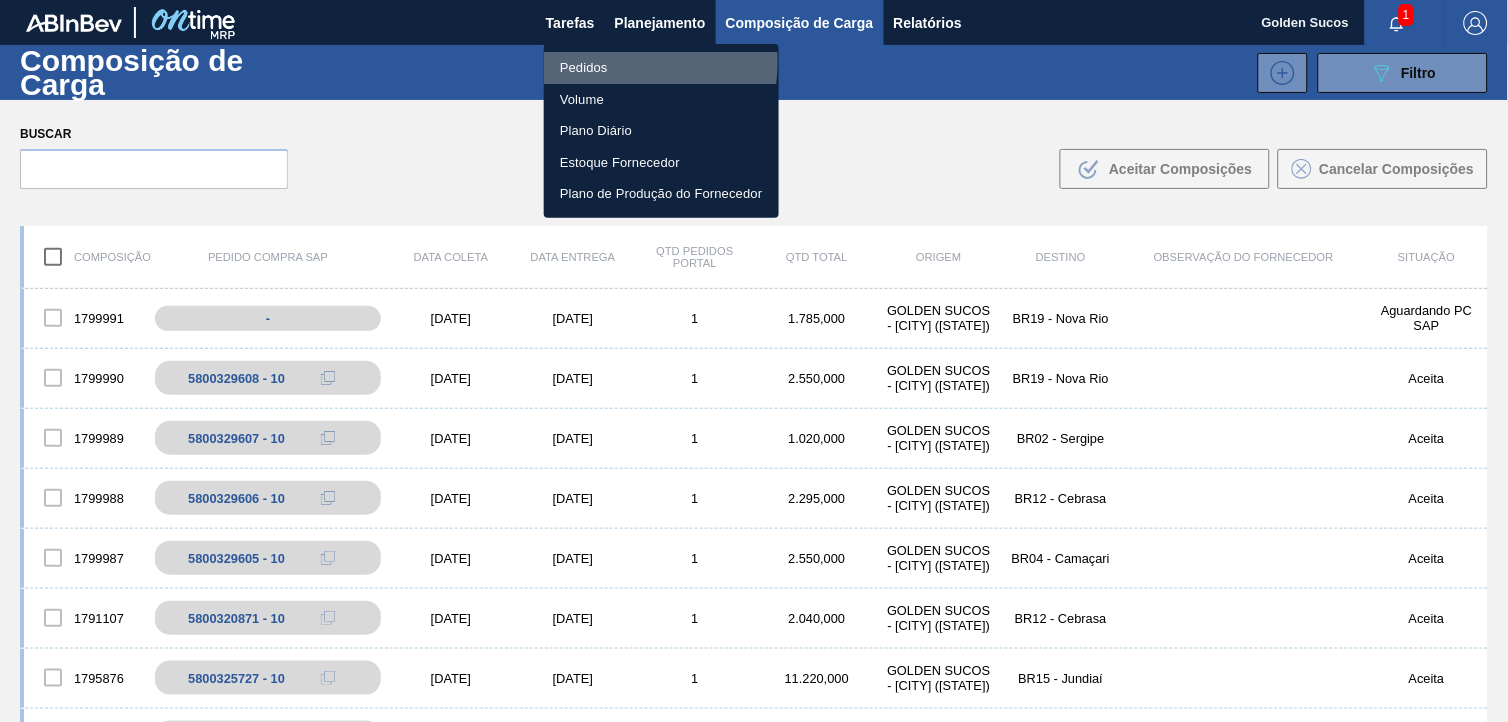 click on "Pedidos" at bounding box center [661, 68] 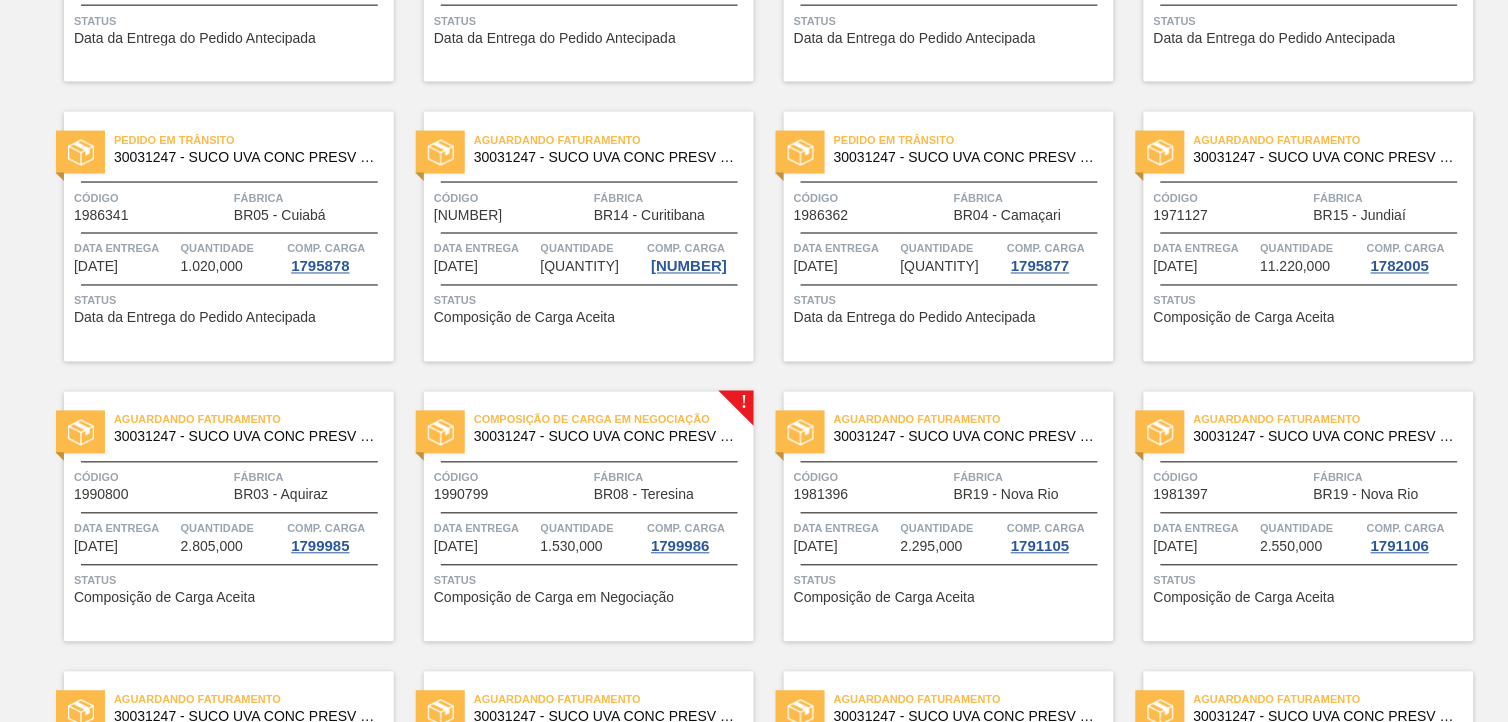 scroll, scrollTop: 624, scrollLeft: 0, axis: vertical 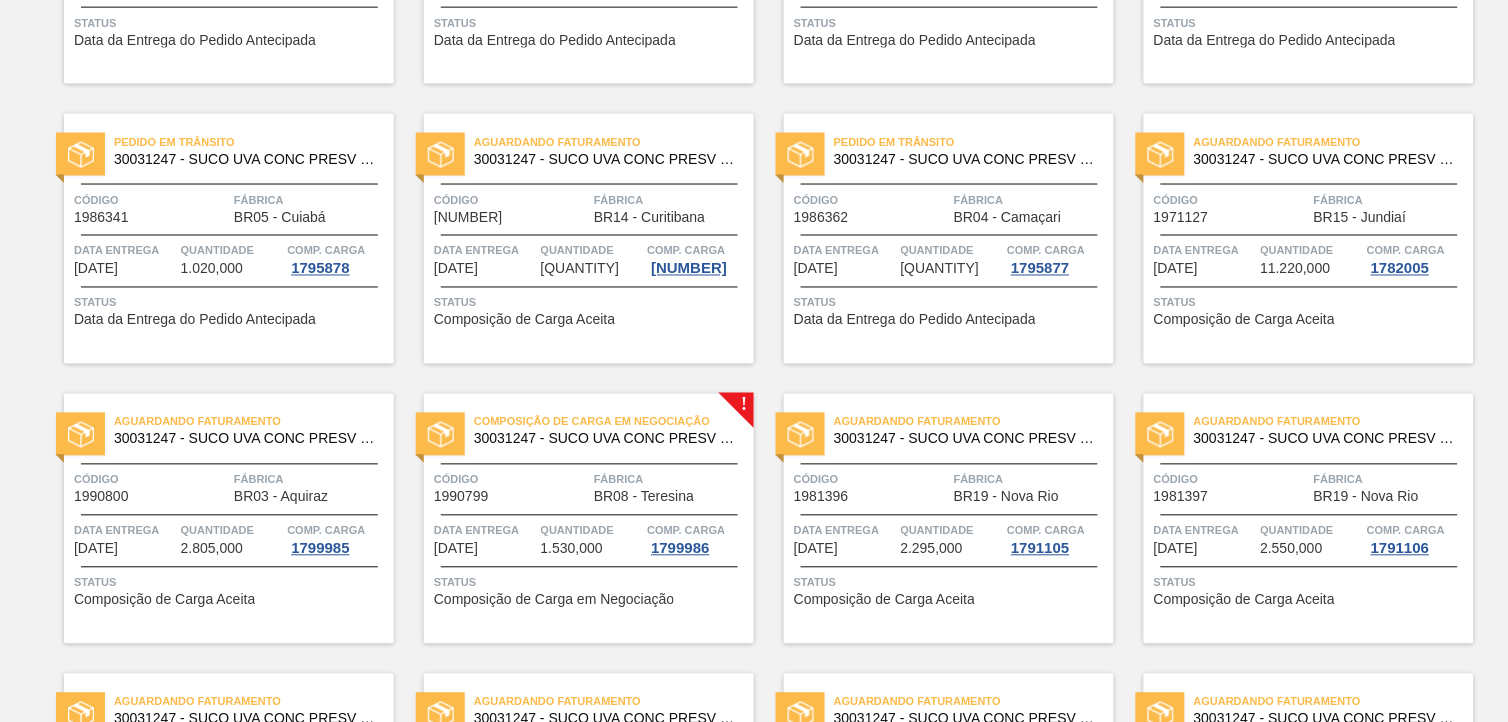 click on "Composição de Carga em Negociação" at bounding box center (614, 422) 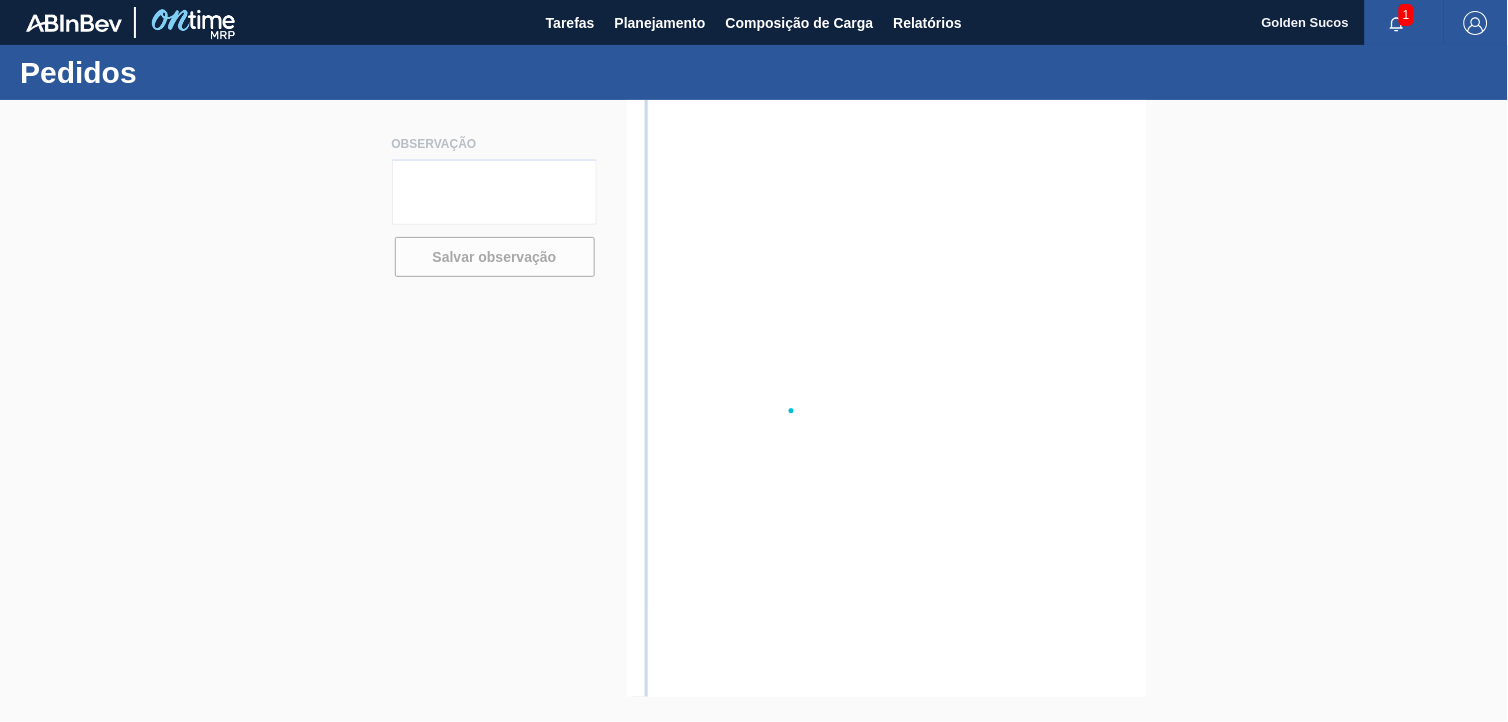 scroll, scrollTop: 0, scrollLeft: 0, axis: both 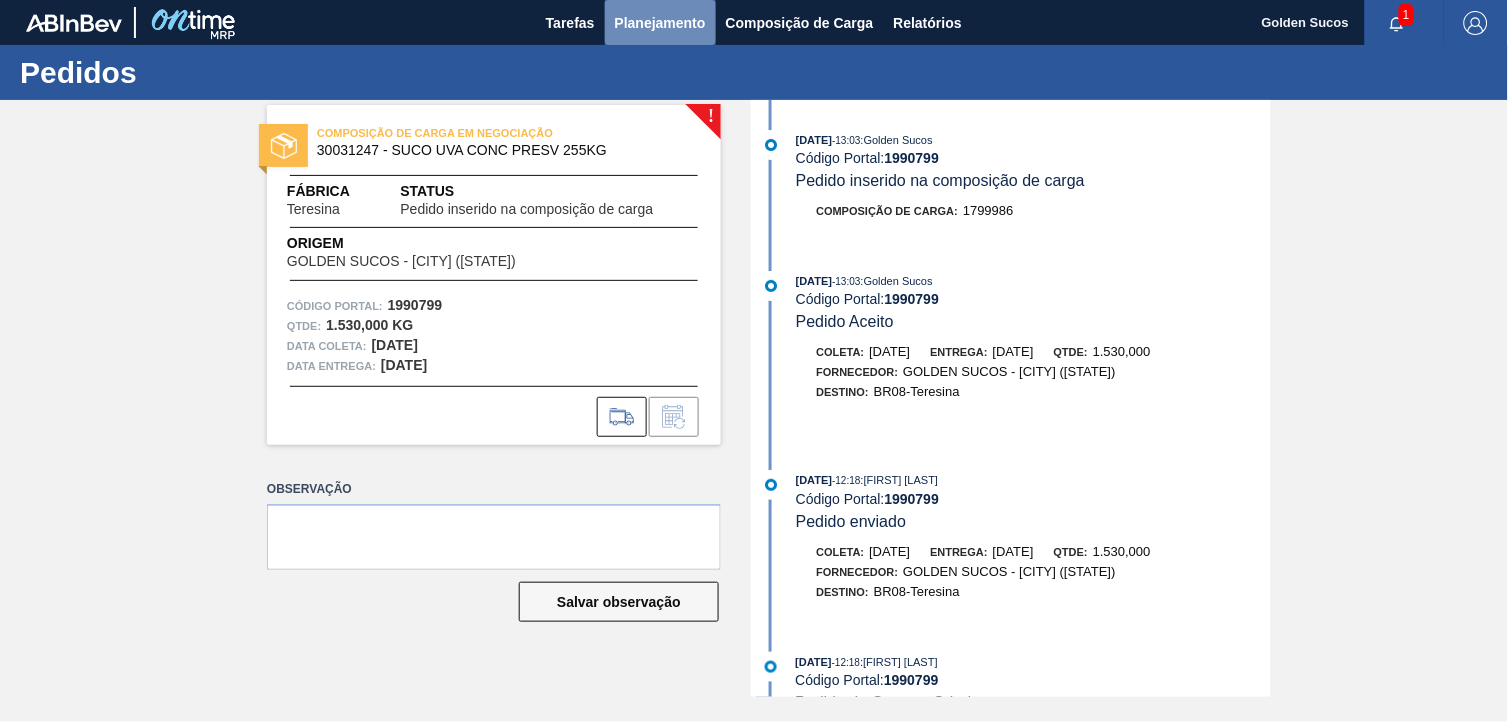 click on "Planejamento" at bounding box center [660, 23] 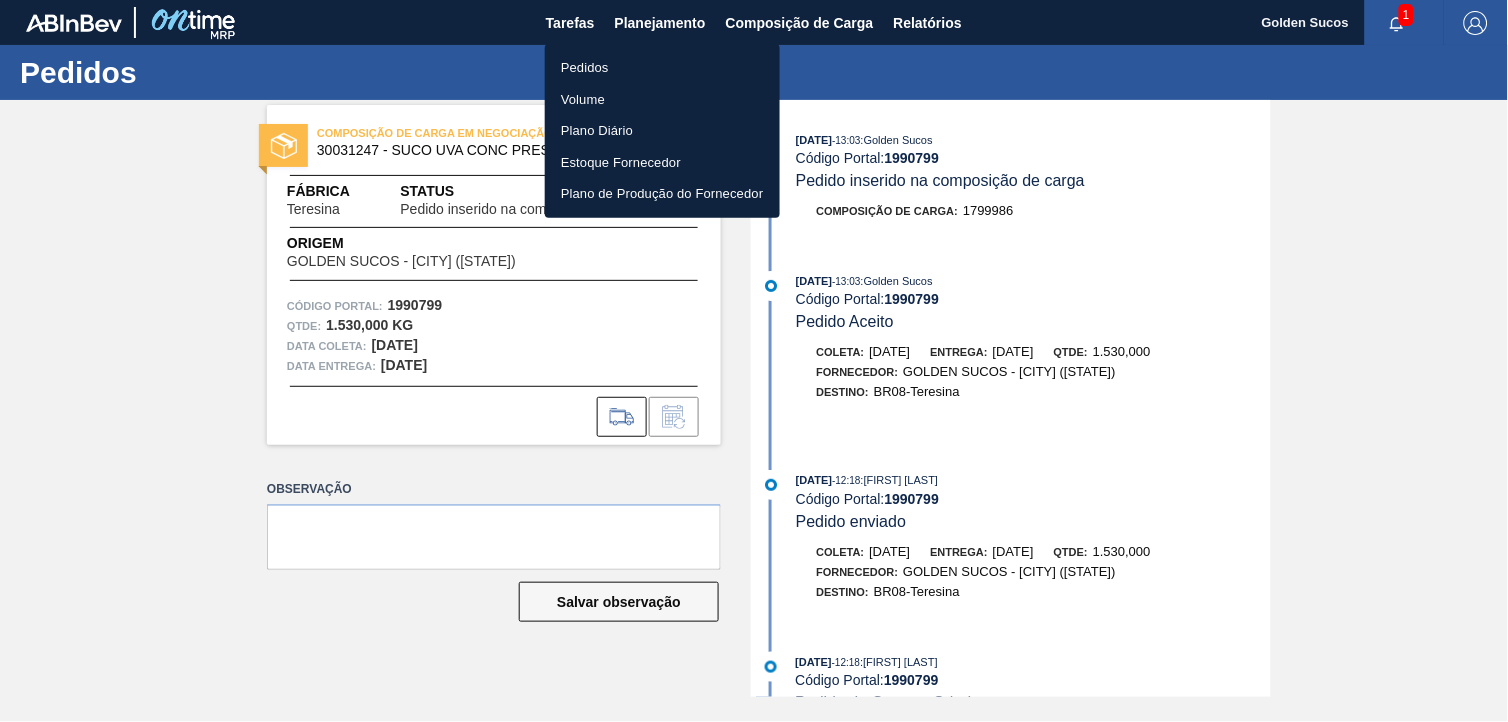 click on "Pedidos" at bounding box center (662, 68) 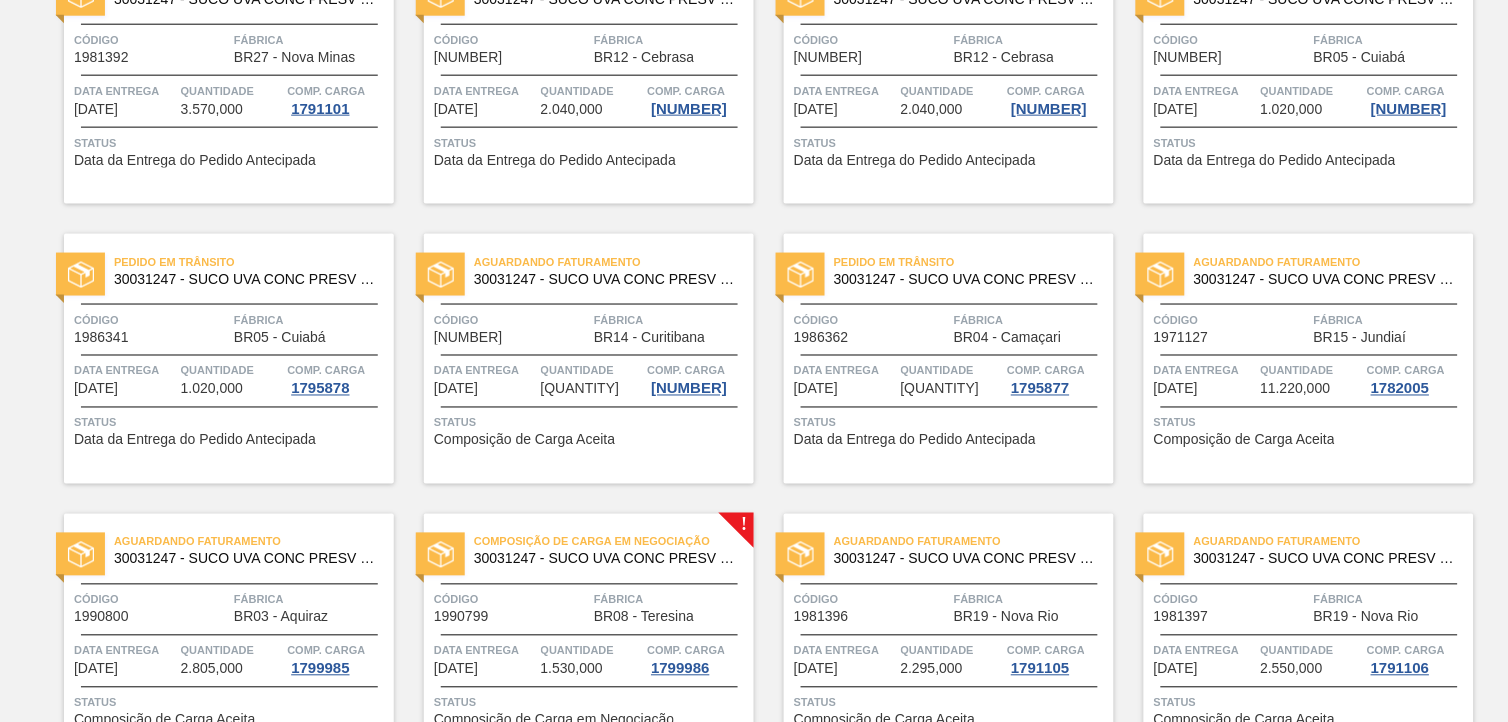 scroll, scrollTop: 555, scrollLeft: 0, axis: vertical 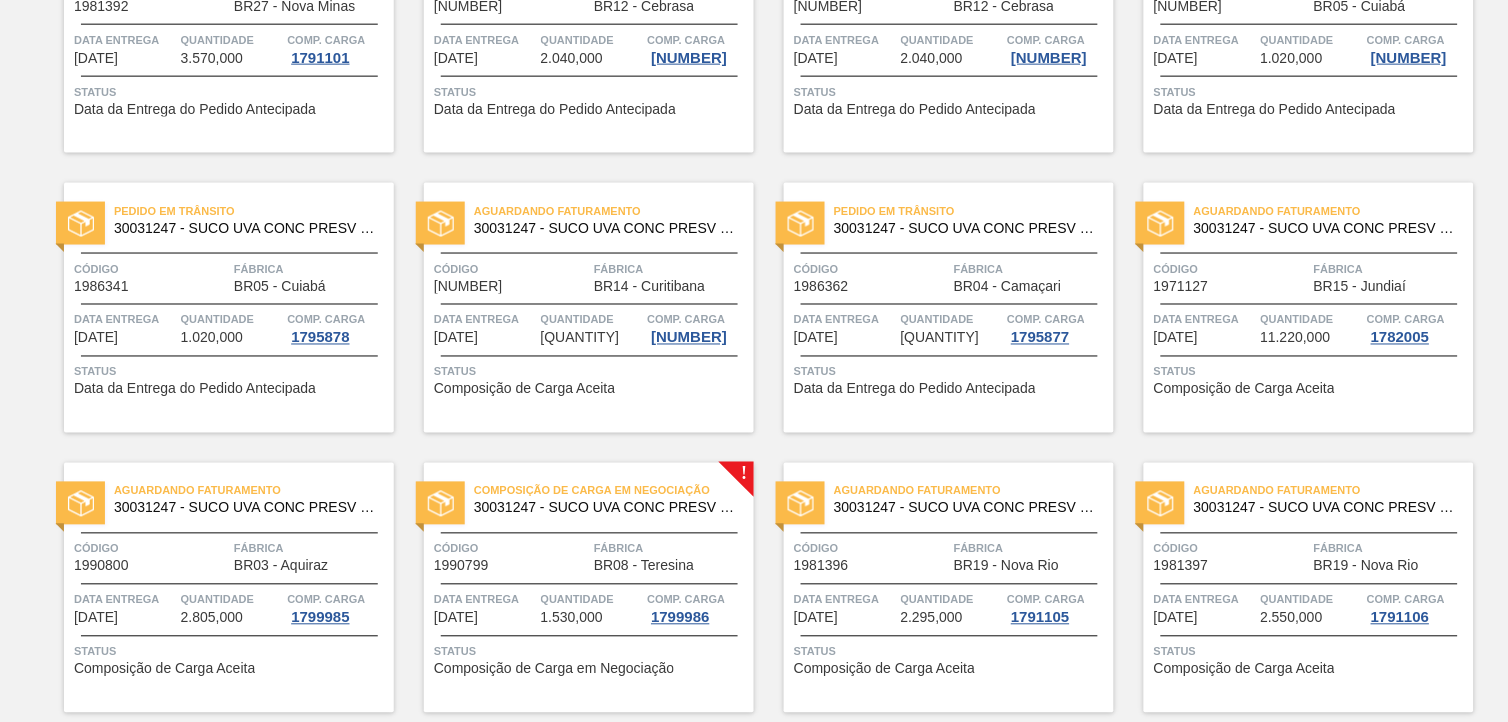 click on "Aguardando Faturamento" at bounding box center [614, 211] 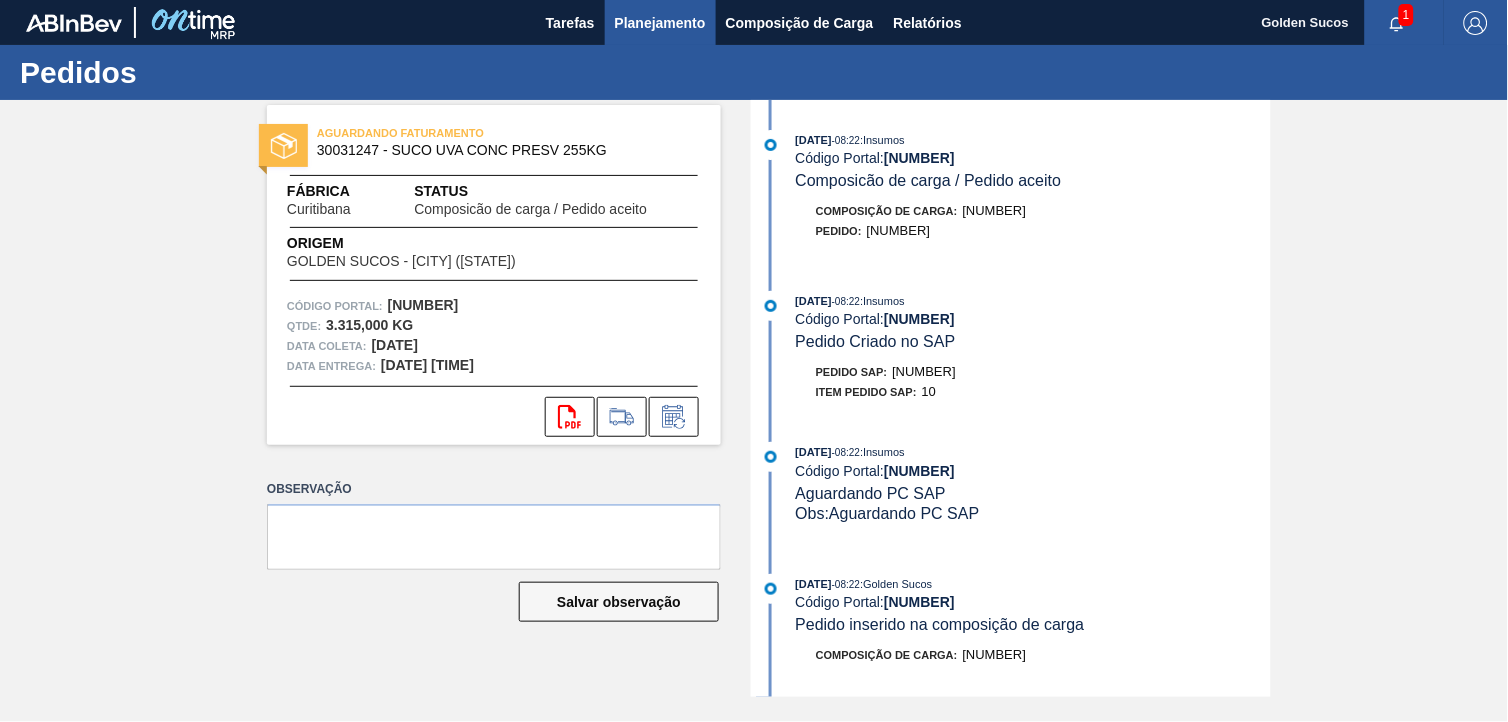 click on "Planejamento" at bounding box center [660, 23] 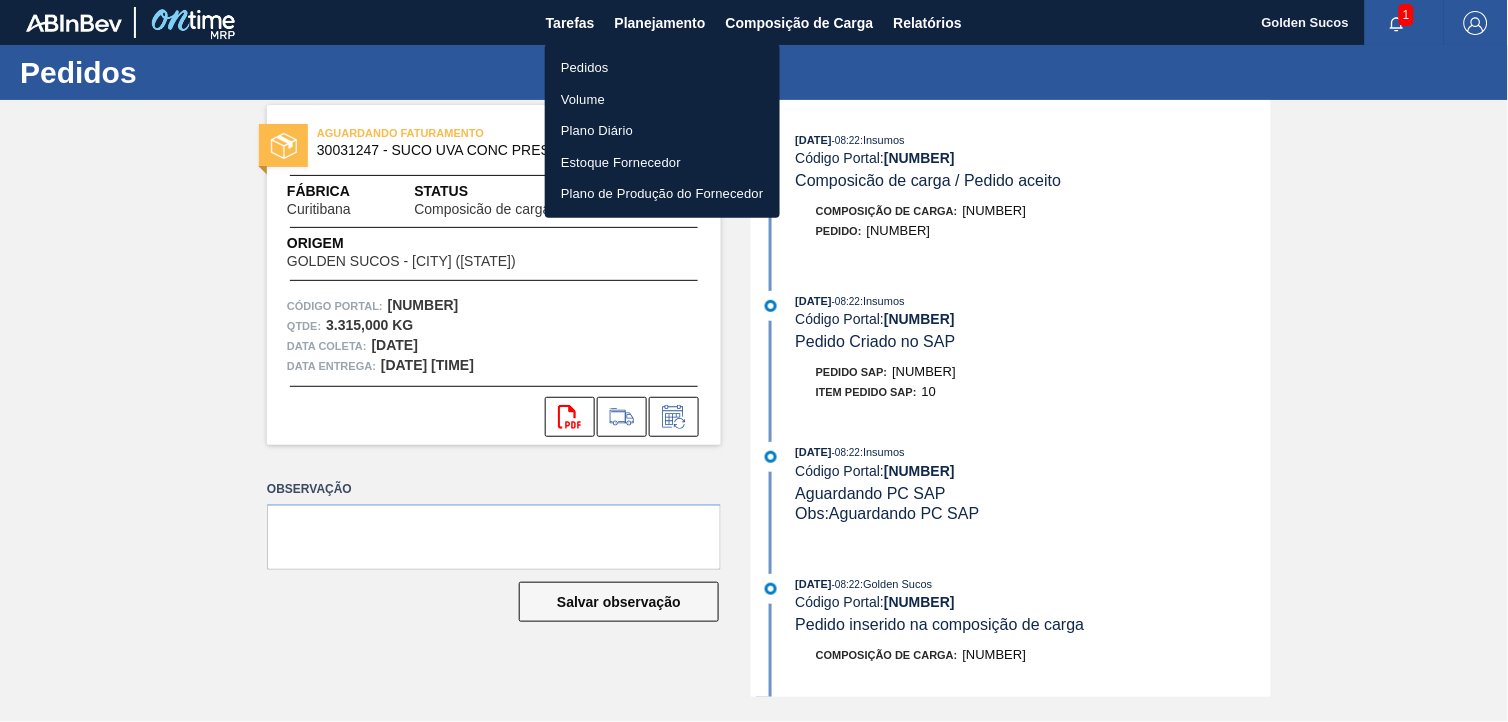click on "Pedidos" at bounding box center [662, 68] 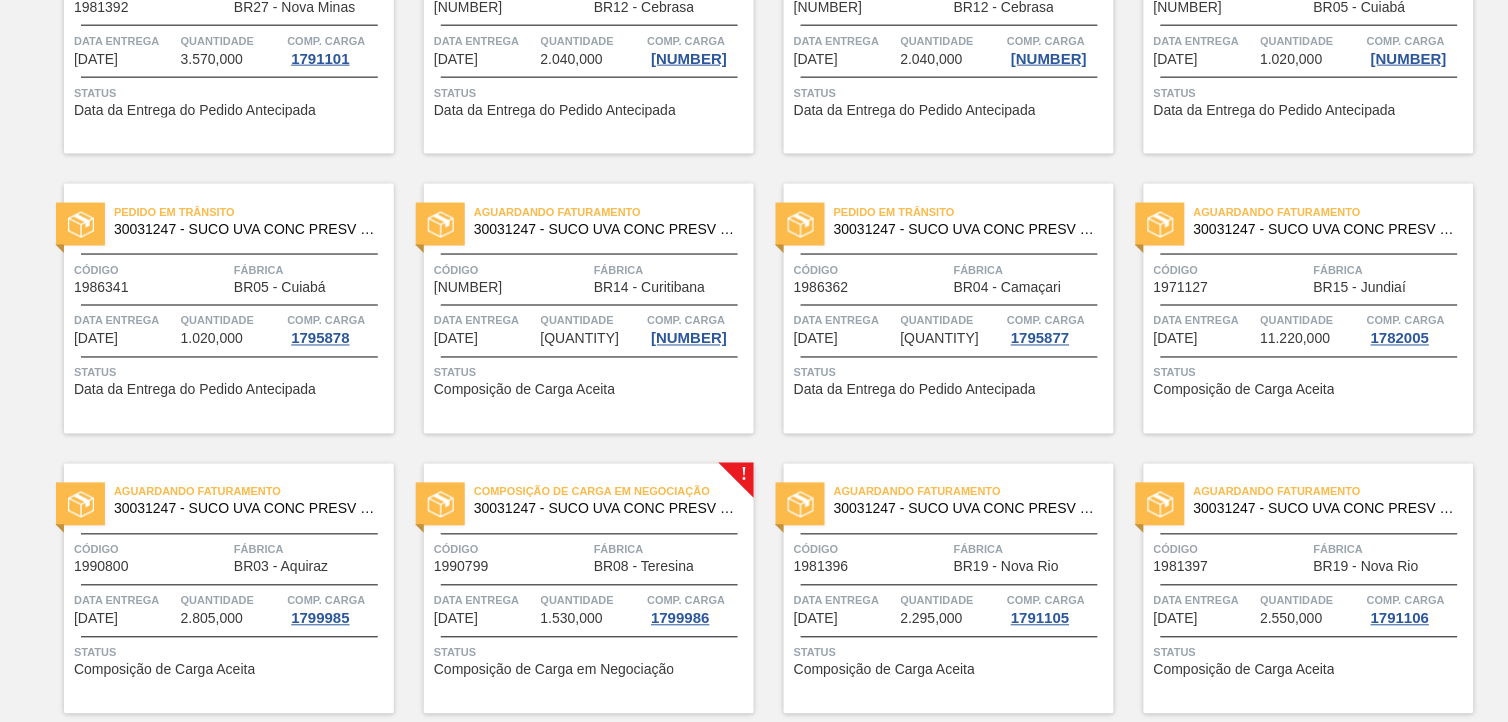 scroll, scrollTop: 555, scrollLeft: 0, axis: vertical 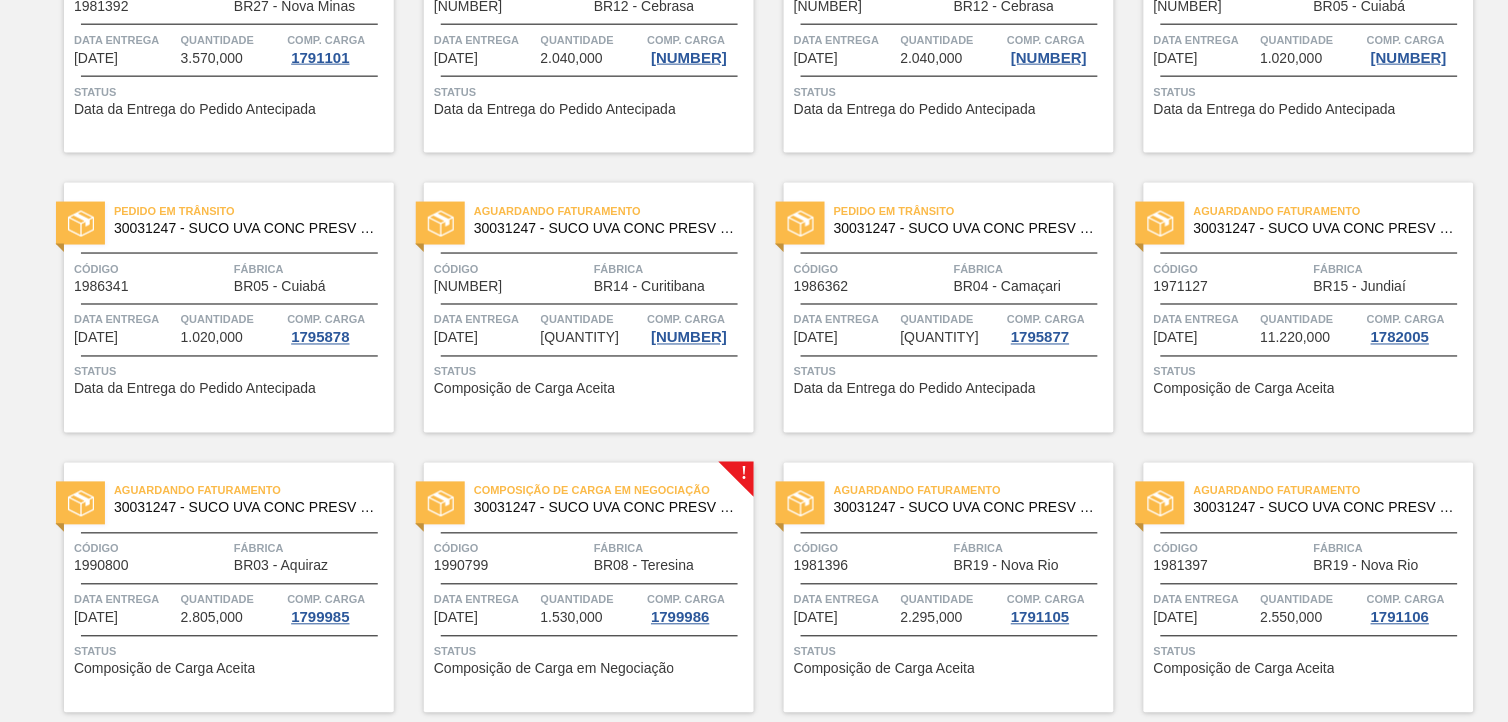 click on "30031247 - SUCO UVA CONC PRESV 255KG" at bounding box center (1326, 228) 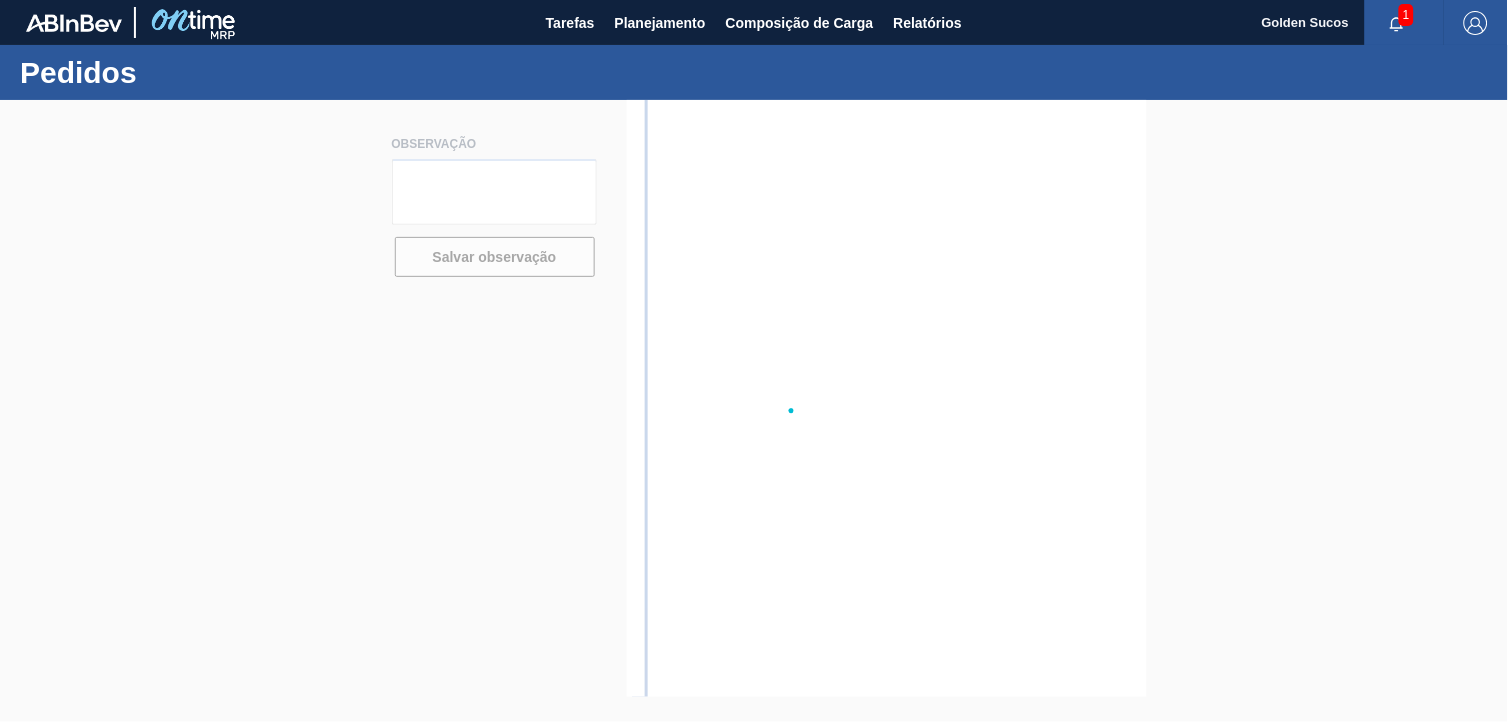 scroll, scrollTop: 0, scrollLeft: 0, axis: both 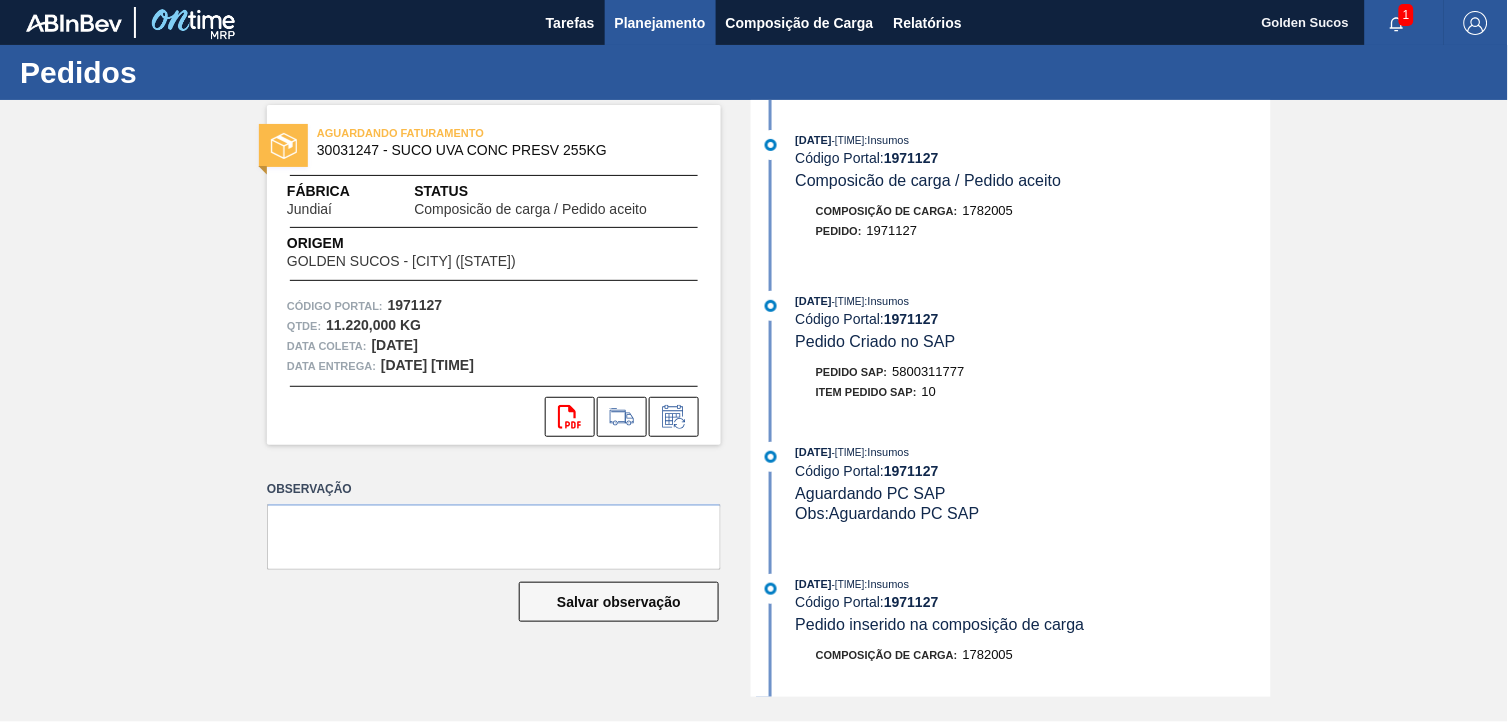 click on "Planejamento" at bounding box center [660, 23] 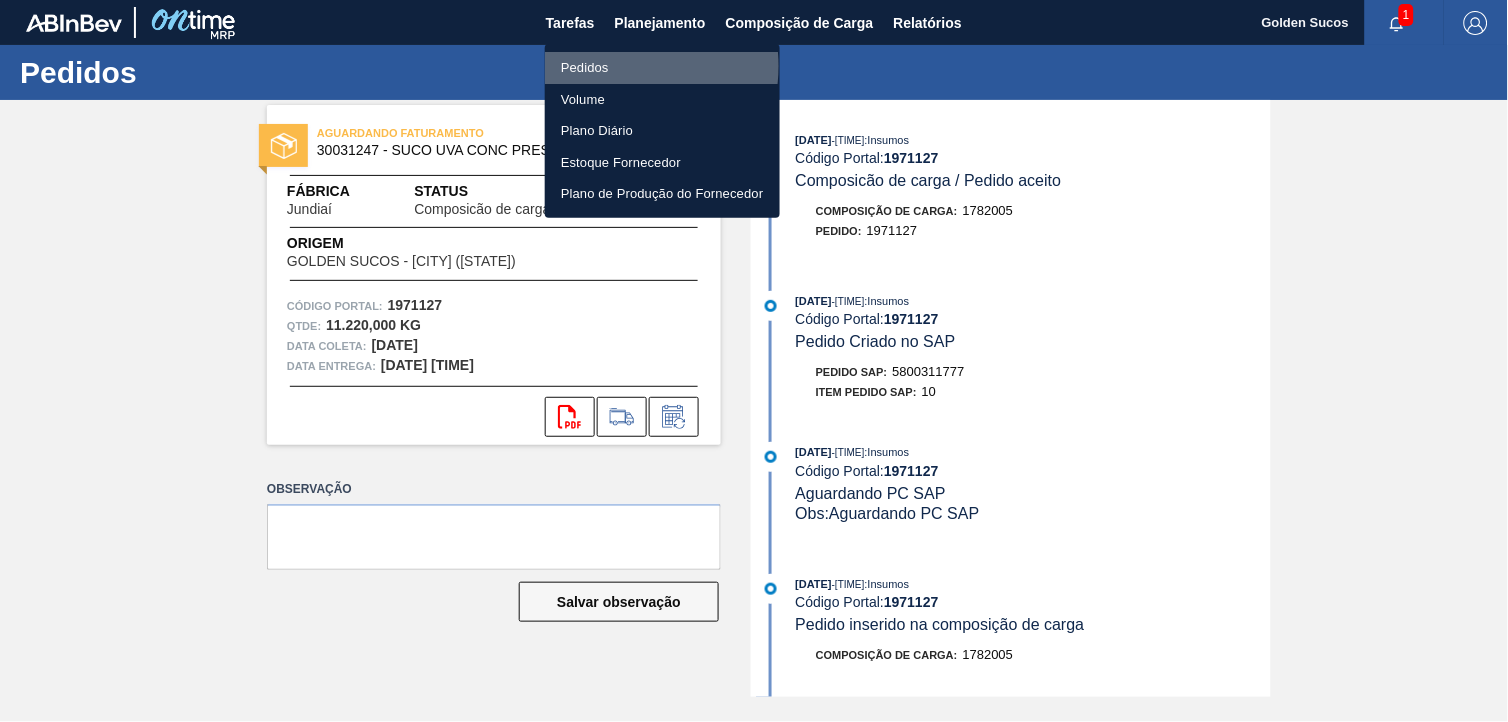 click on "Pedidos" at bounding box center (662, 68) 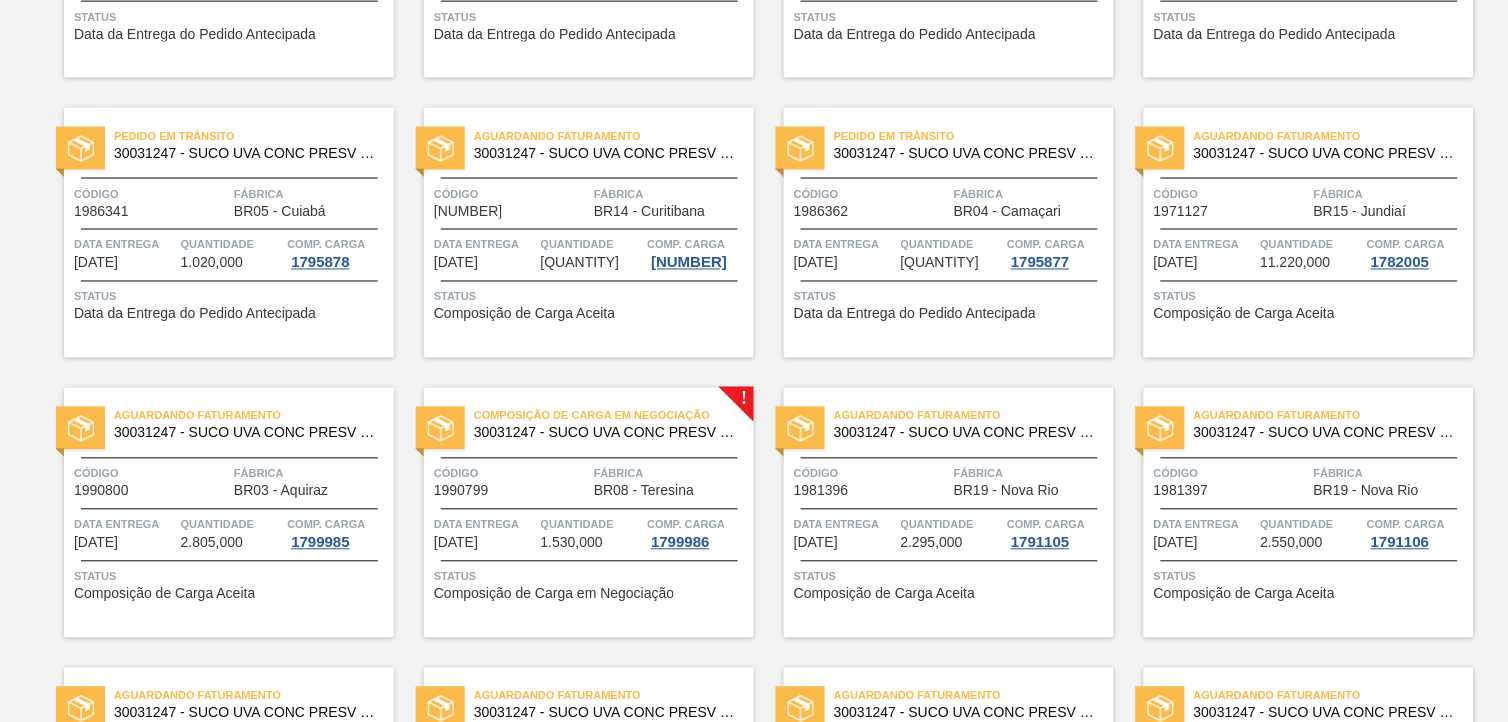 scroll, scrollTop: 666, scrollLeft: 0, axis: vertical 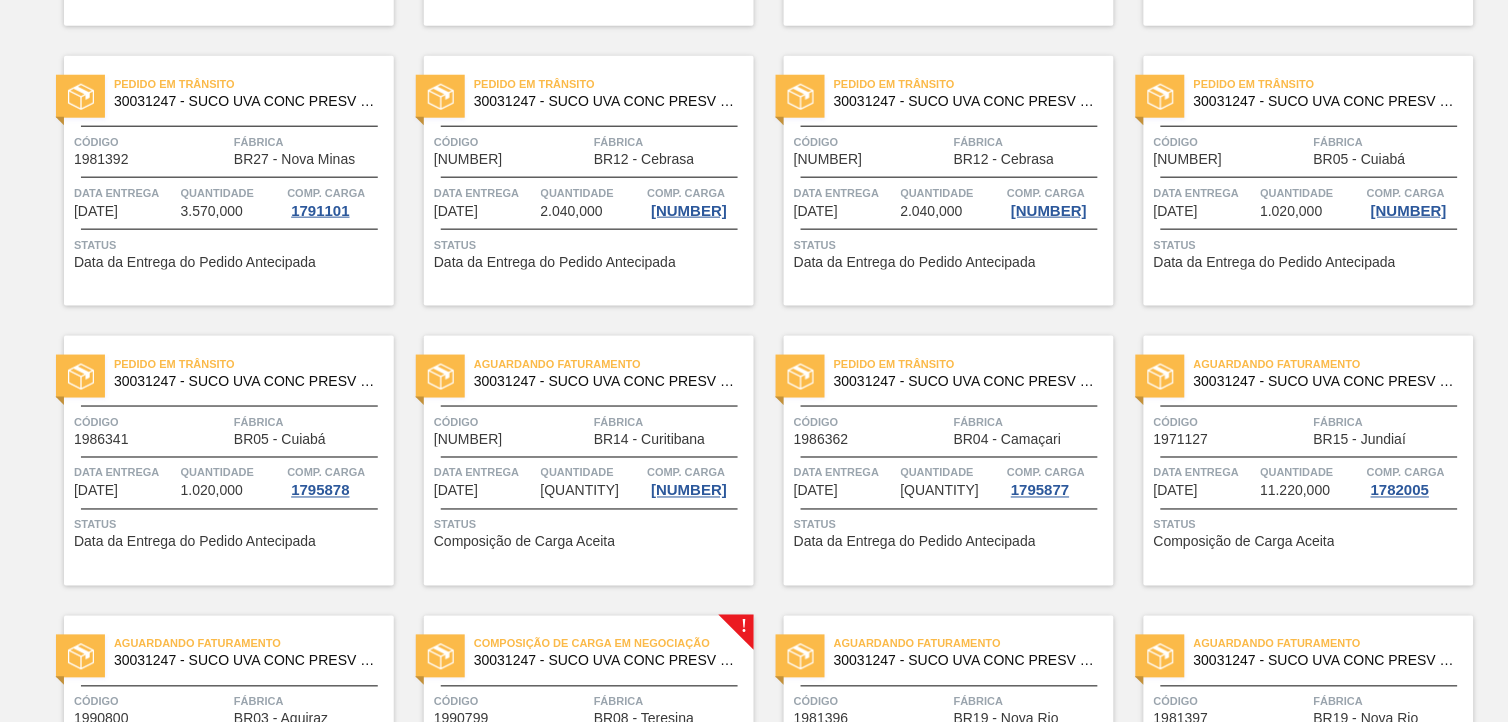 click on "30031247 - SUCO UVA CONC PRESV 255KG" at bounding box center (606, 381) 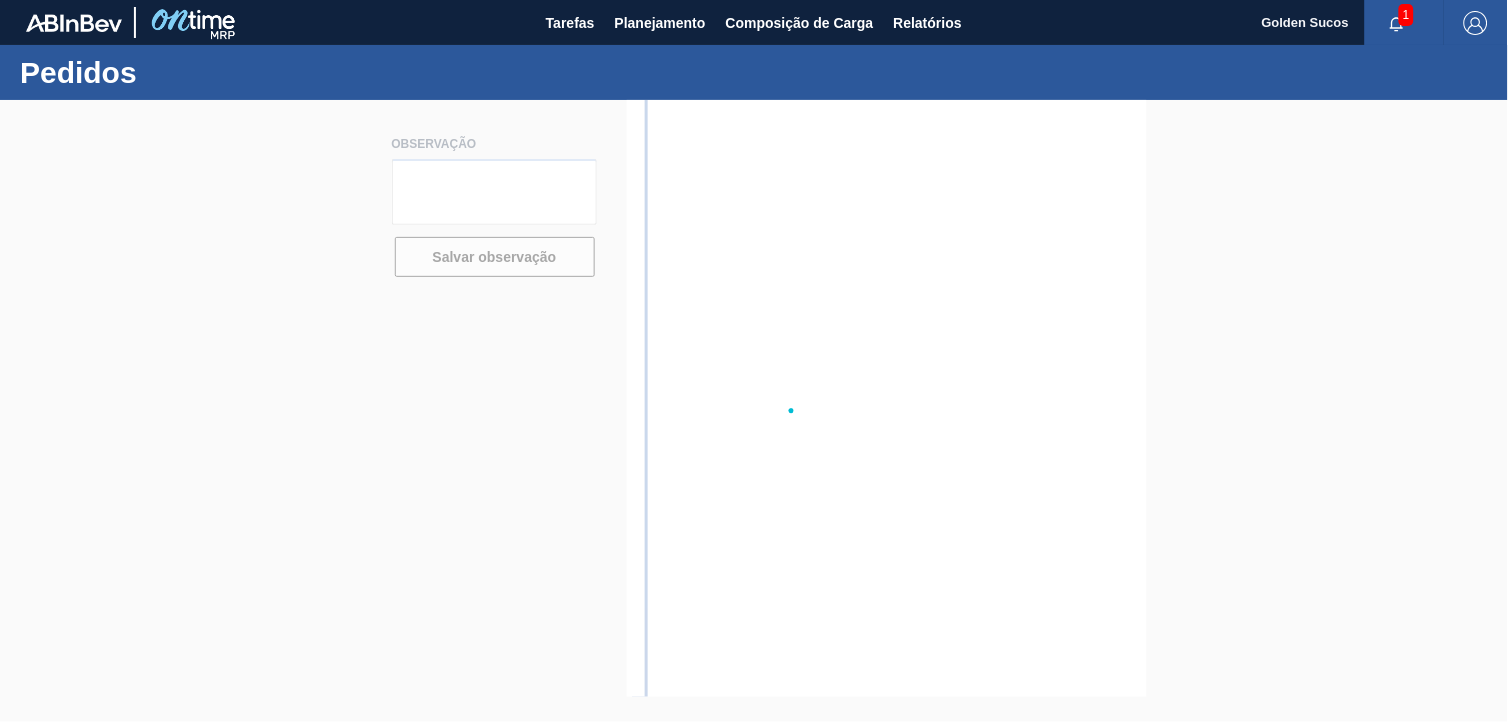 scroll, scrollTop: 0, scrollLeft: 0, axis: both 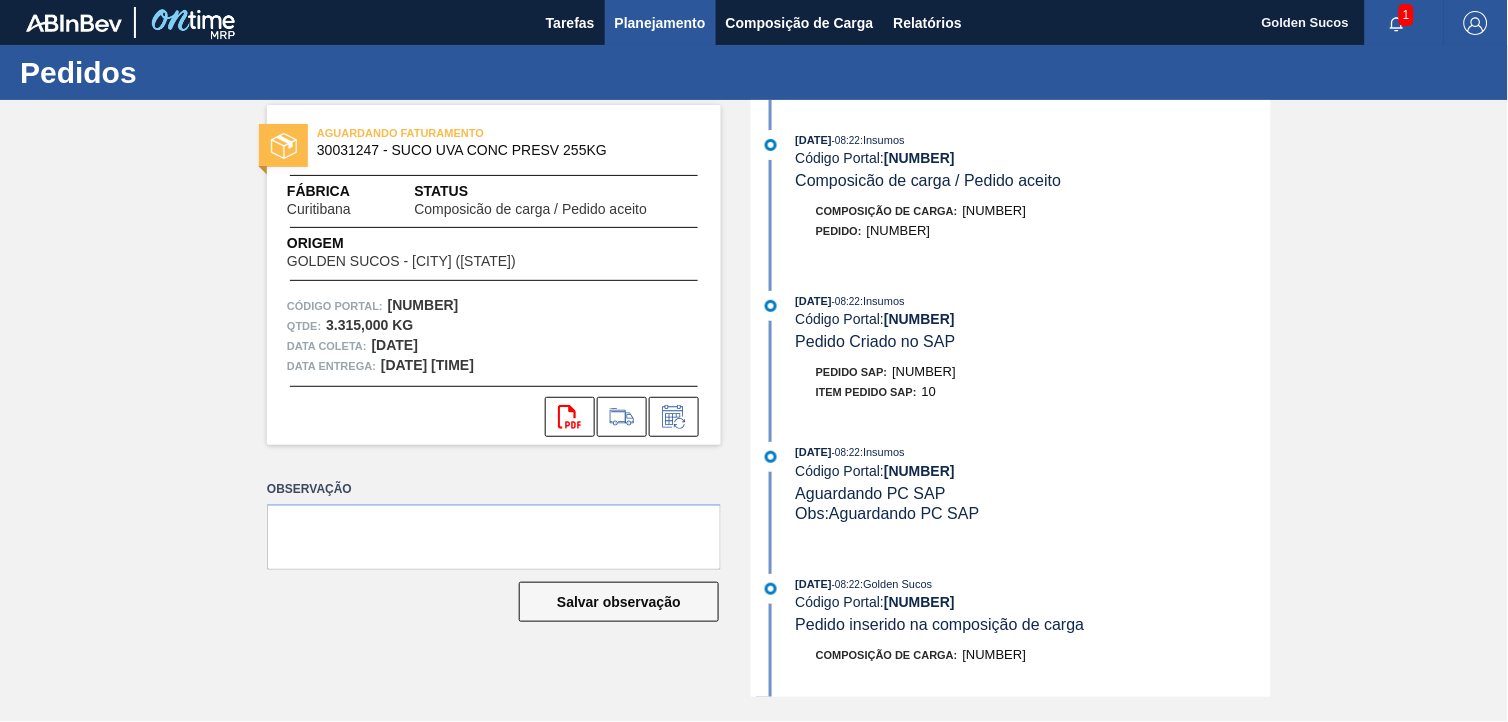 click on "Planejamento" at bounding box center (660, 23) 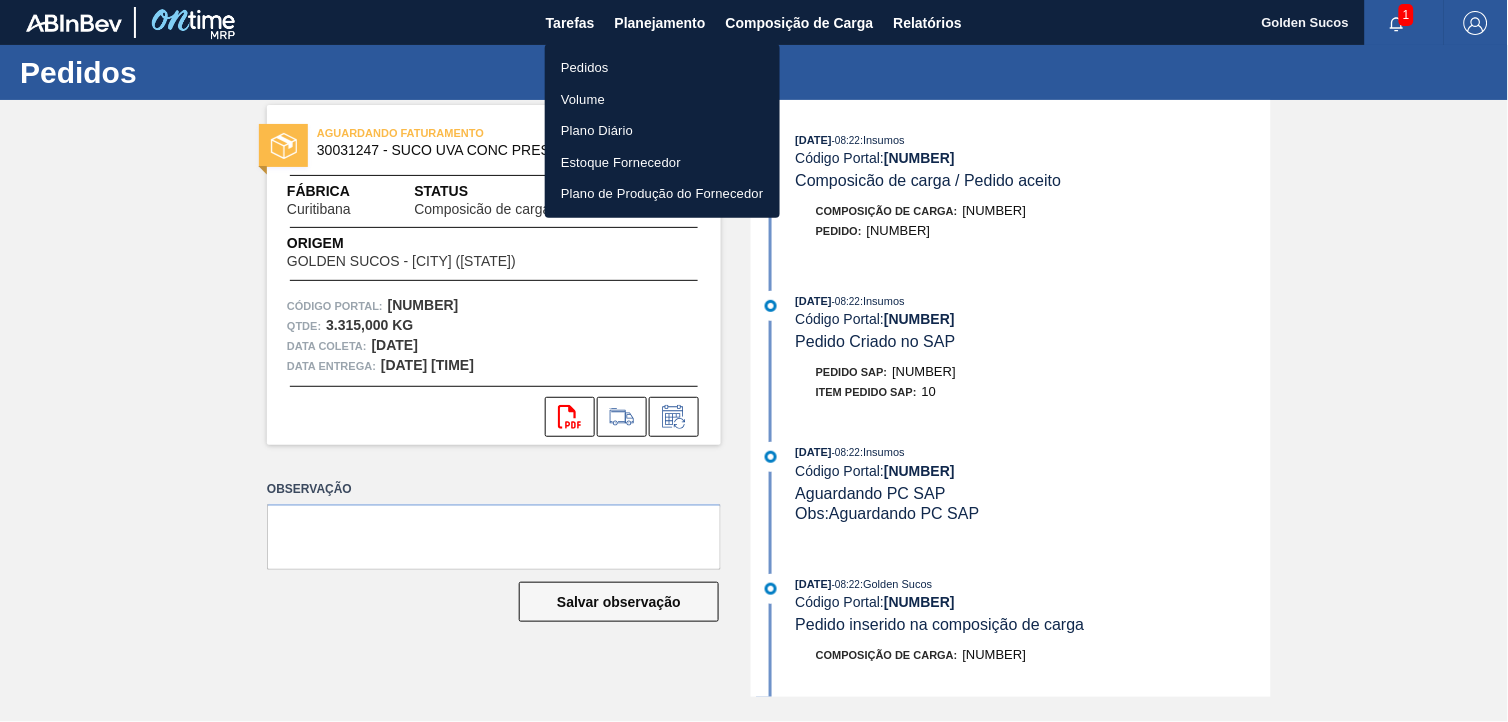 click on "Pedidos" at bounding box center [662, 68] 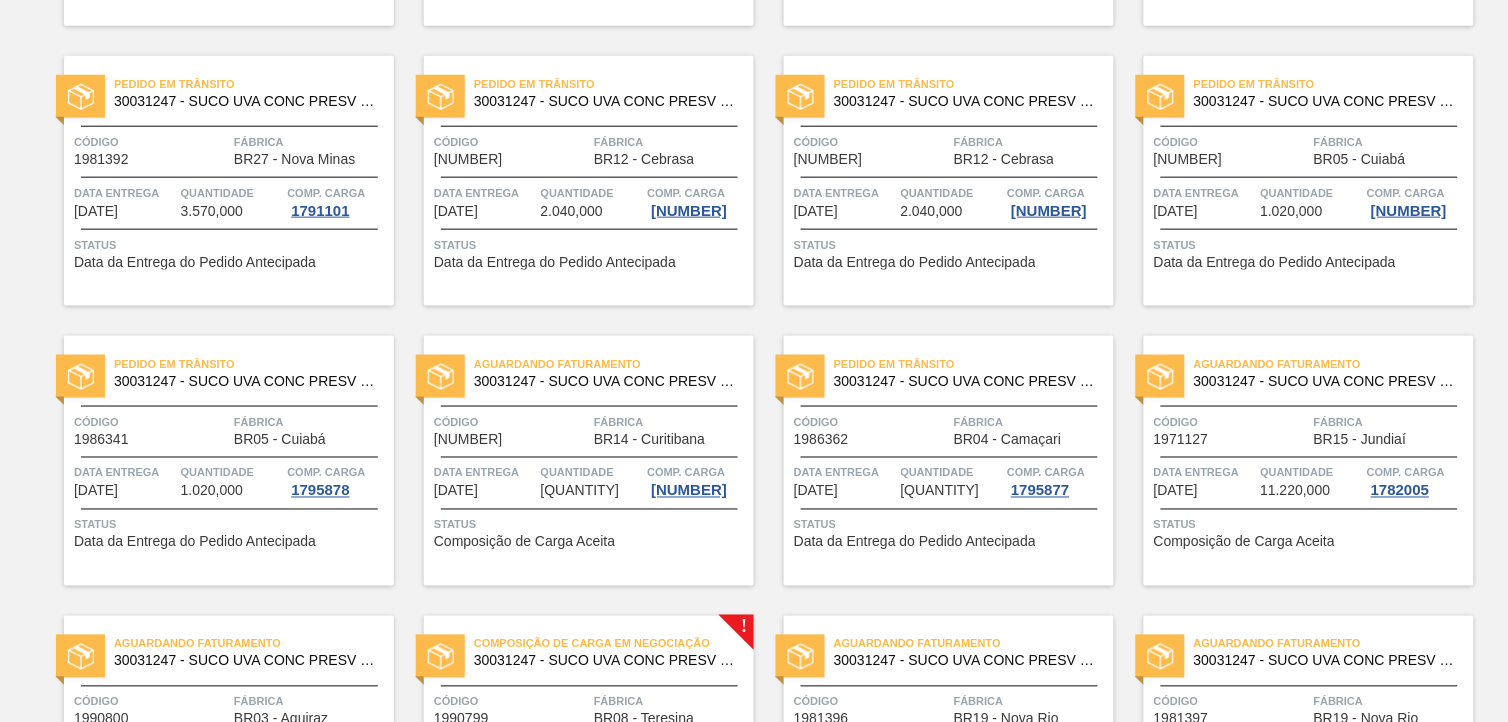 scroll, scrollTop: 444, scrollLeft: 0, axis: vertical 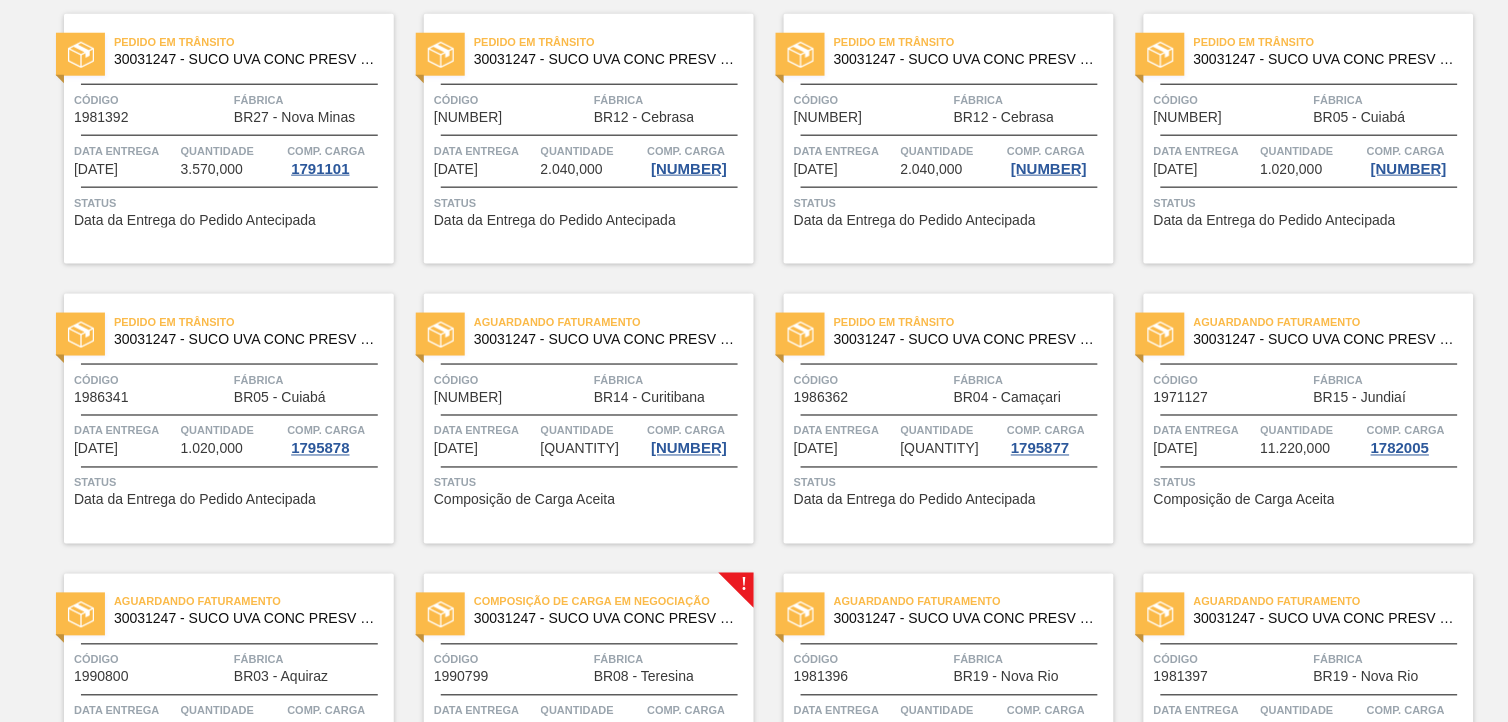 click on "30031247 - SUCO UVA CONC PRESV 255KG" at bounding box center [1326, 339] 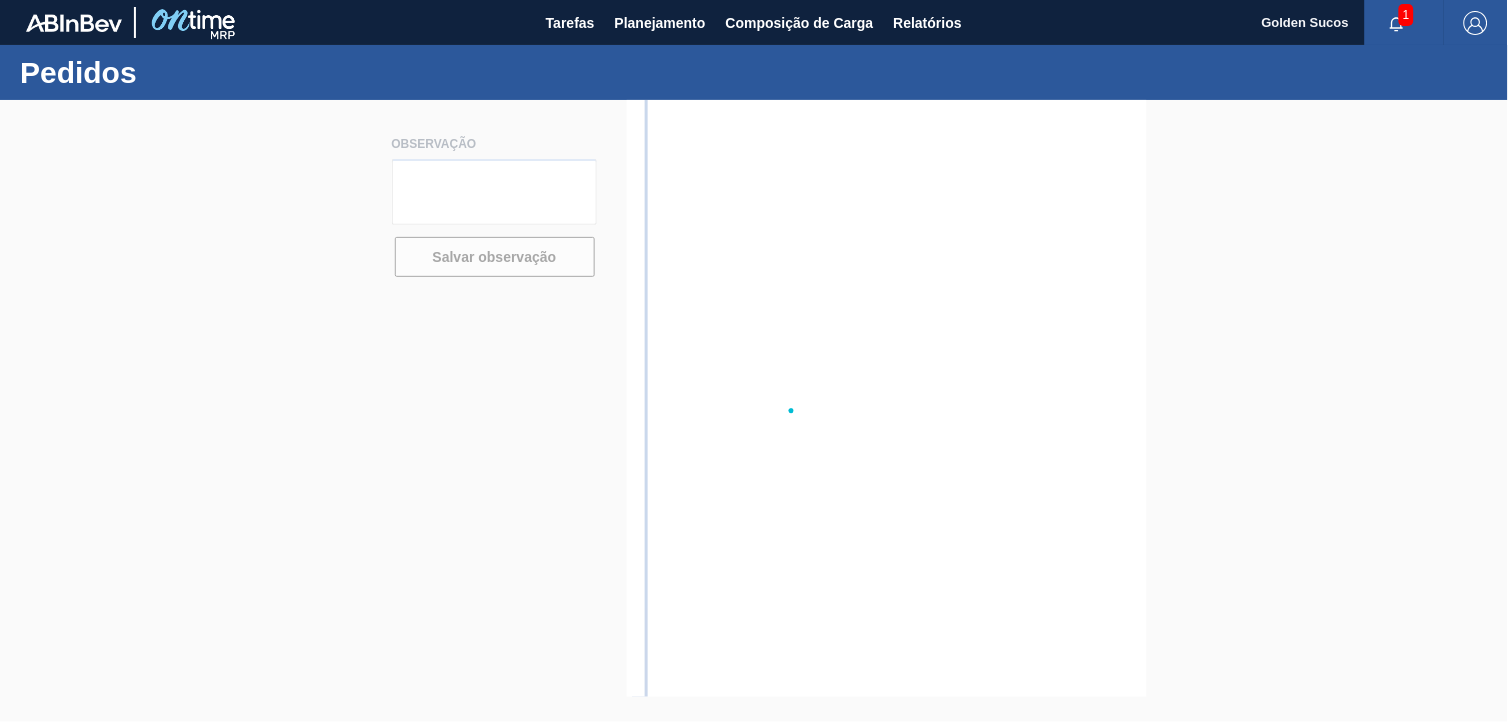 scroll, scrollTop: 0, scrollLeft: 0, axis: both 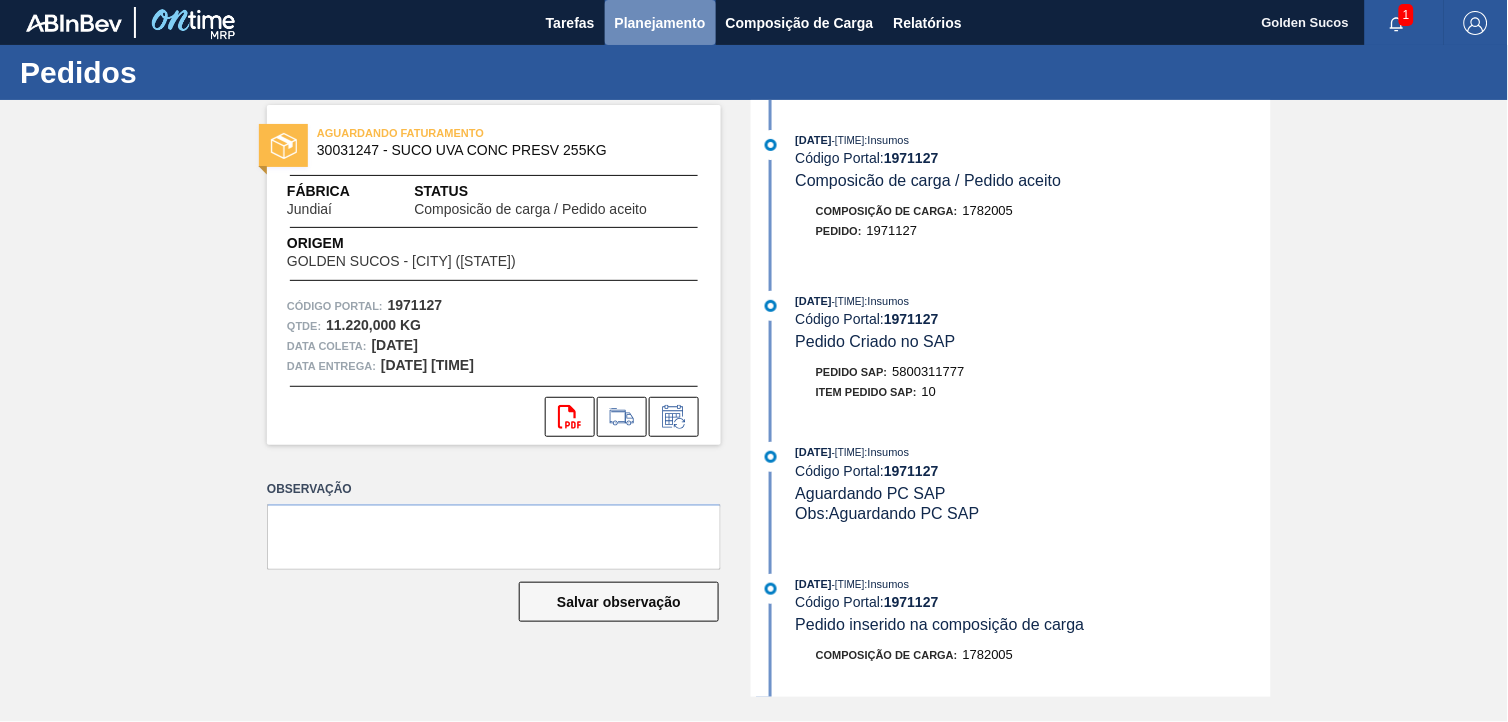 click on "Planejamento" at bounding box center (660, 23) 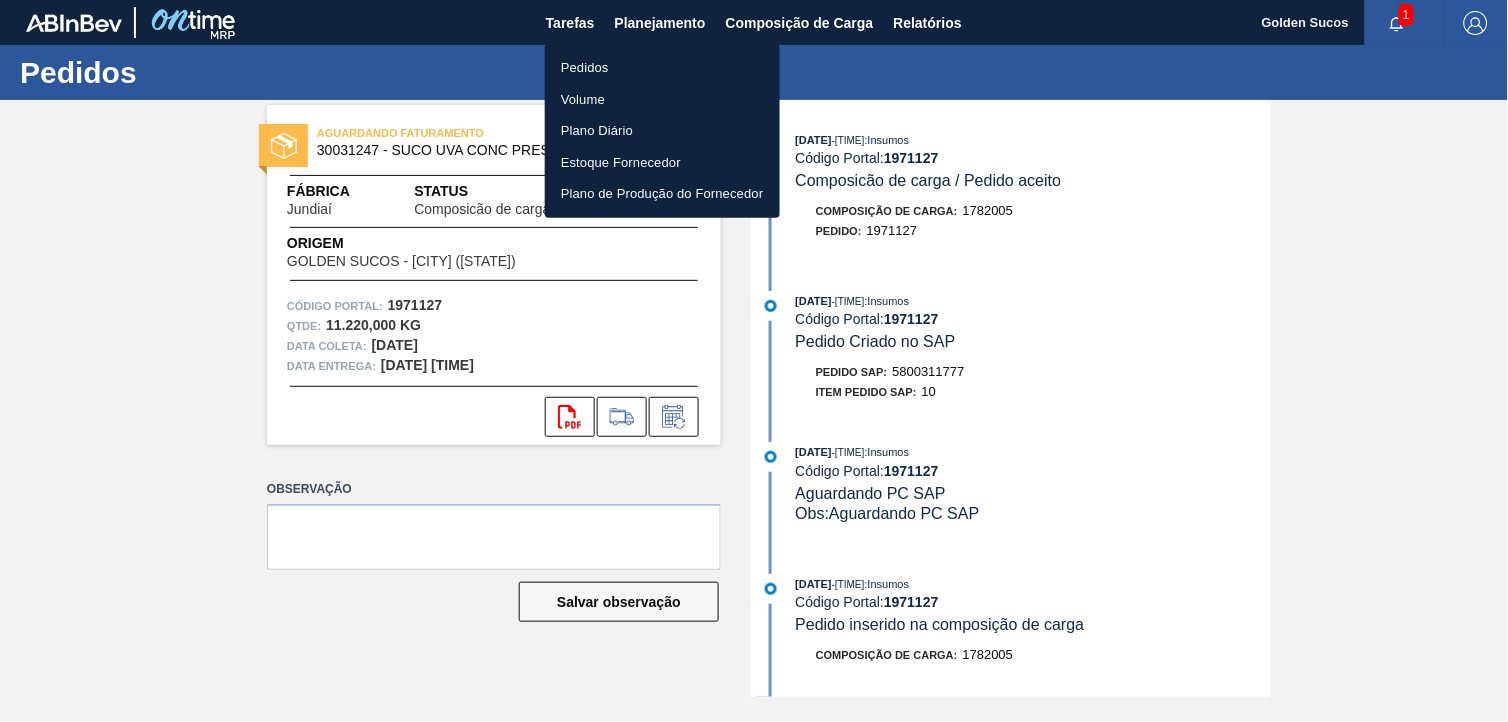 click on "Pedidos" at bounding box center [662, 68] 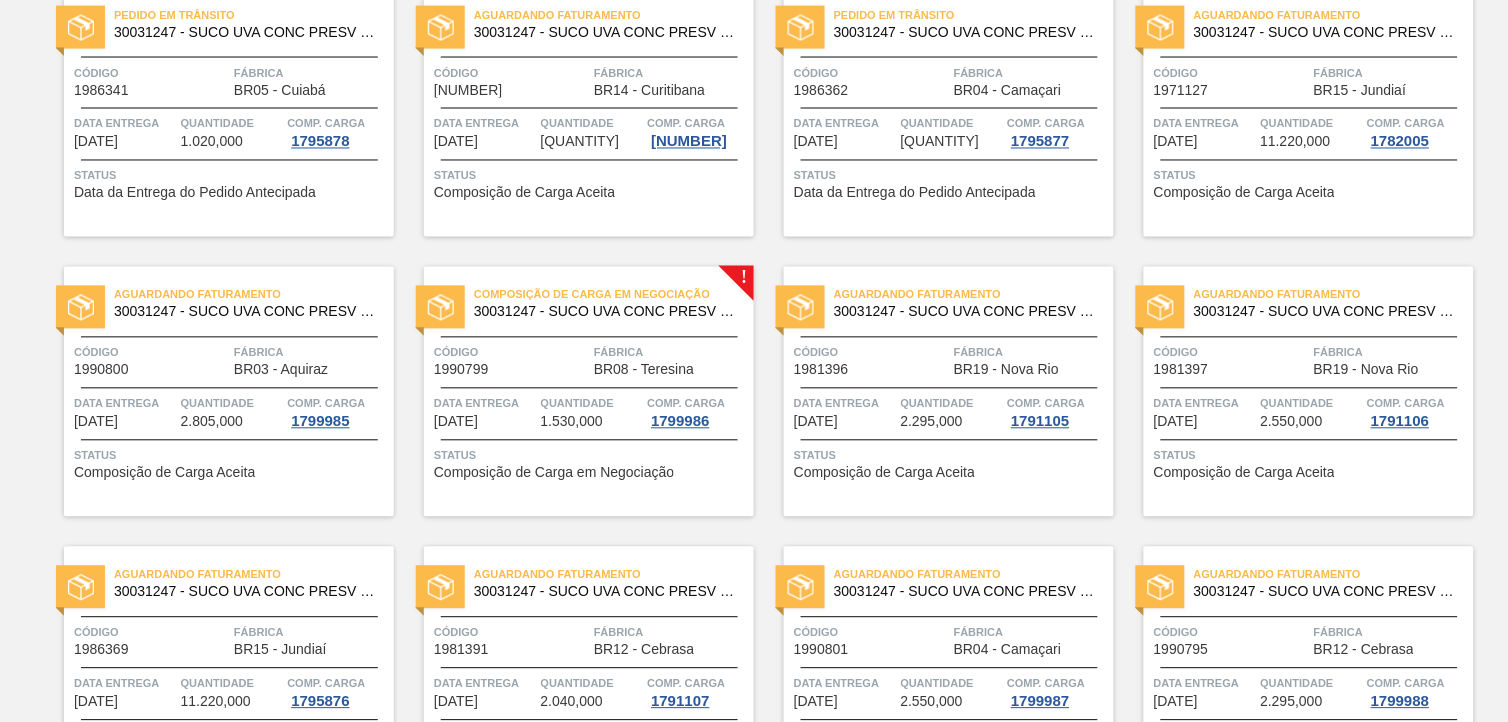 scroll, scrollTop: 777, scrollLeft: 0, axis: vertical 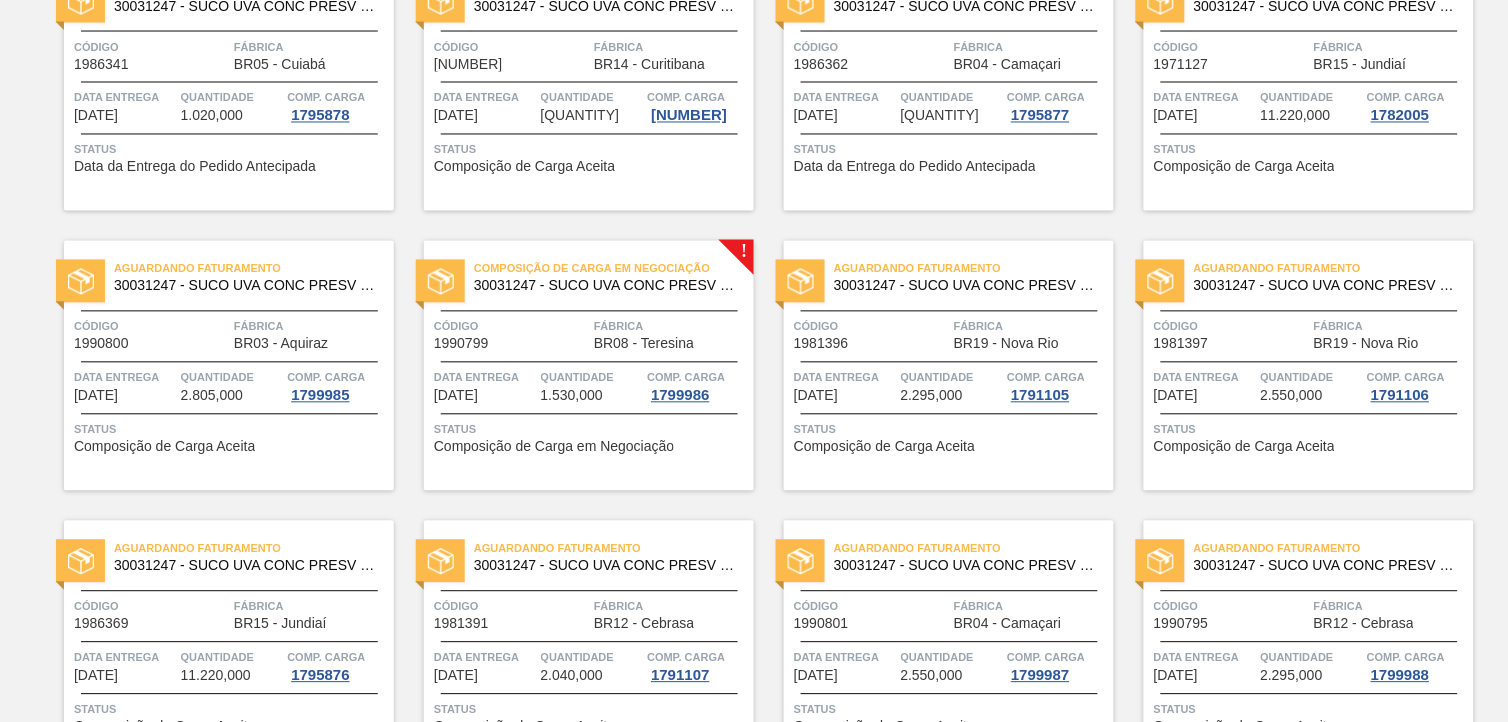 click on "Aguardando Faturamento" at bounding box center [974, 269] 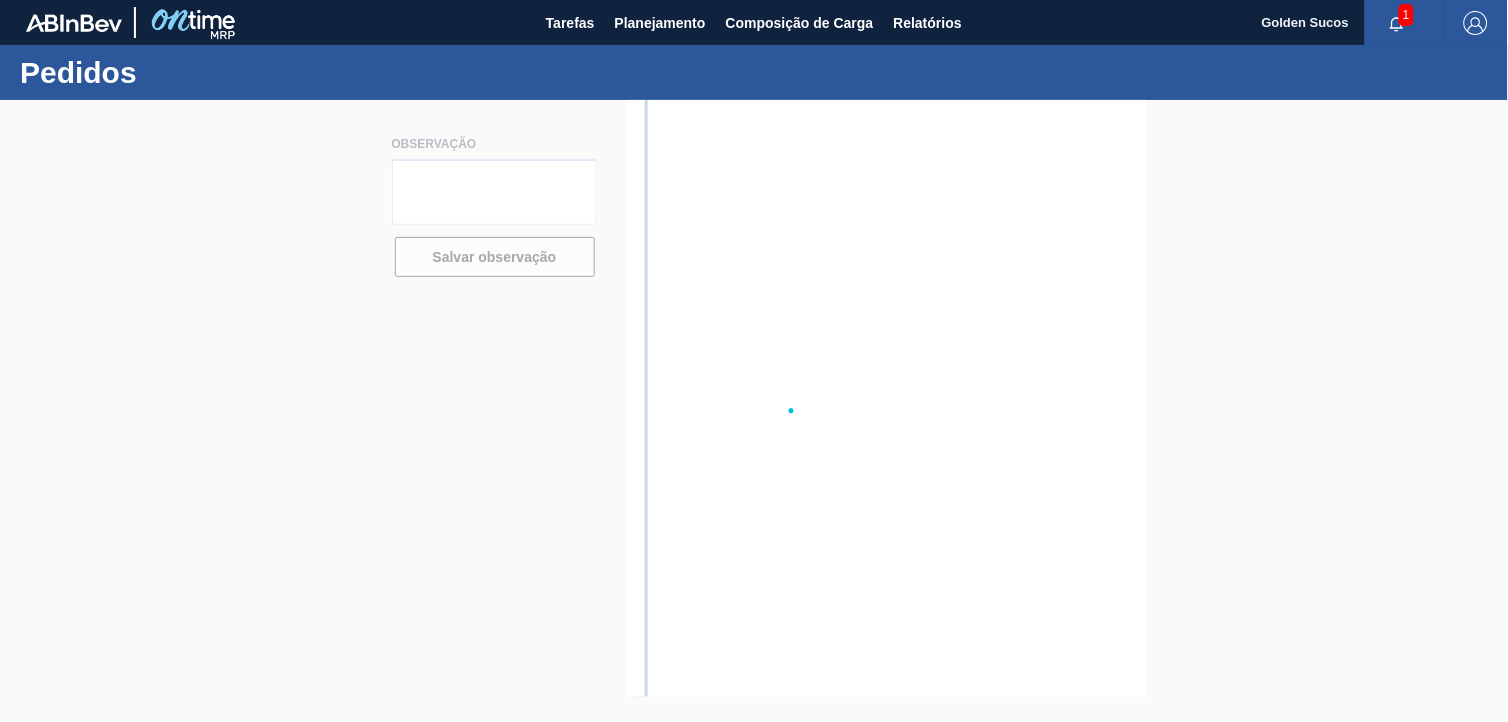 scroll, scrollTop: 0, scrollLeft: 0, axis: both 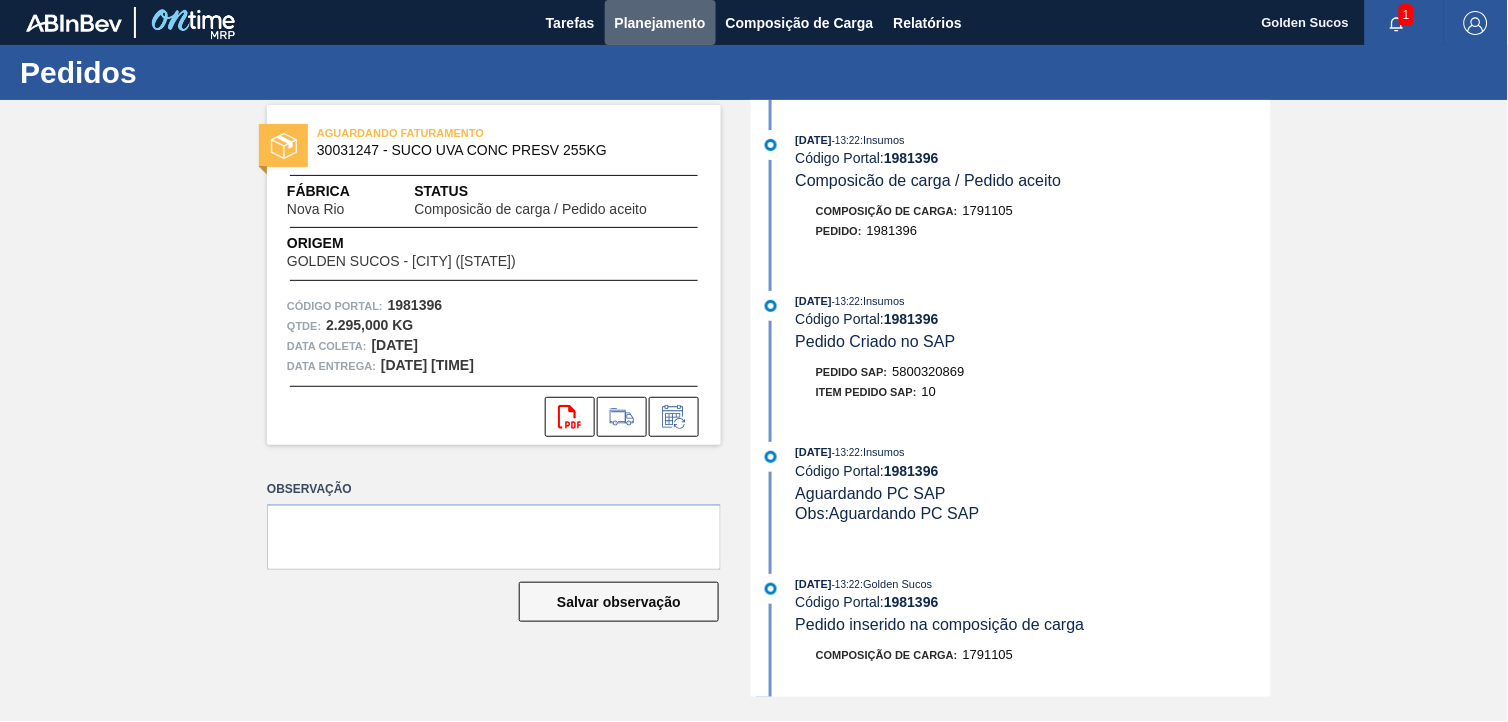 drag, startPoint x: 661, startPoint y: 28, endPoint x: 646, endPoint y: 70, distance: 44.598206 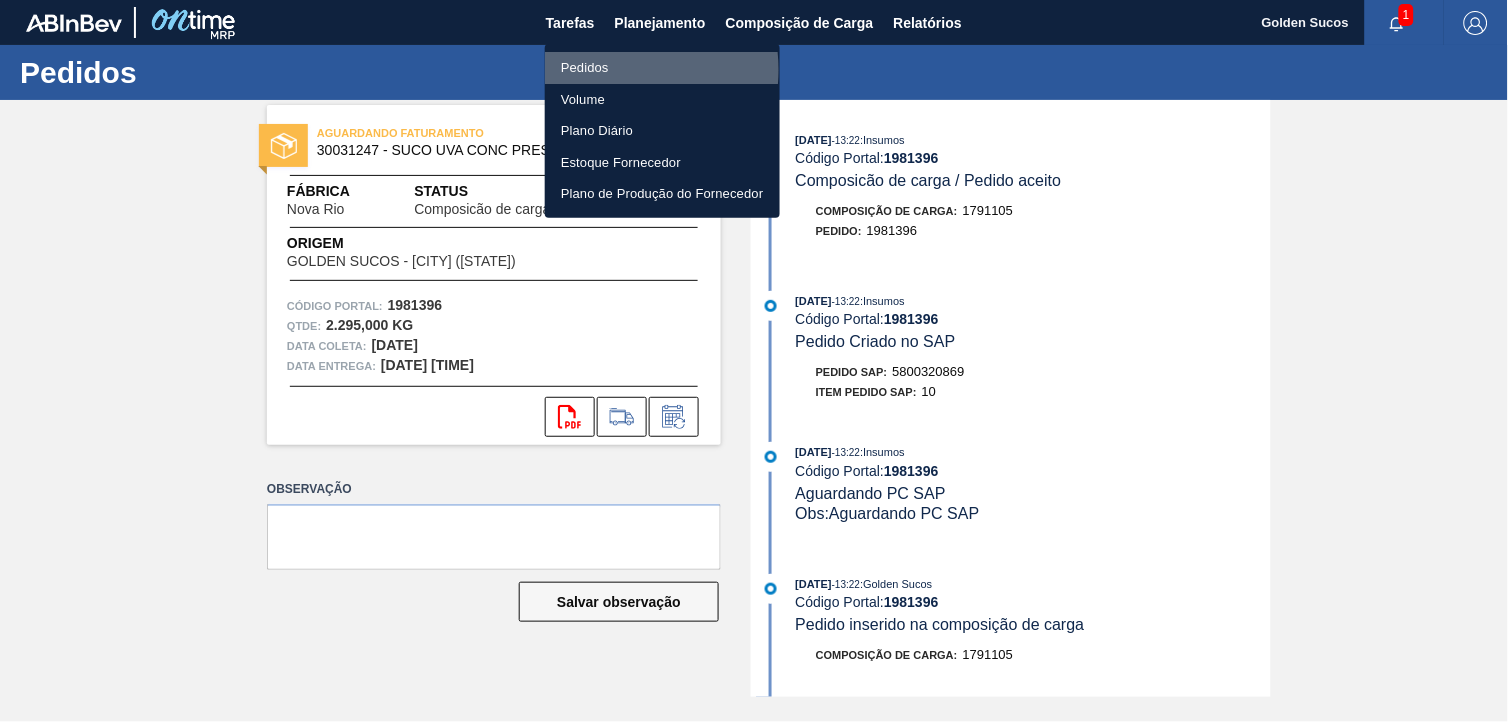 drag, startPoint x: 607, startPoint y: 70, endPoint x: 638, endPoint y: 81, distance: 32.89377 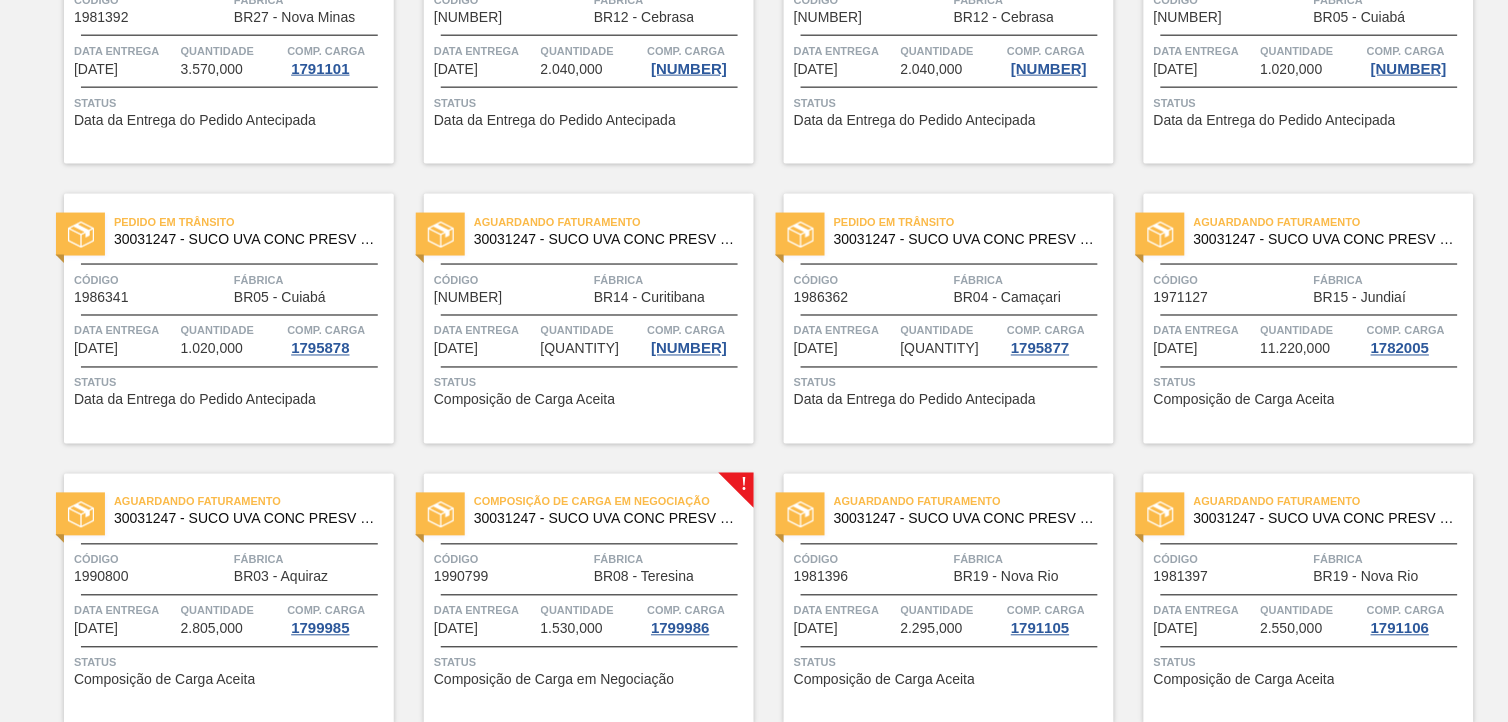 scroll, scrollTop: 555, scrollLeft: 0, axis: vertical 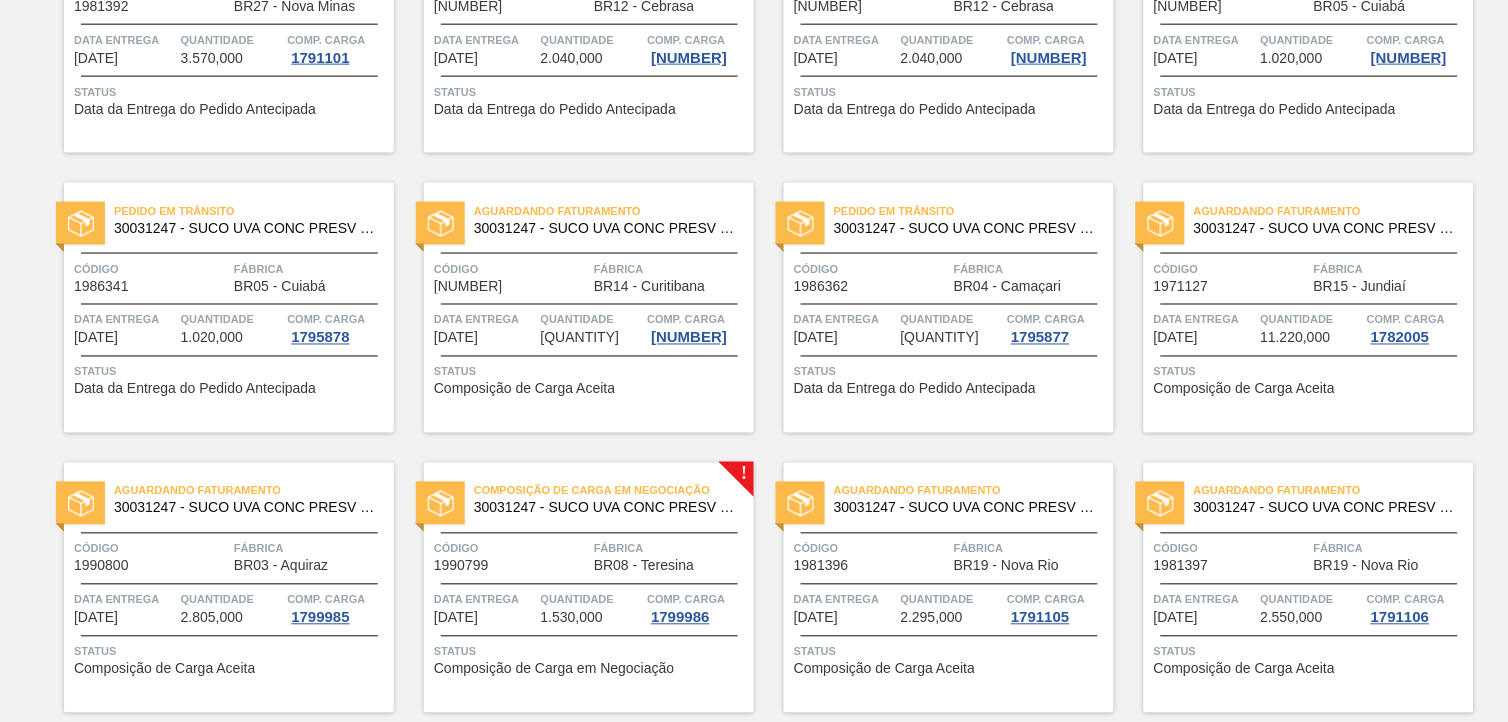 click on "Fábrica" at bounding box center [1391, 549] 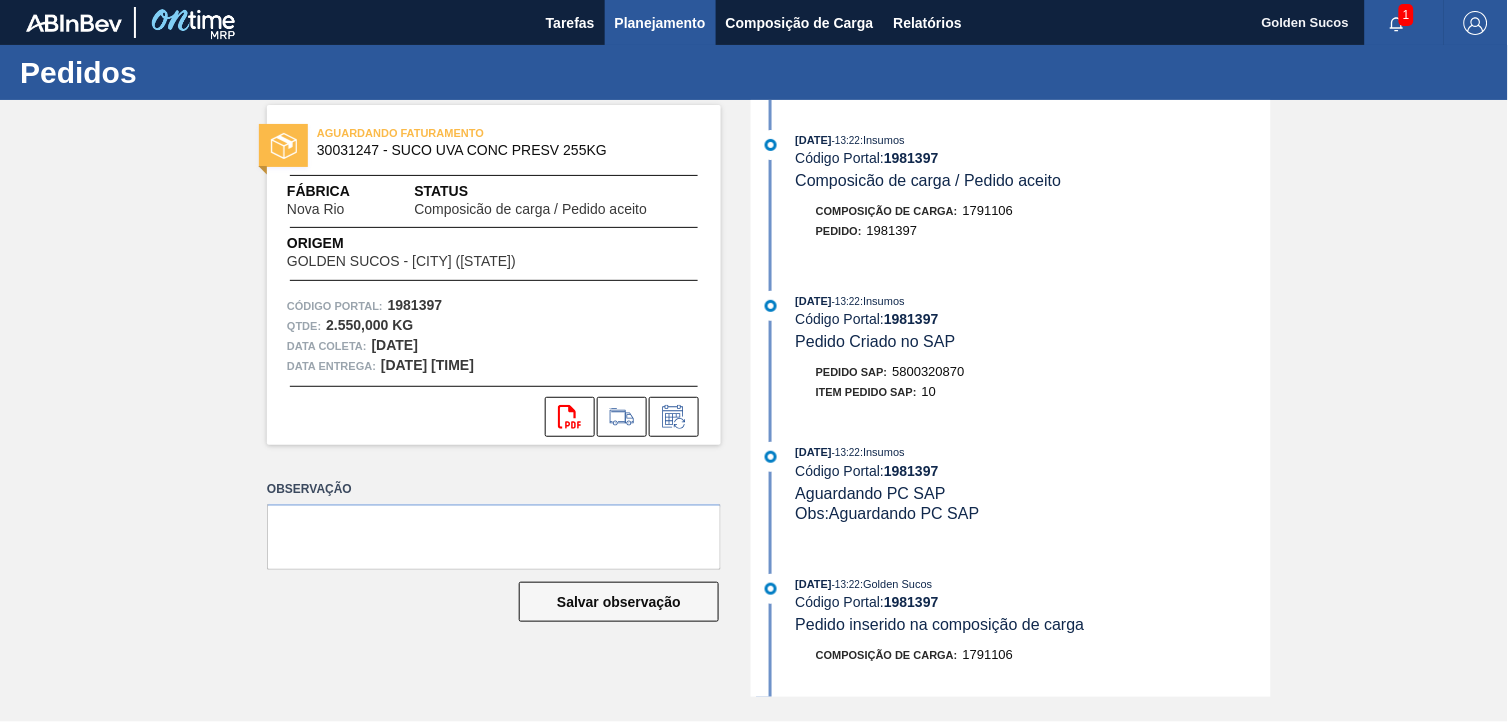 click on "Planejamento" at bounding box center (660, 23) 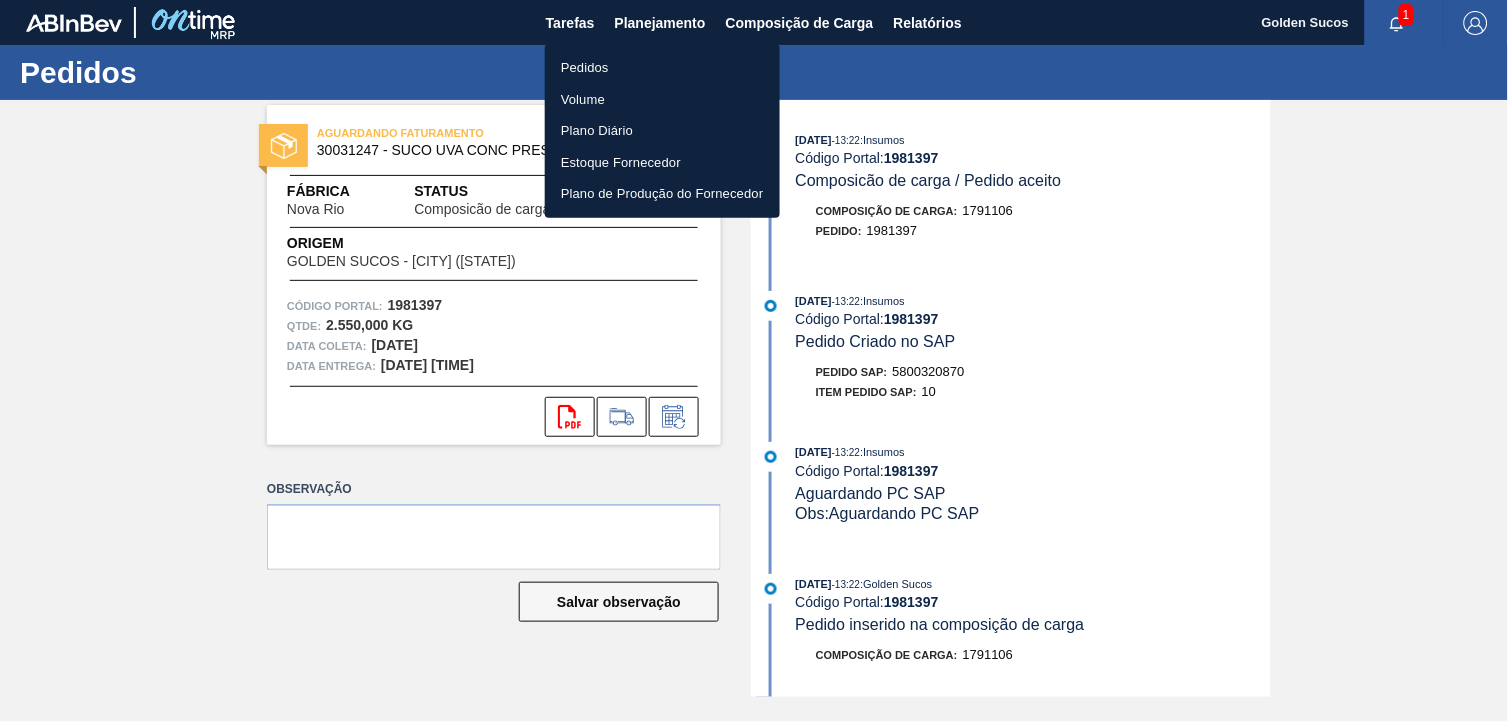 click on "Pedidos" at bounding box center (662, 68) 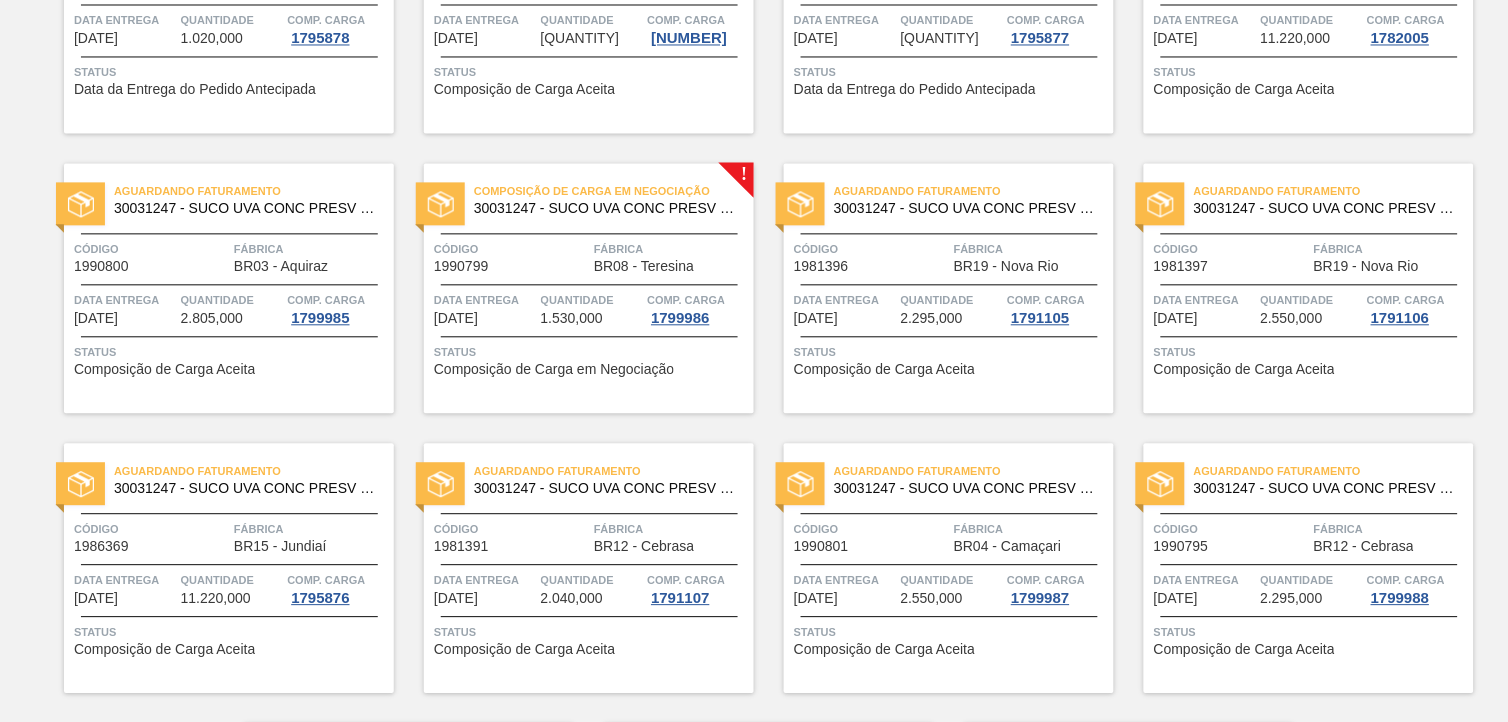 scroll, scrollTop: 1000, scrollLeft: 0, axis: vertical 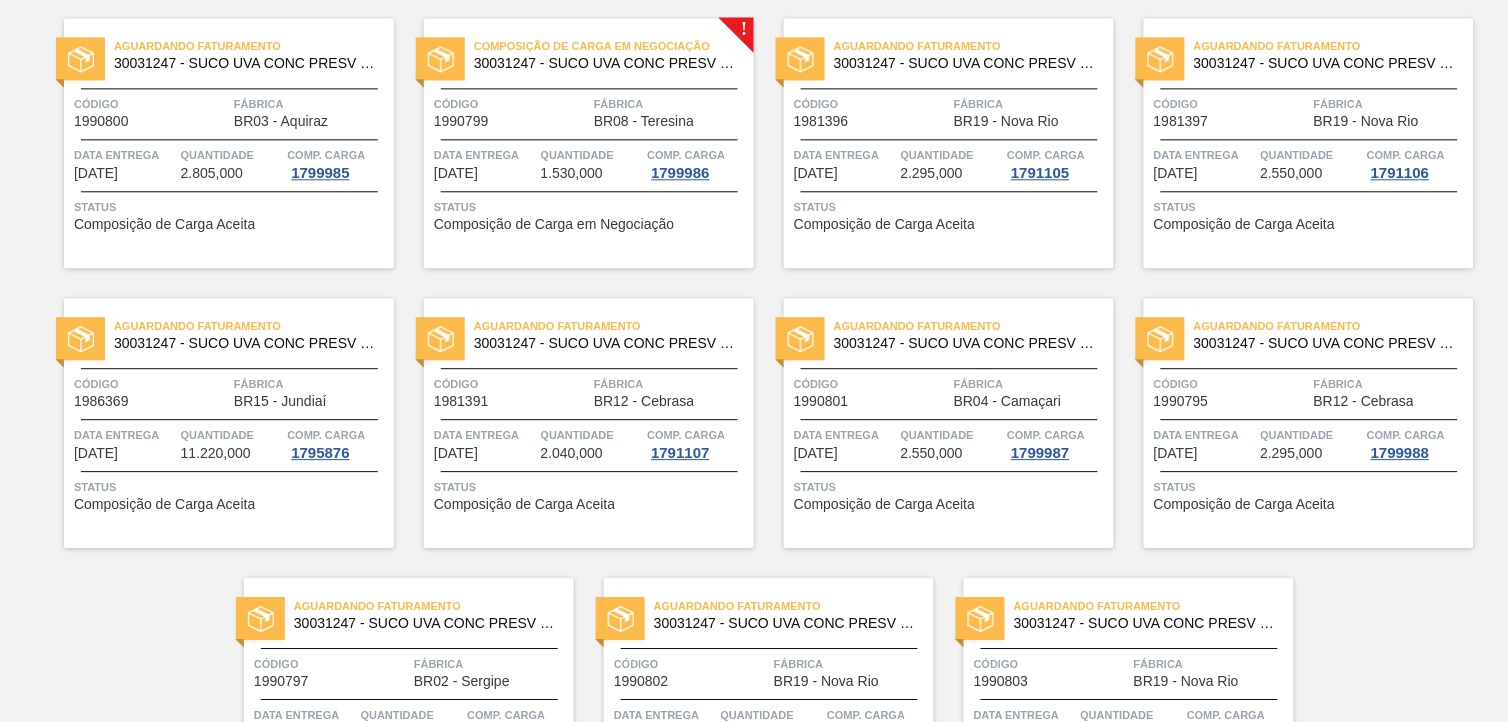 click on "Aguardando Faturamento" at bounding box center [614, 326] 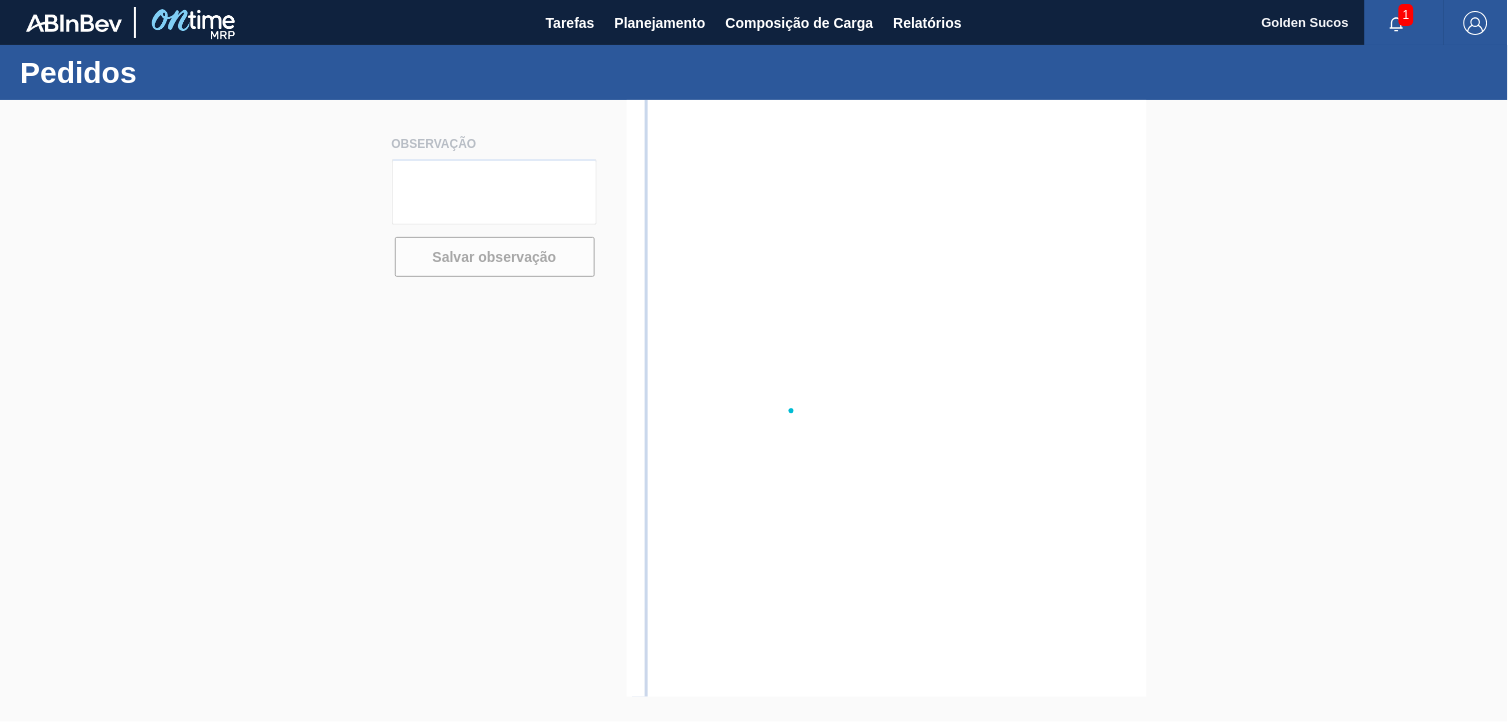 scroll, scrollTop: 0, scrollLeft: 0, axis: both 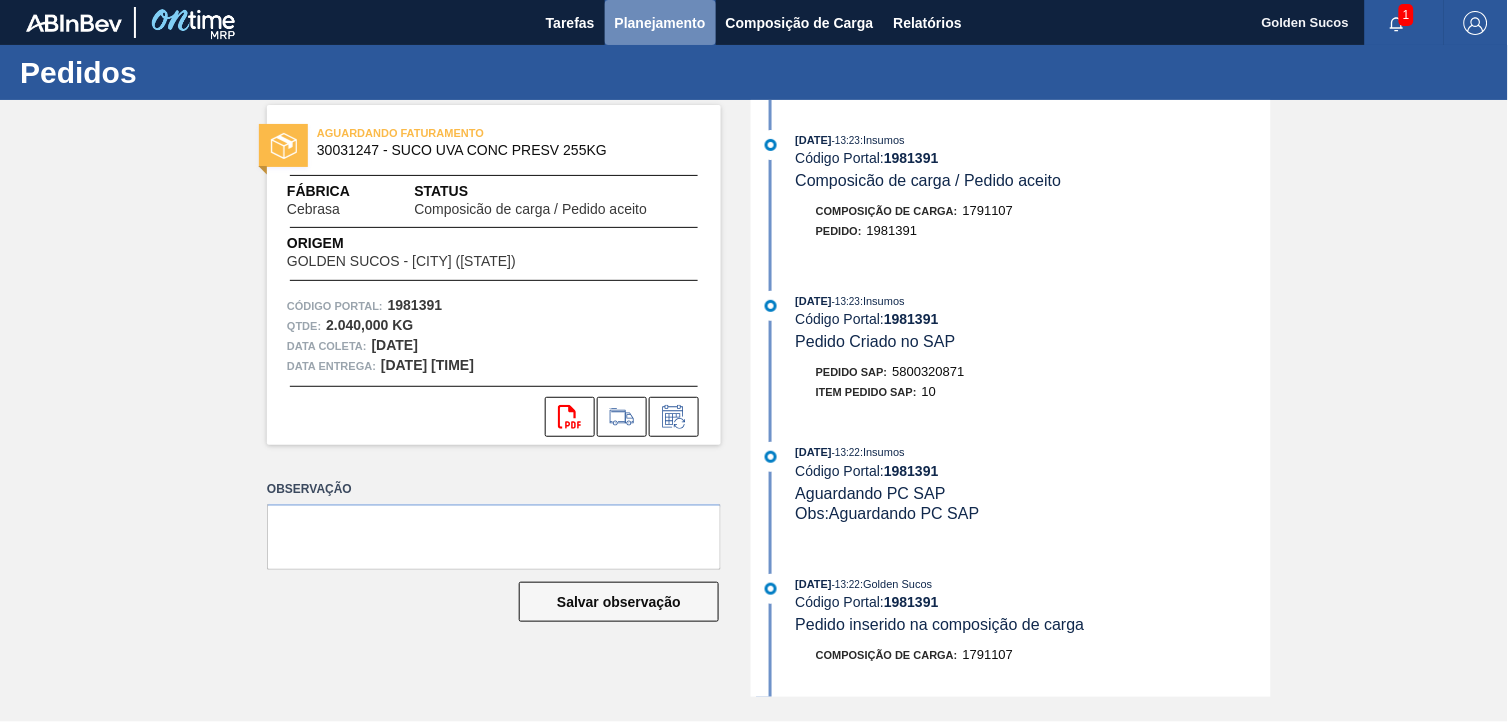click on "Planejamento" at bounding box center [660, 23] 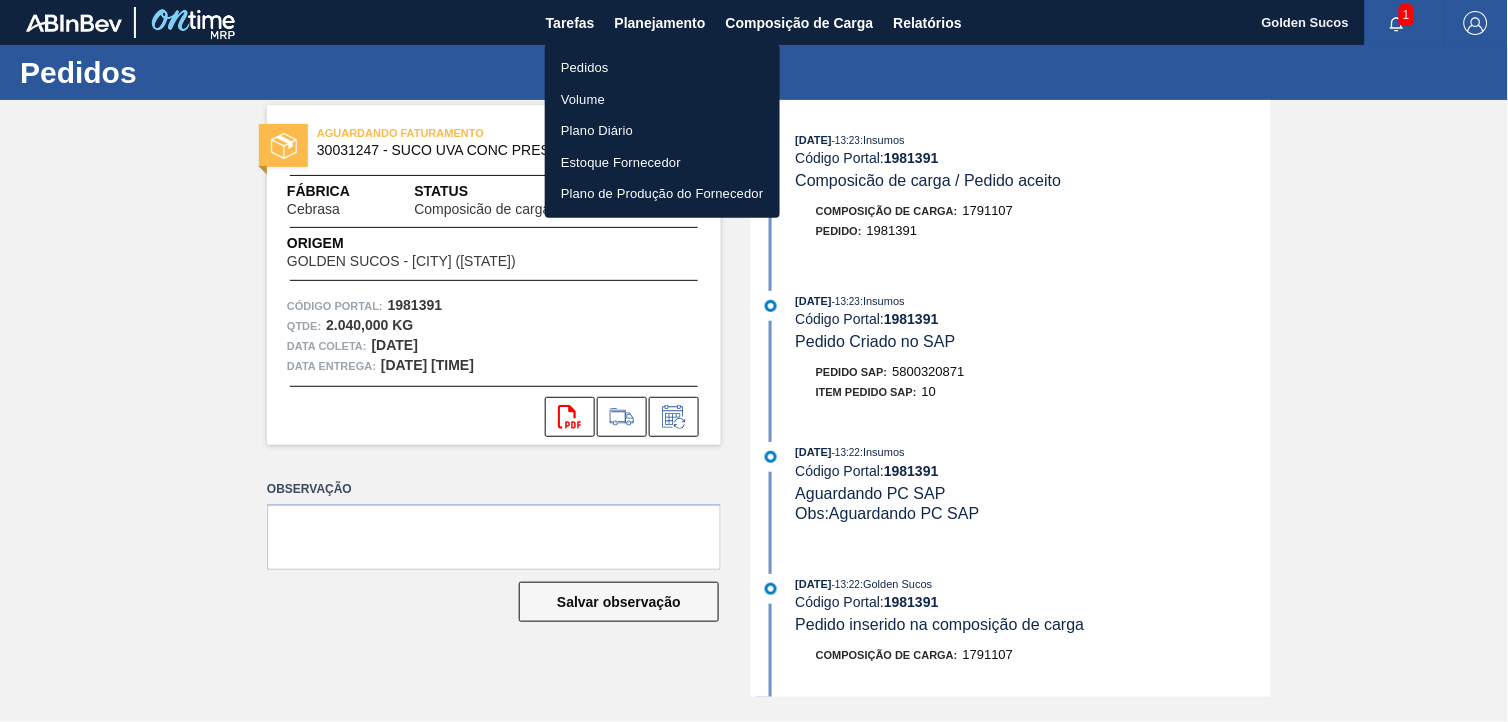 click on "Pedidos" at bounding box center (662, 68) 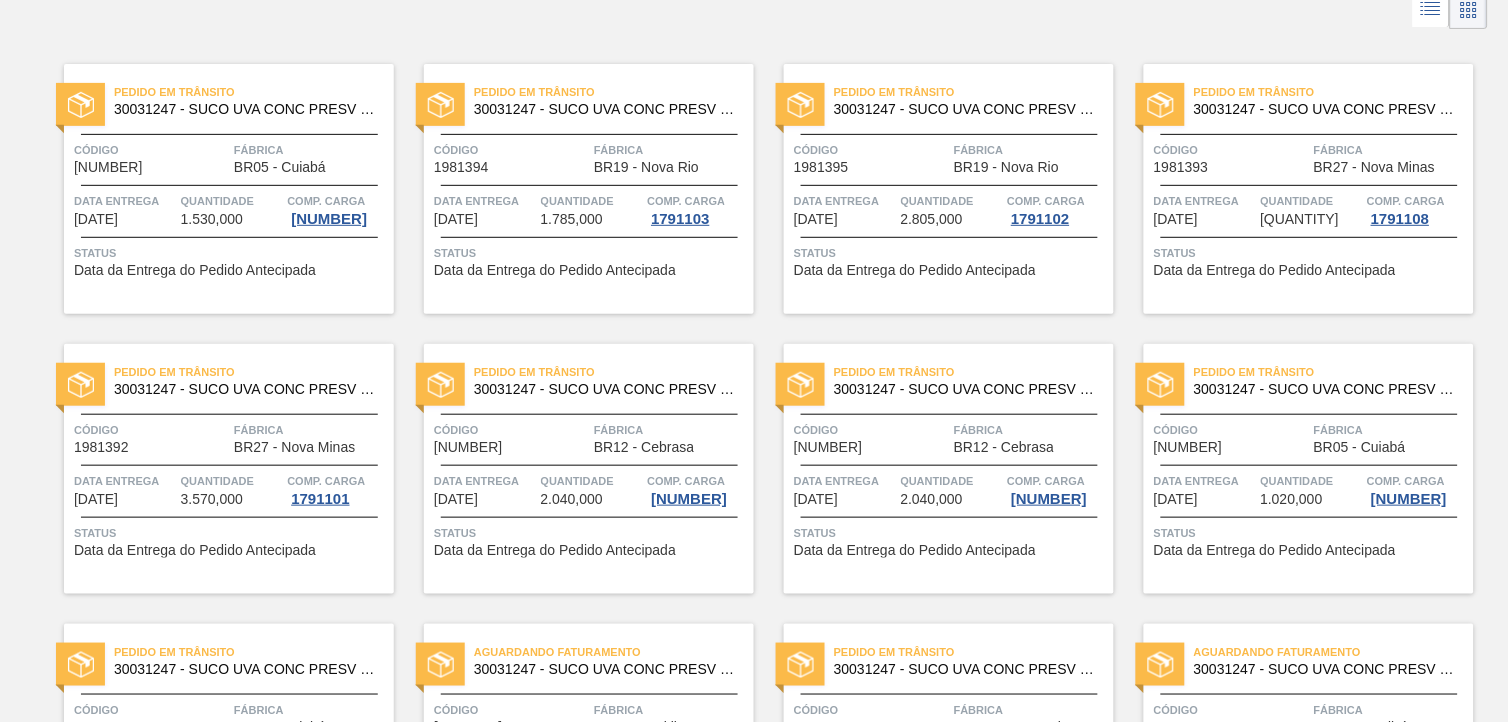scroll, scrollTop: 444, scrollLeft: 0, axis: vertical 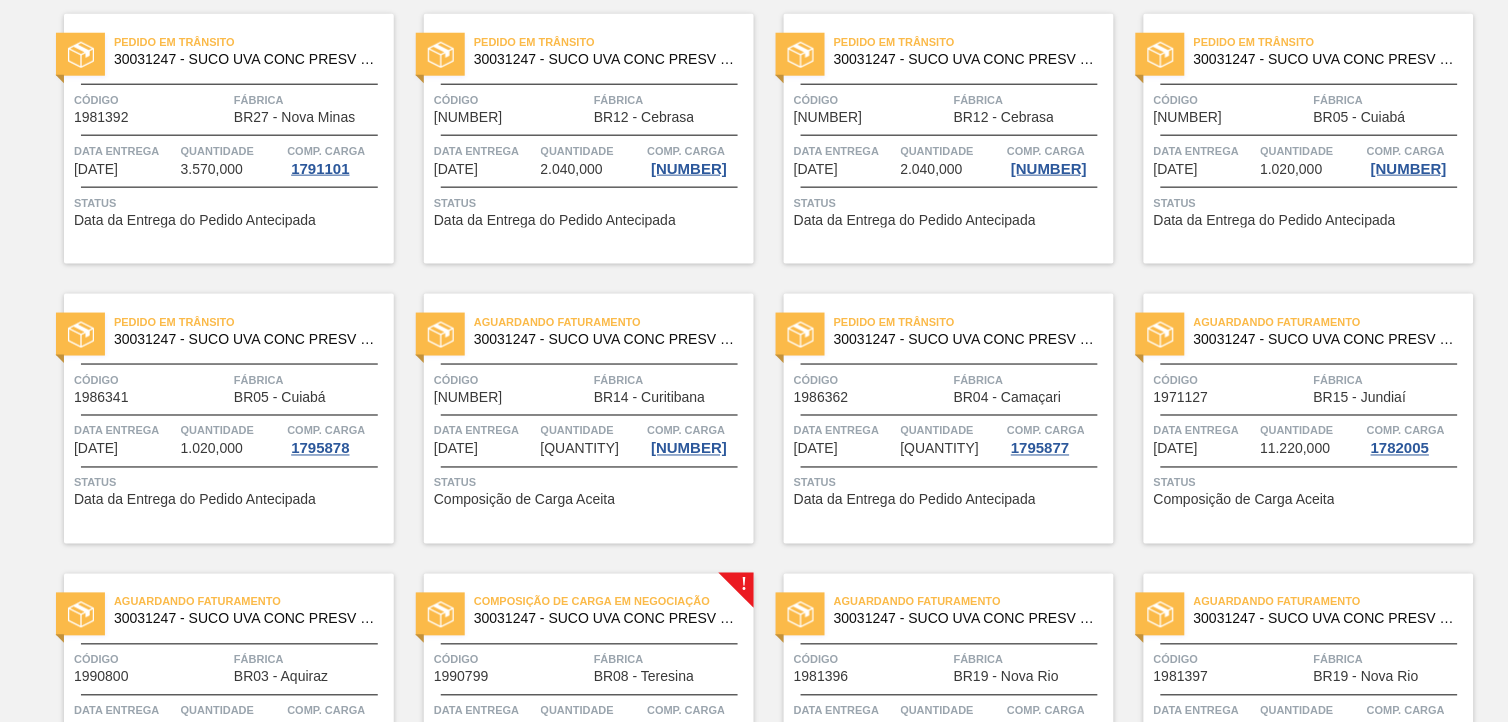 type 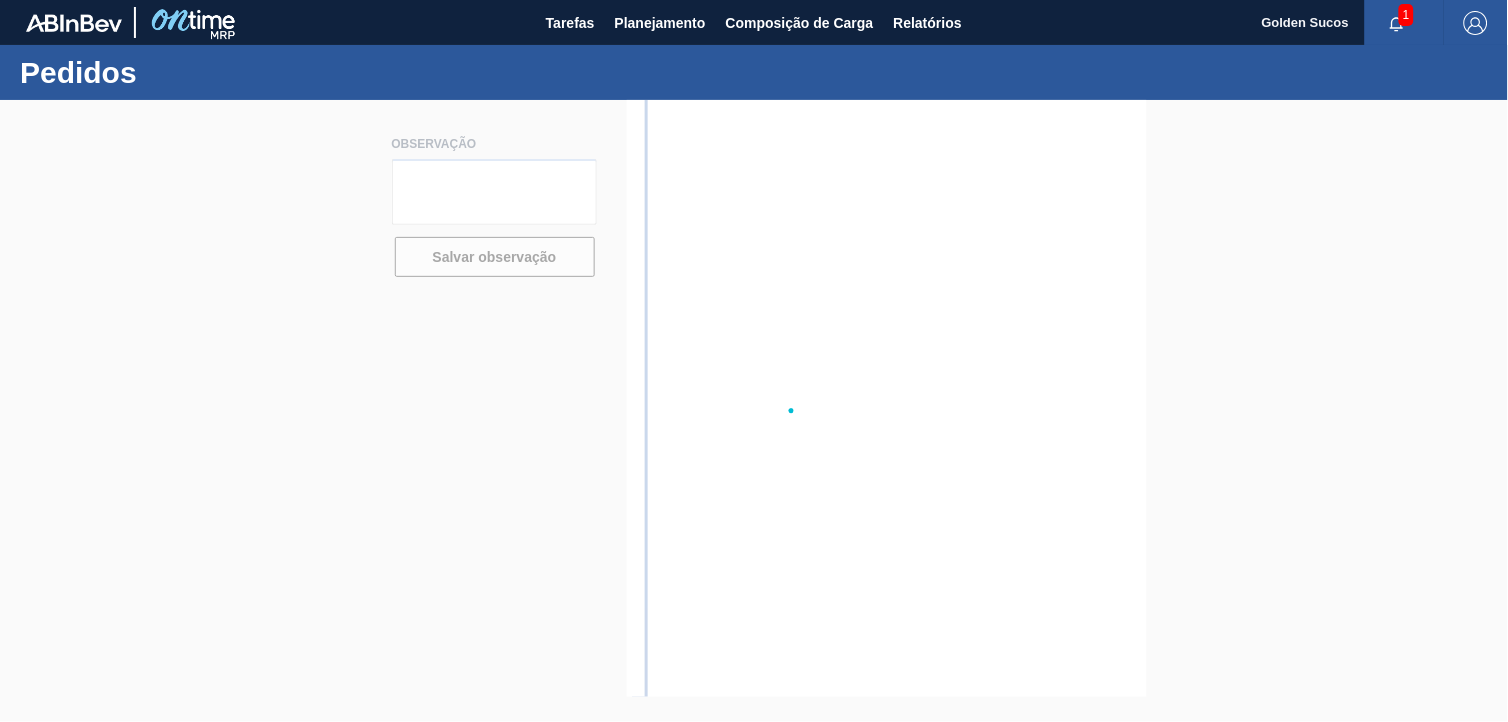 scroll, scrollTop: 0, scrollLeft: 0, axis: both 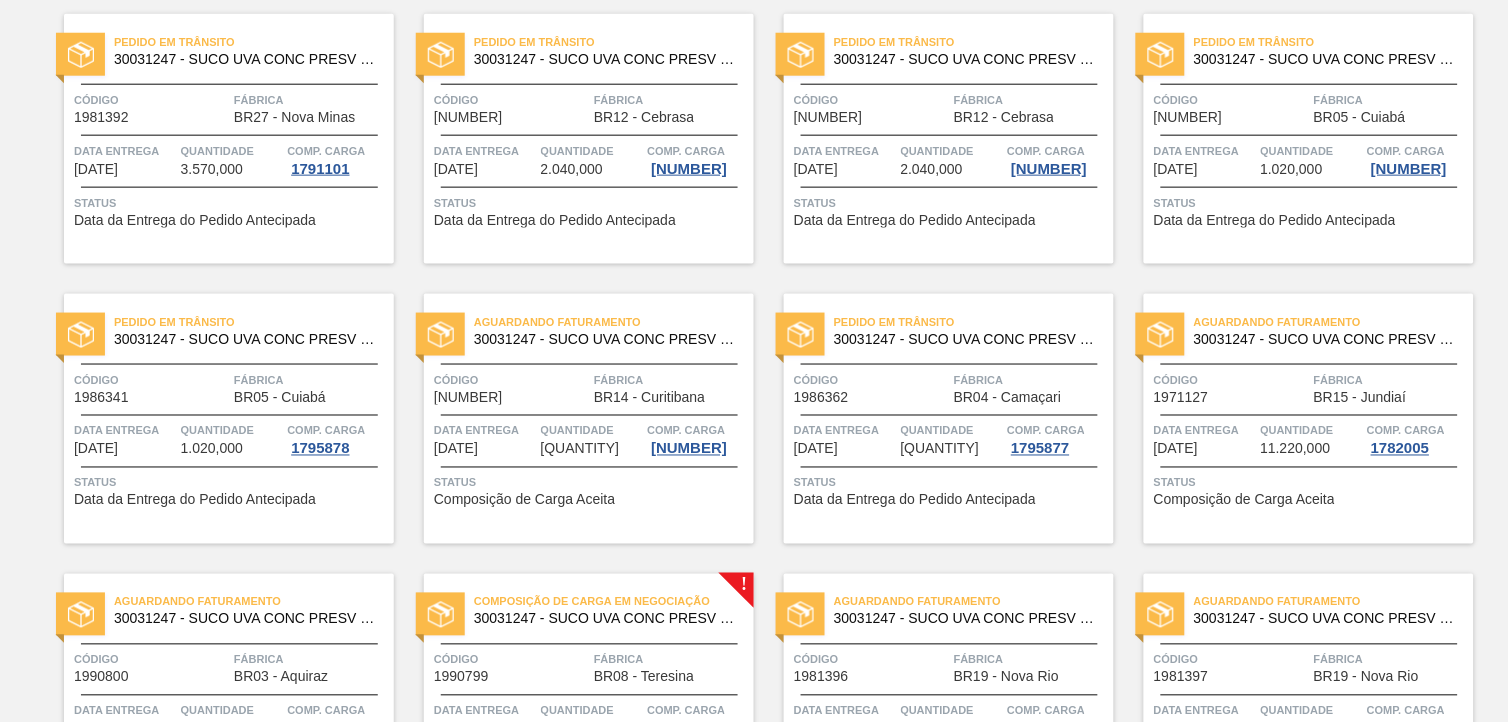 click on "30031247 - SUCO UVA CONC PRESV 255KG" at bounding box center (246, 339) 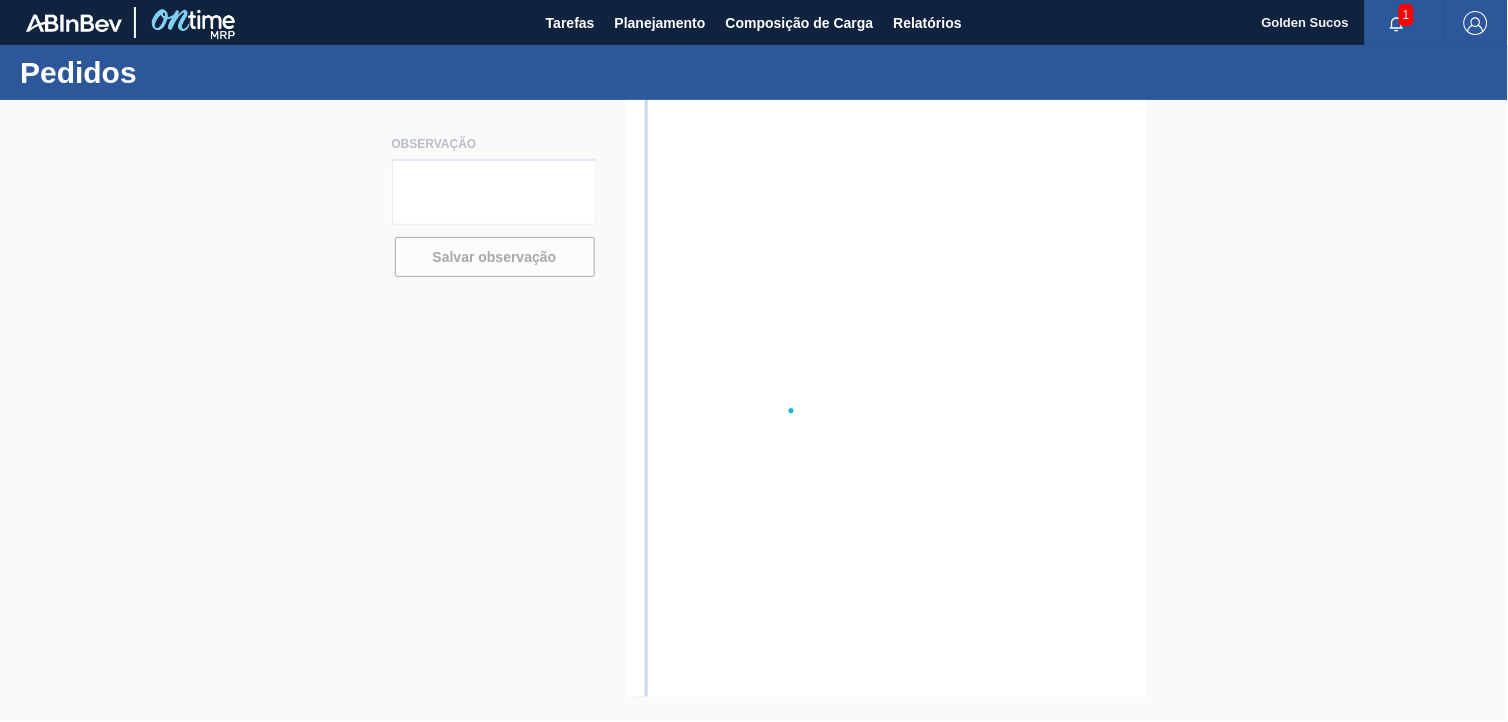 scroll, scrollTop: 0, scrollLeft: 0, axis: both 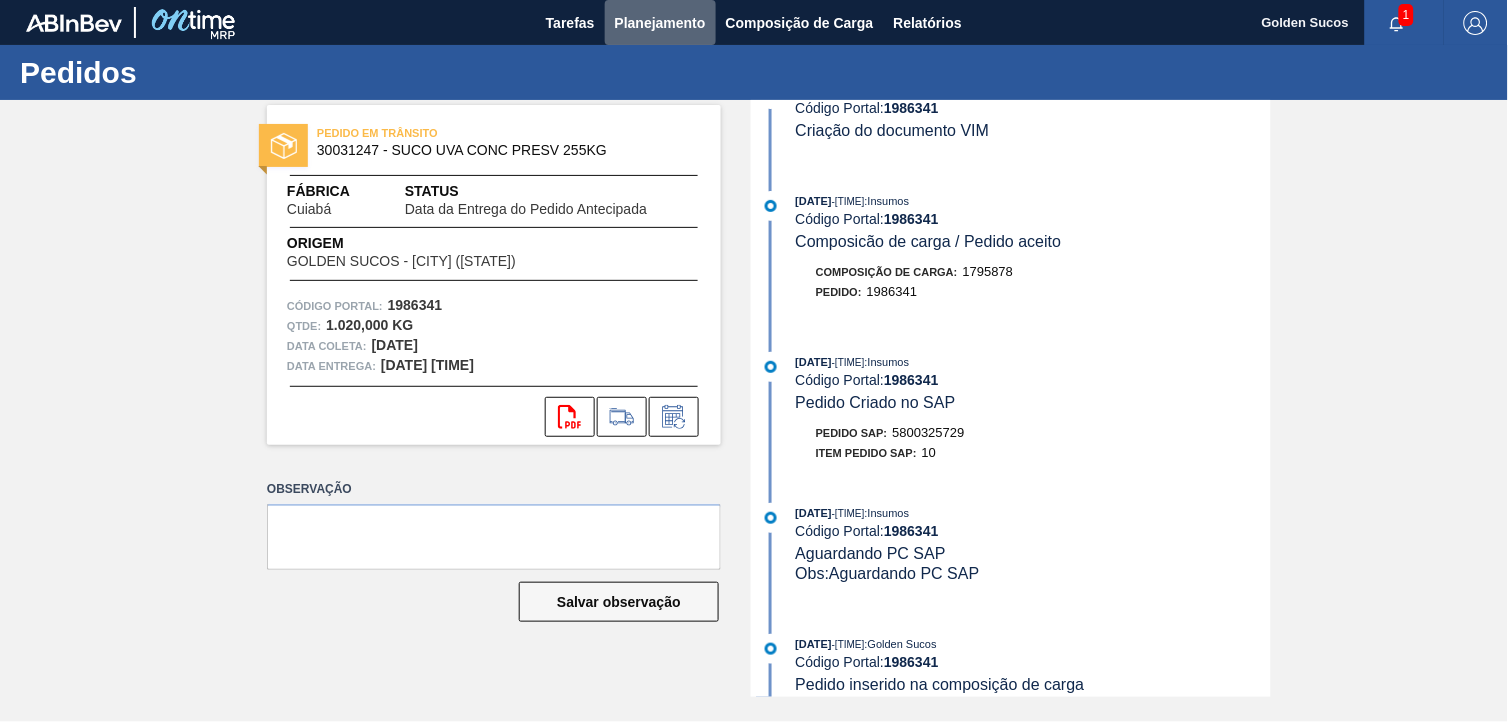 drag, startPoint x: 661, startPoint y: 20, endPoint x: 652, endPoint y: 51, distance: 32.280025 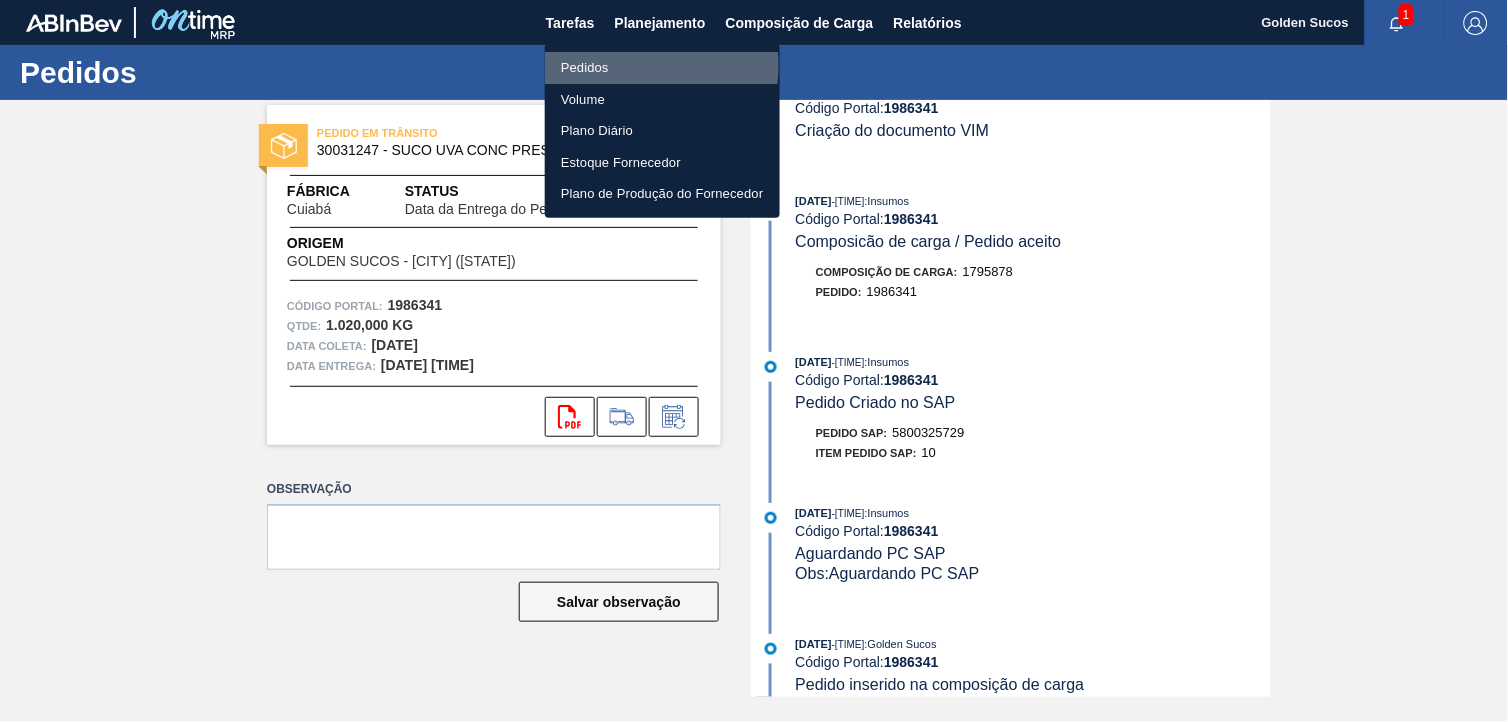 click on "Pedidos" at bounding box center [662, 68] 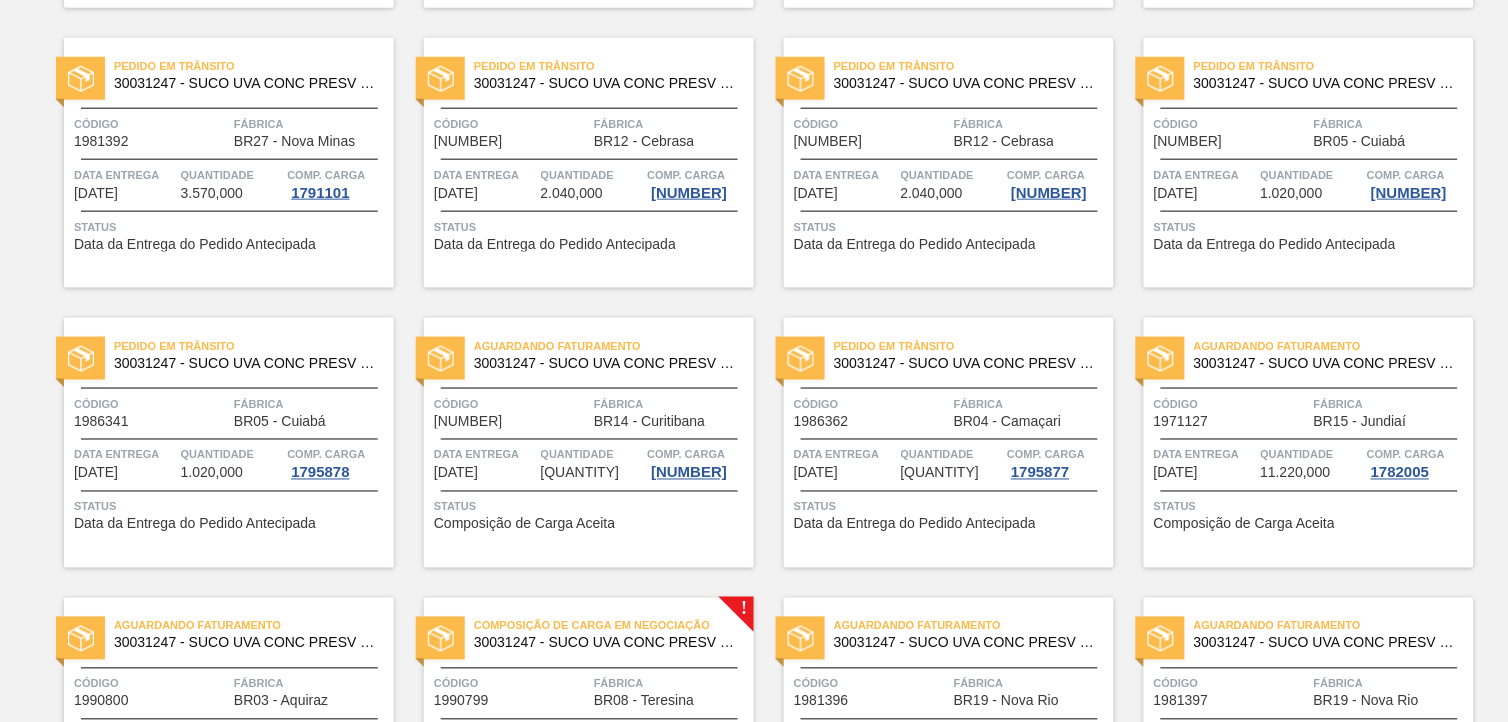 scroll, scrollTop: 444, scrollLeft: 0, axis: vertical 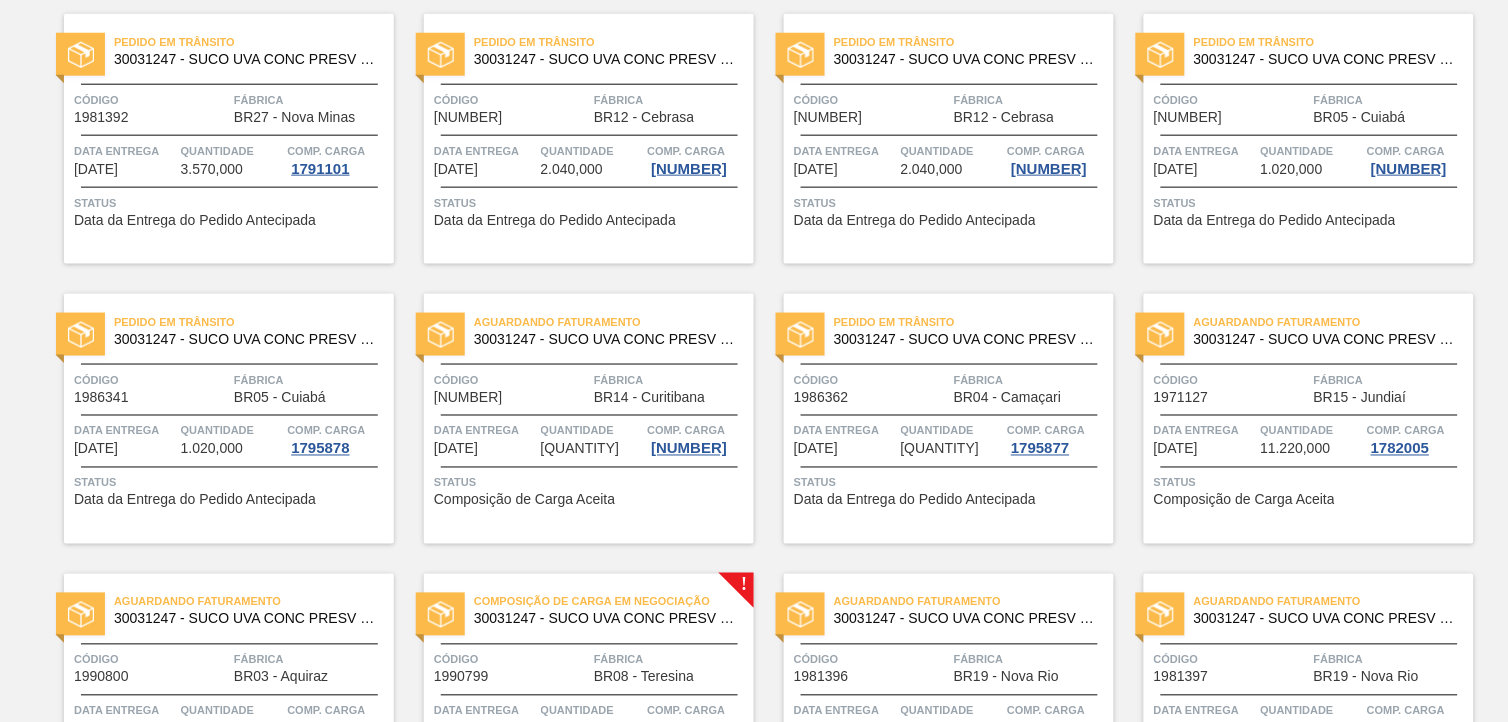 click on "30031247 - SUCO UVA CONC PRESV 255KG" at bounding box center (966, 339) 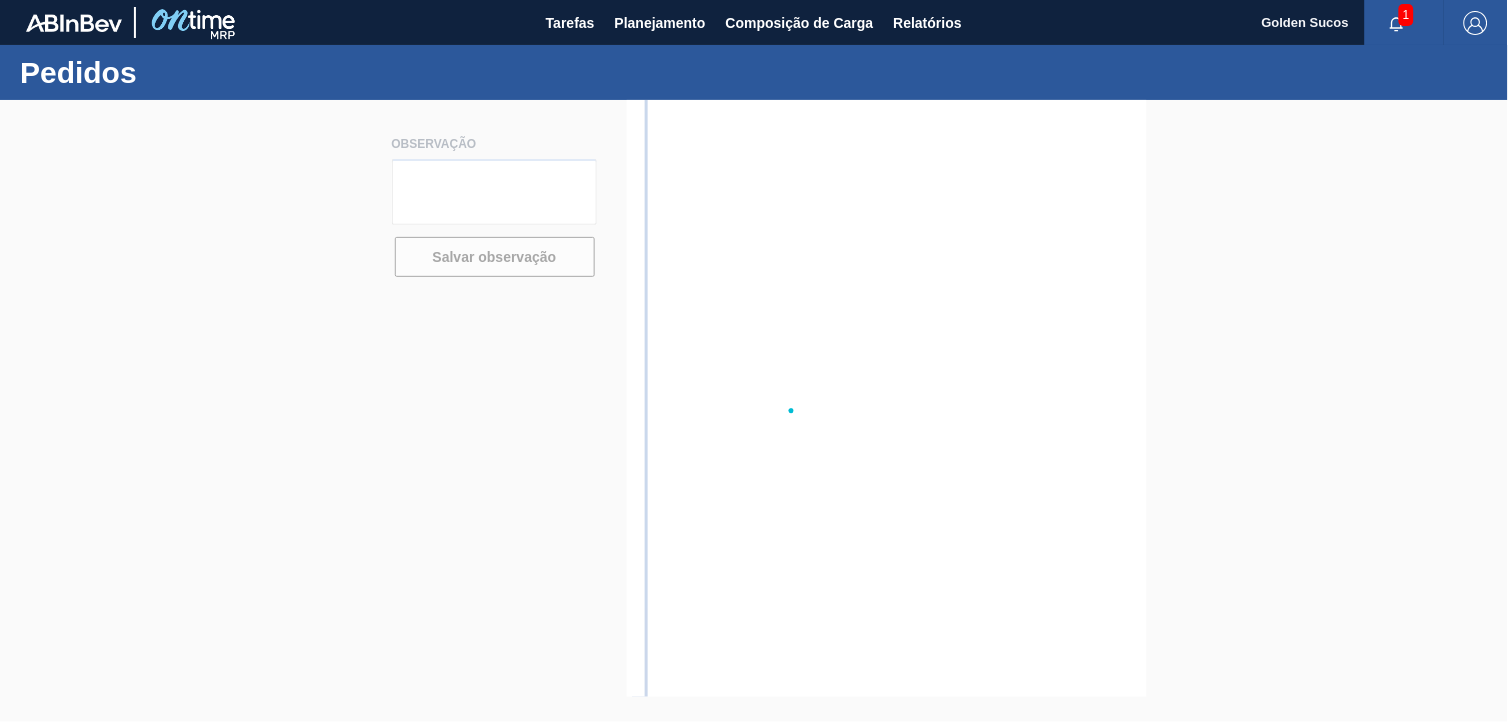 scroll, scrollTop: 0, scrollLeft: 0, axis: both 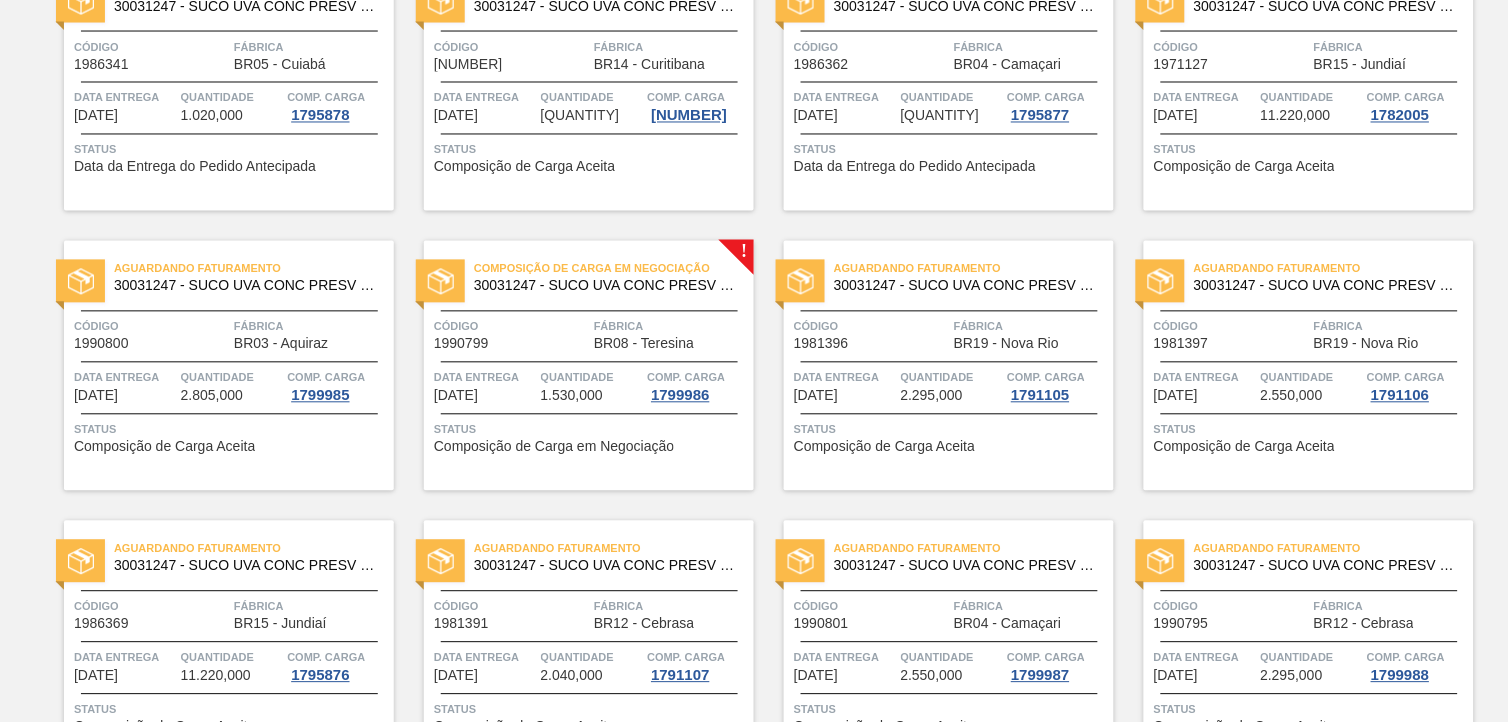 click on "30031247 - SUCO UVA CONC PRESV 255KG" at bounding box center [246, 286] 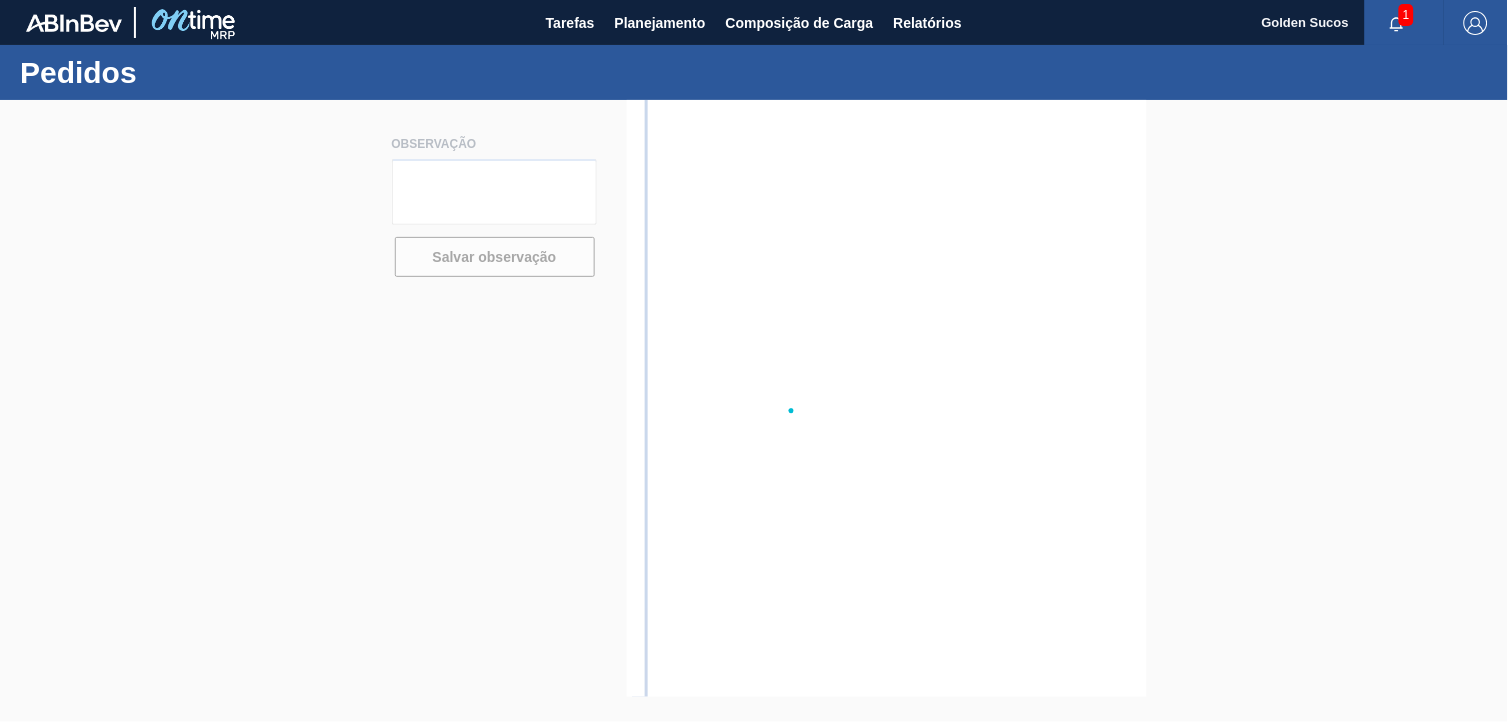 scroll, scrollTop: 0, scrollLeft: 0, axis: both 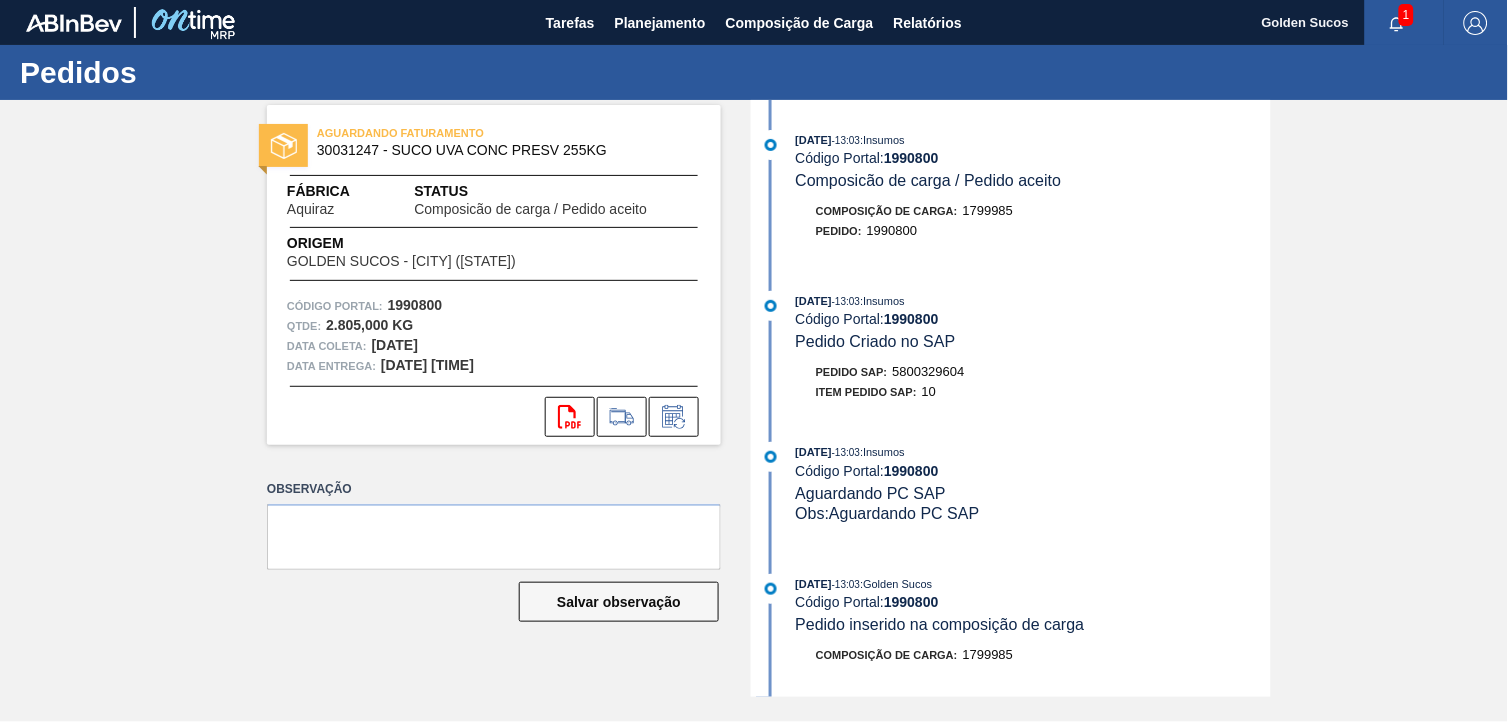 drag, startPoint x: 981, startPoint y: 376, endPoint x: 897, endPoint y: 385, distance: 84.48077 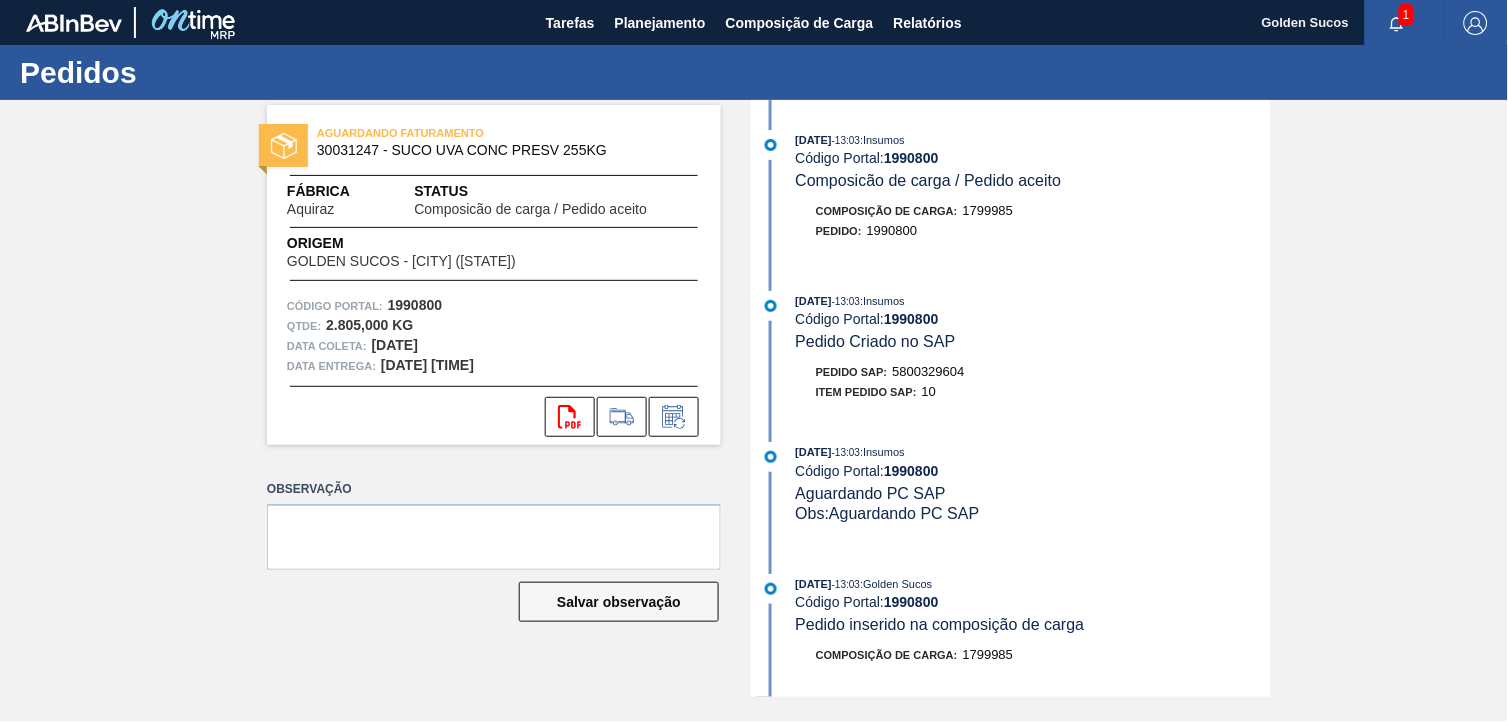 copy on "5800329604" 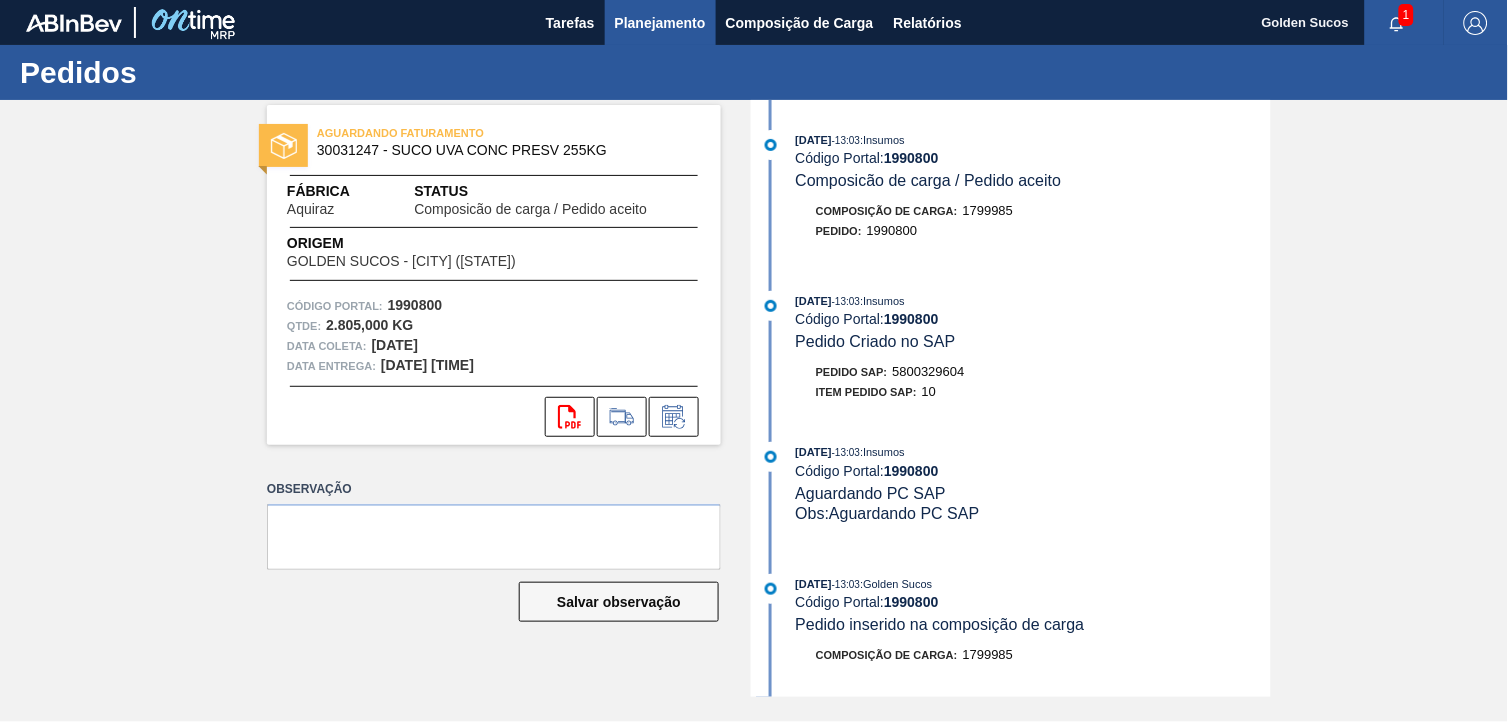 click on "Planejamento" at bounding box center [660, 23] 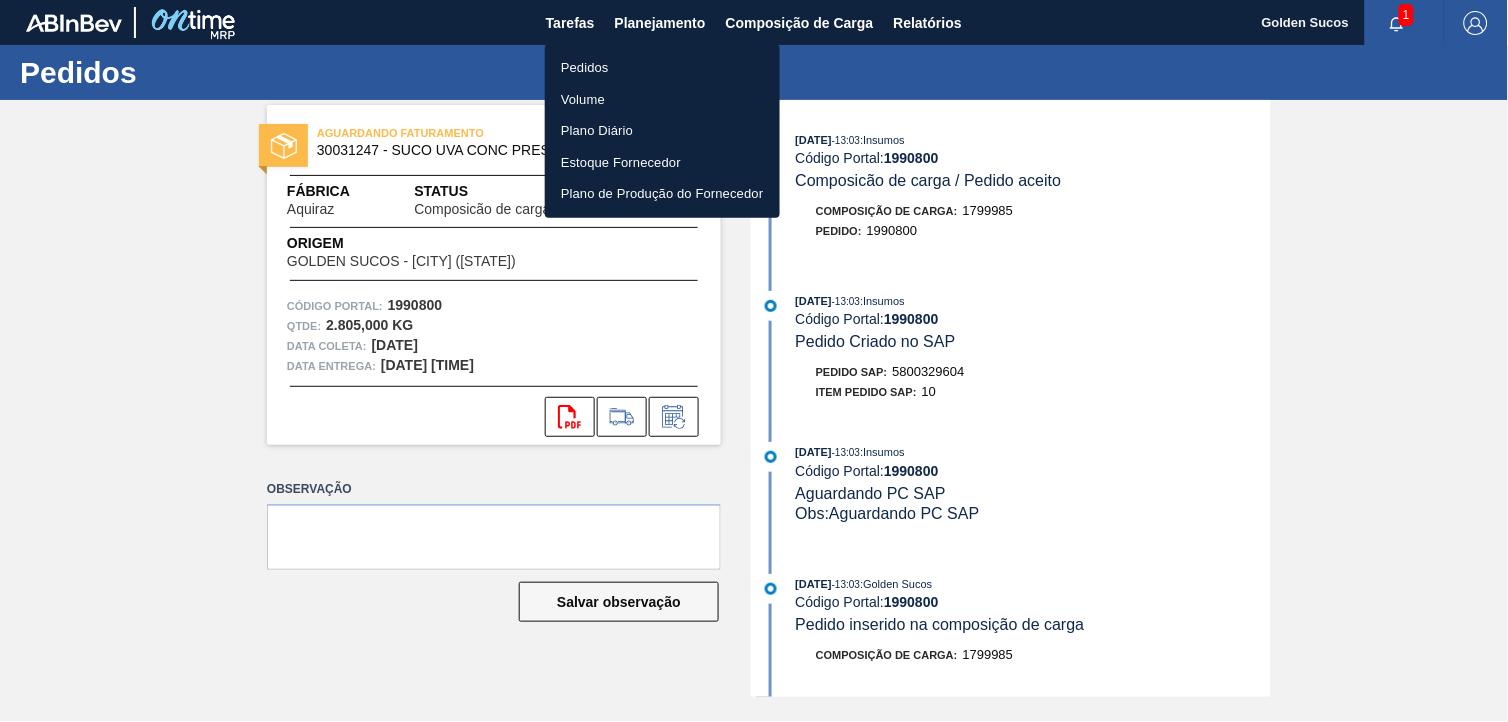 click on "Pedidos" at bounding box center (662, 68) 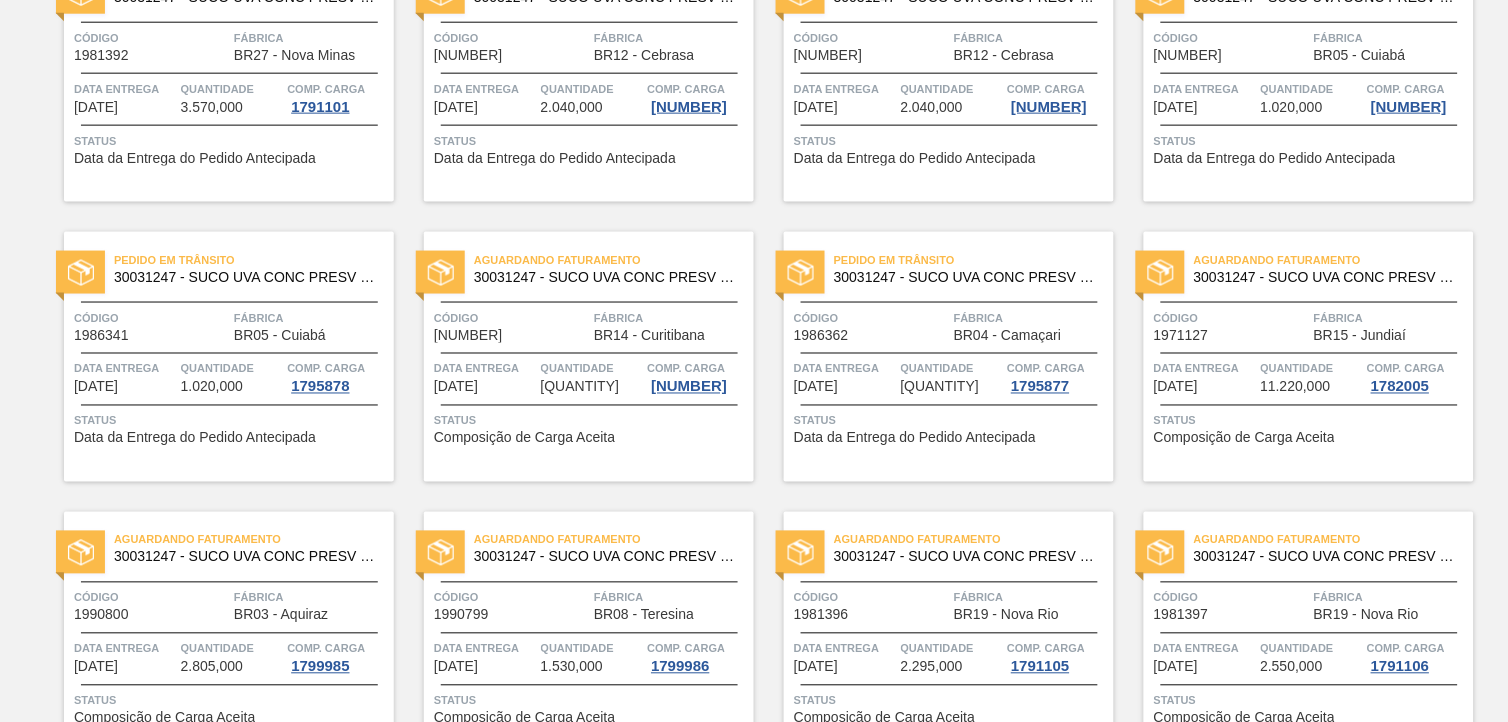 scroll, scrollTop: 555, scrollLeft: 0, axis: vertical 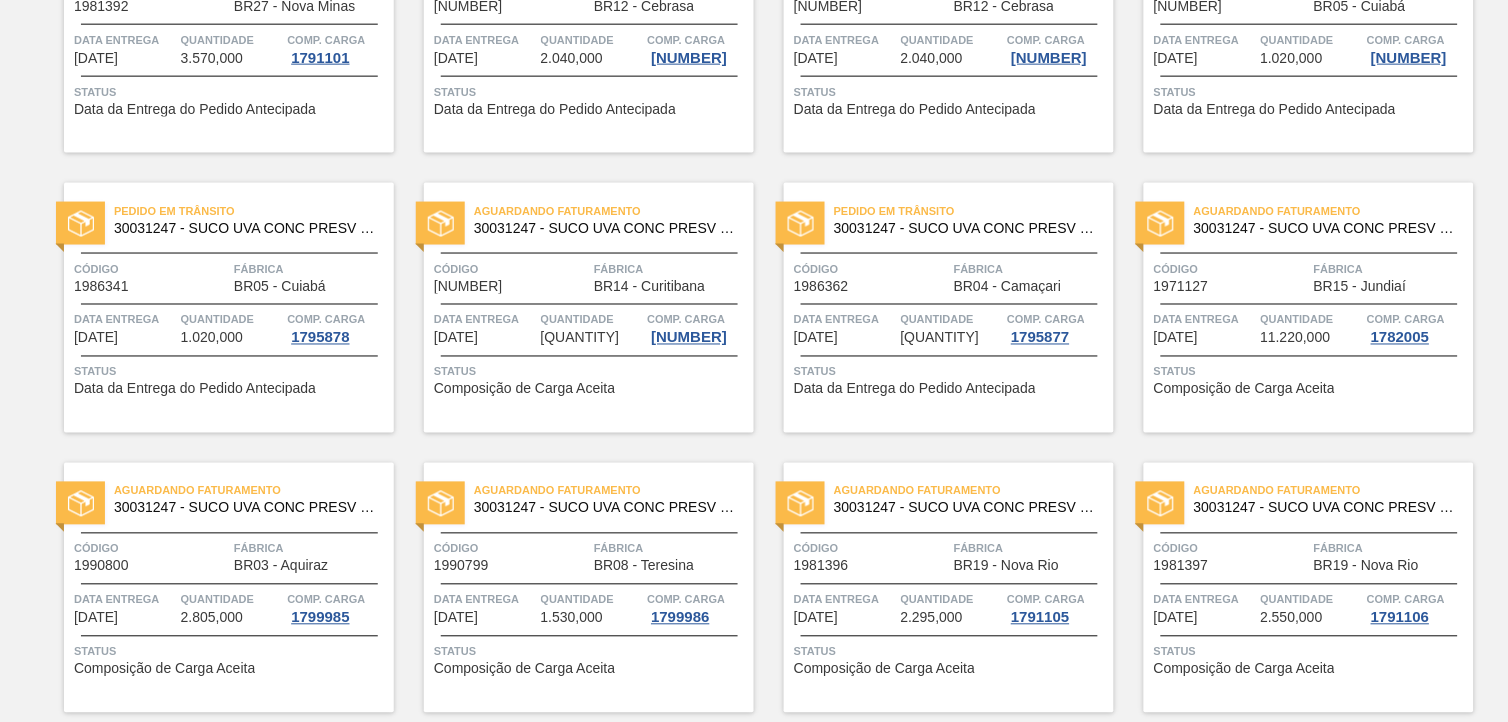 click on "Fábrica" at bounding box center [671, 549] 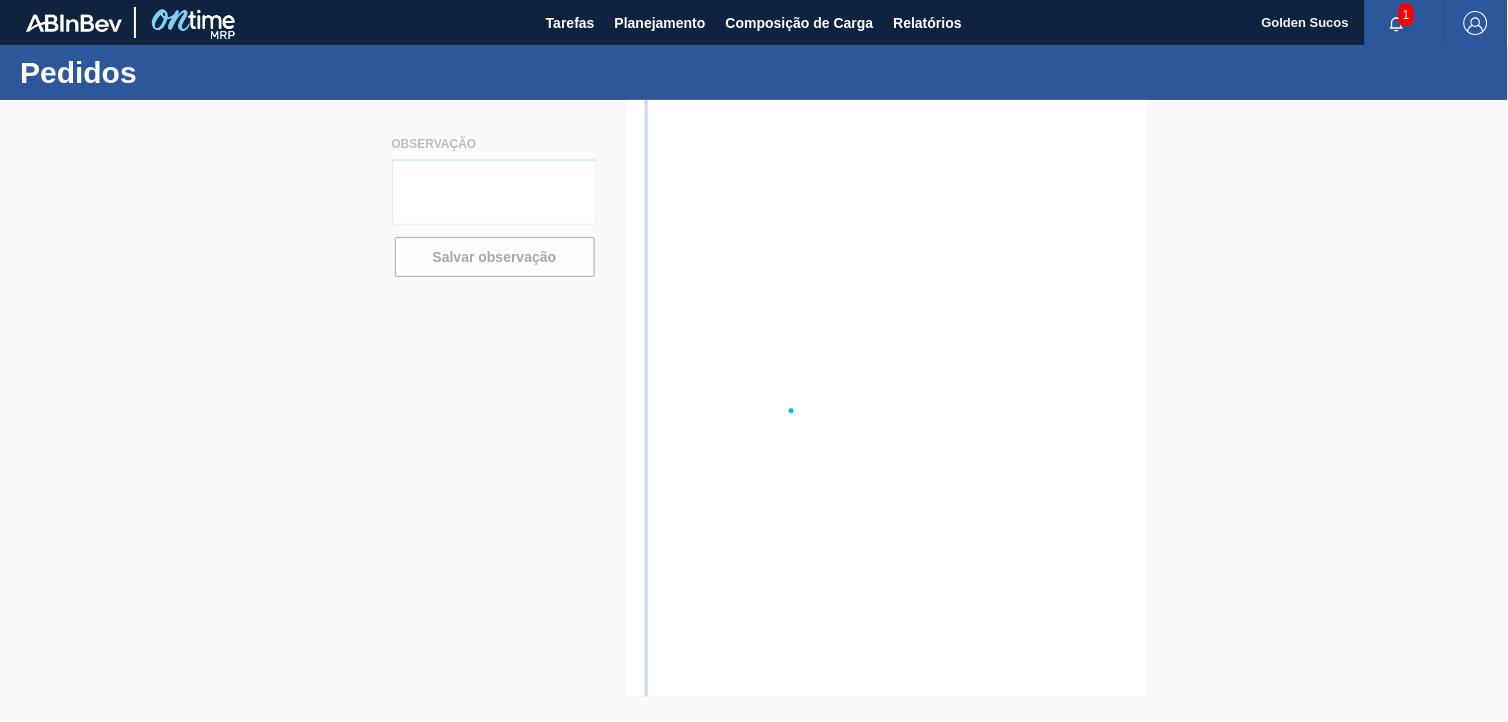 scroll, scrollTop: 0, scrollLeft: 0, axis: both 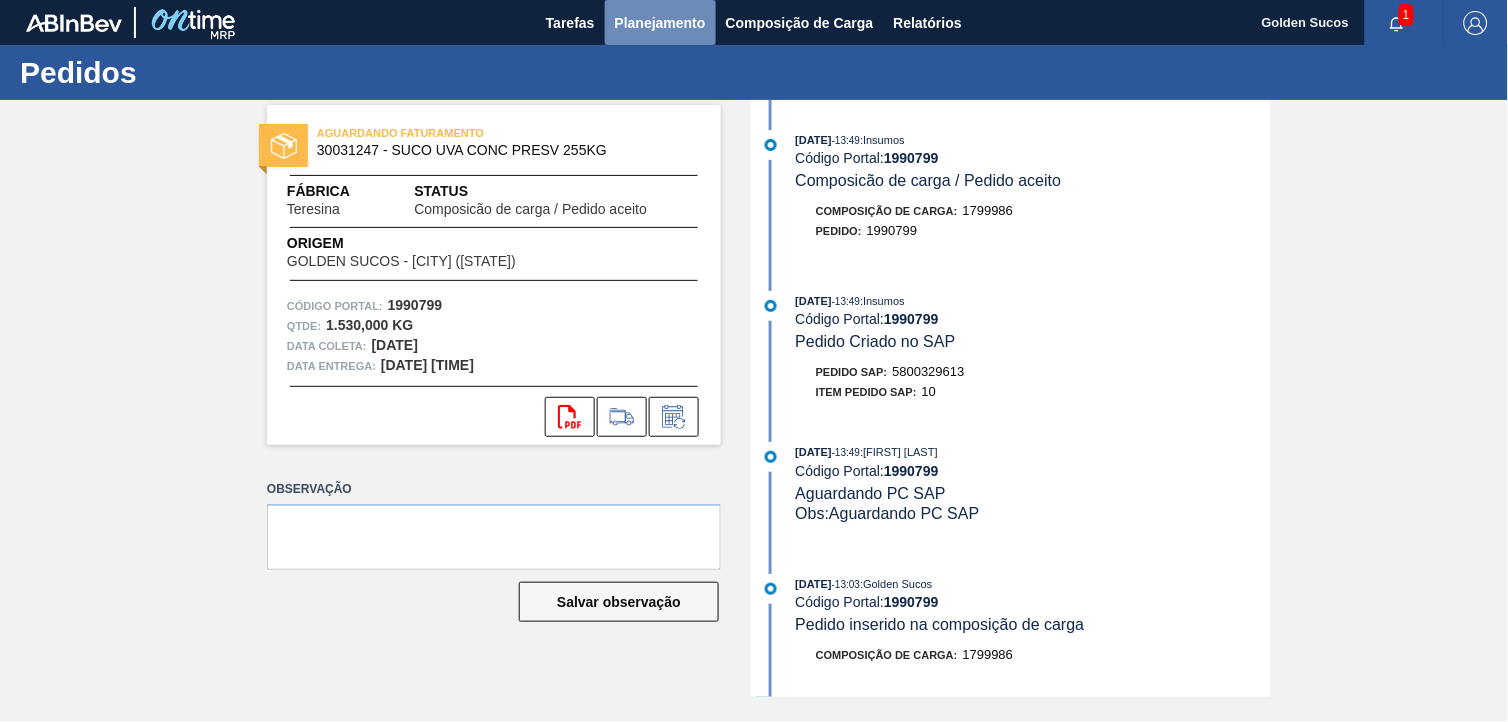 click on "Planejamento" at bounding box center (660, 23) 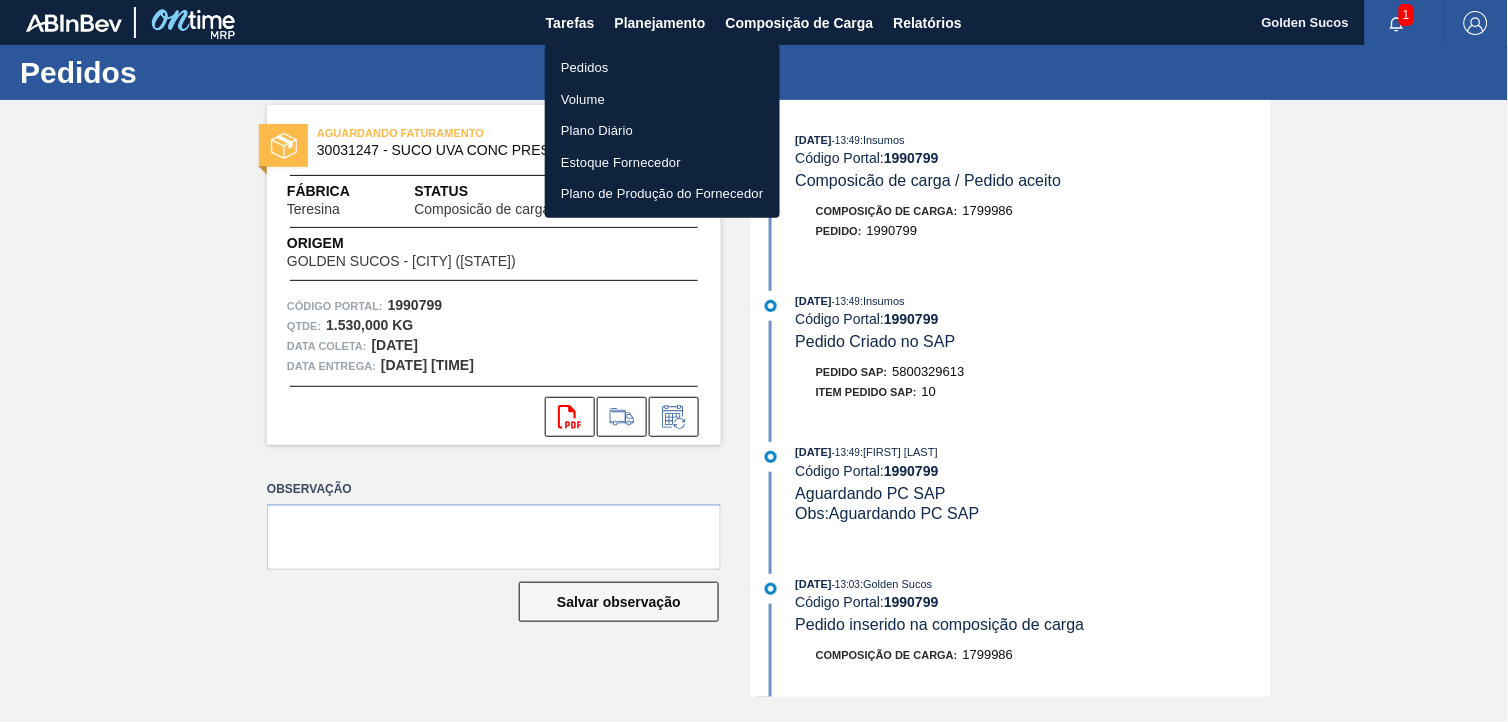 click on "Pedidos" at bounding box center (662, 68) 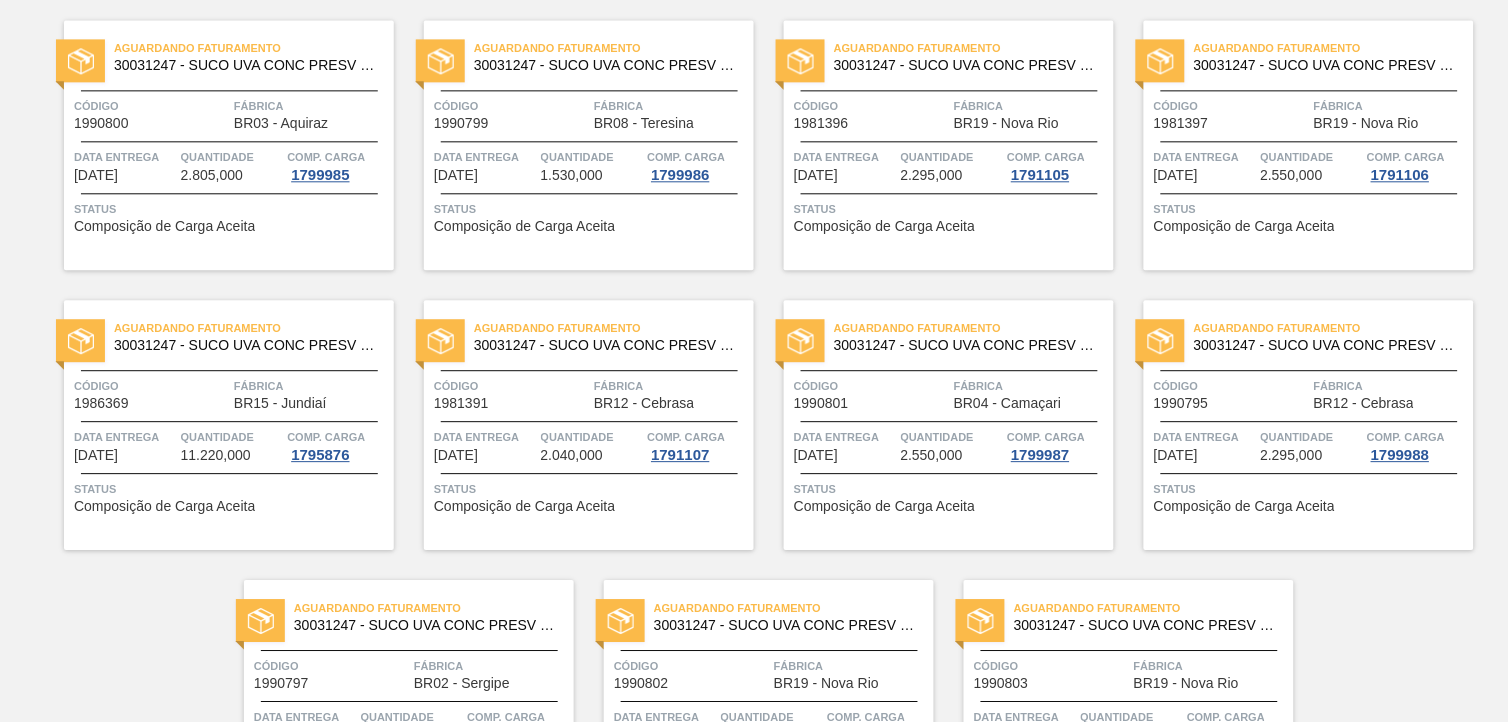 scroll, scrollTop: 1000, scrollLeft: 0, axis: vertical 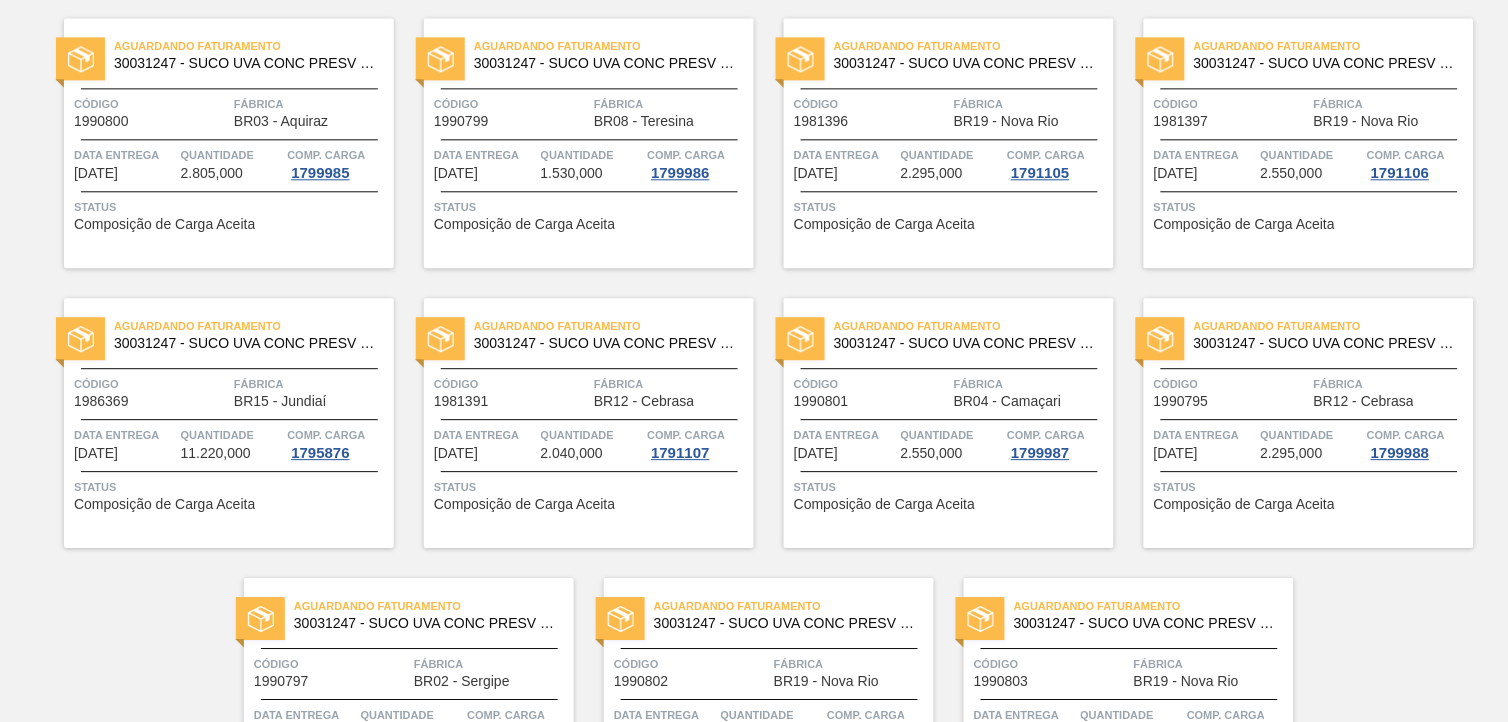 click on "BR04 - Camaçari" at bounding box center [1007, 401] 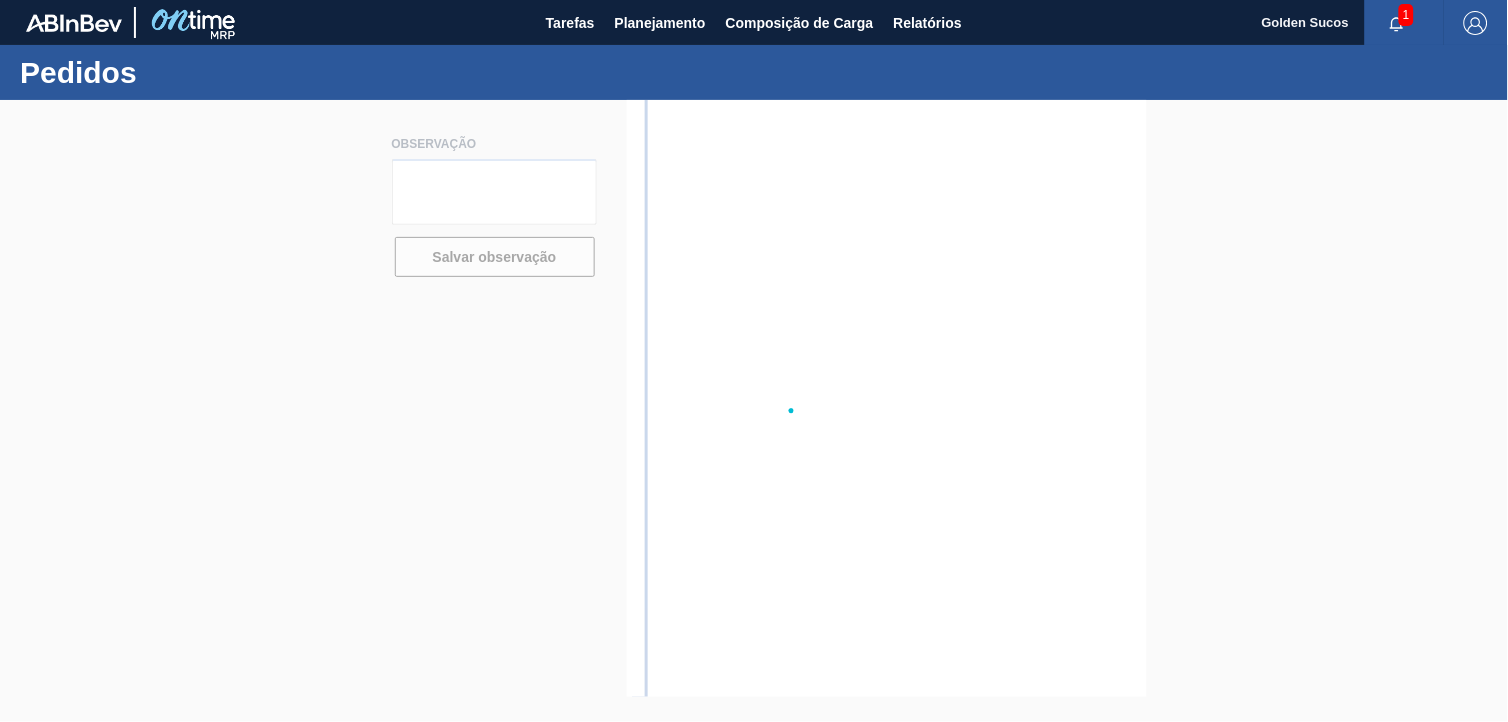 scroll, scrollTop: 0, scrollLeft: 0, axis: both 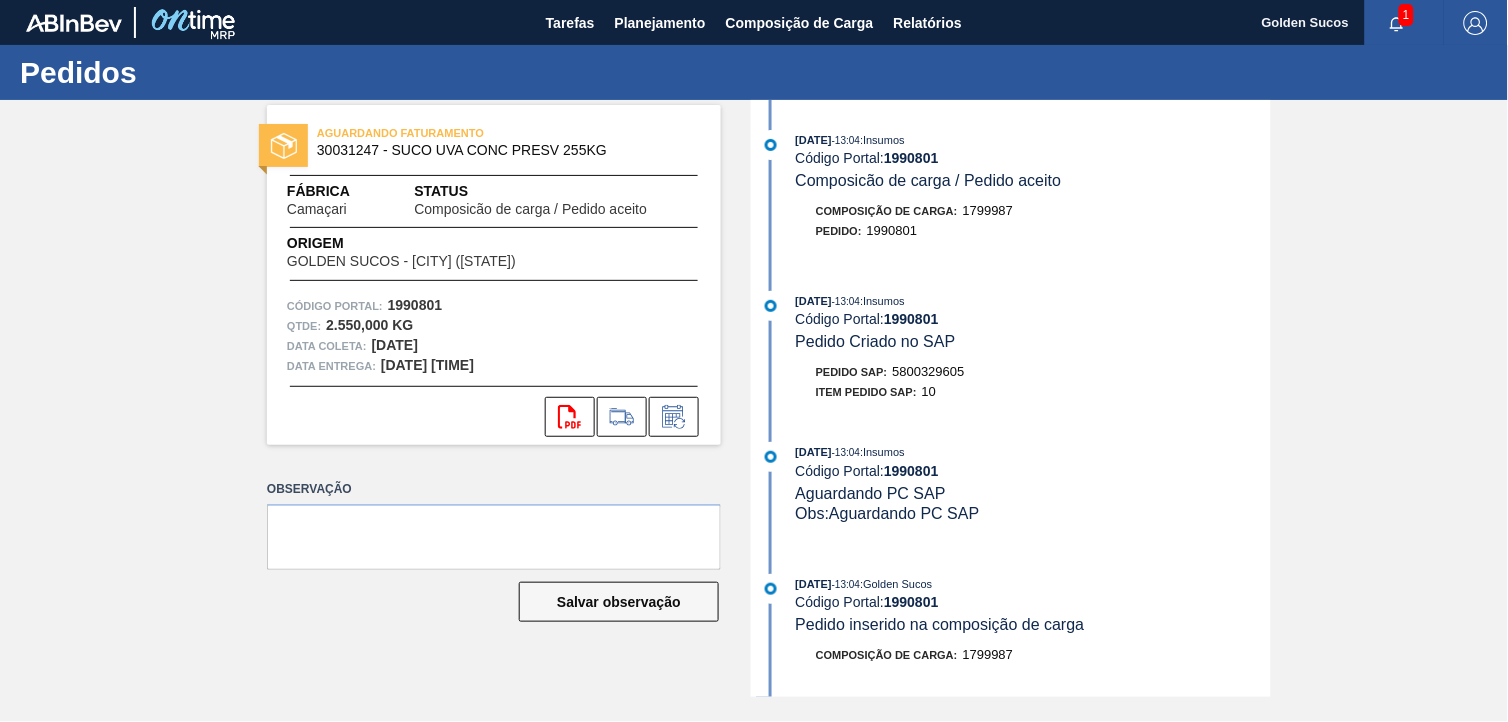 drag, startPoint x: 987, startPoint y: 375, endPoint x: 896, endPoint y: 383, distance: 91.350975 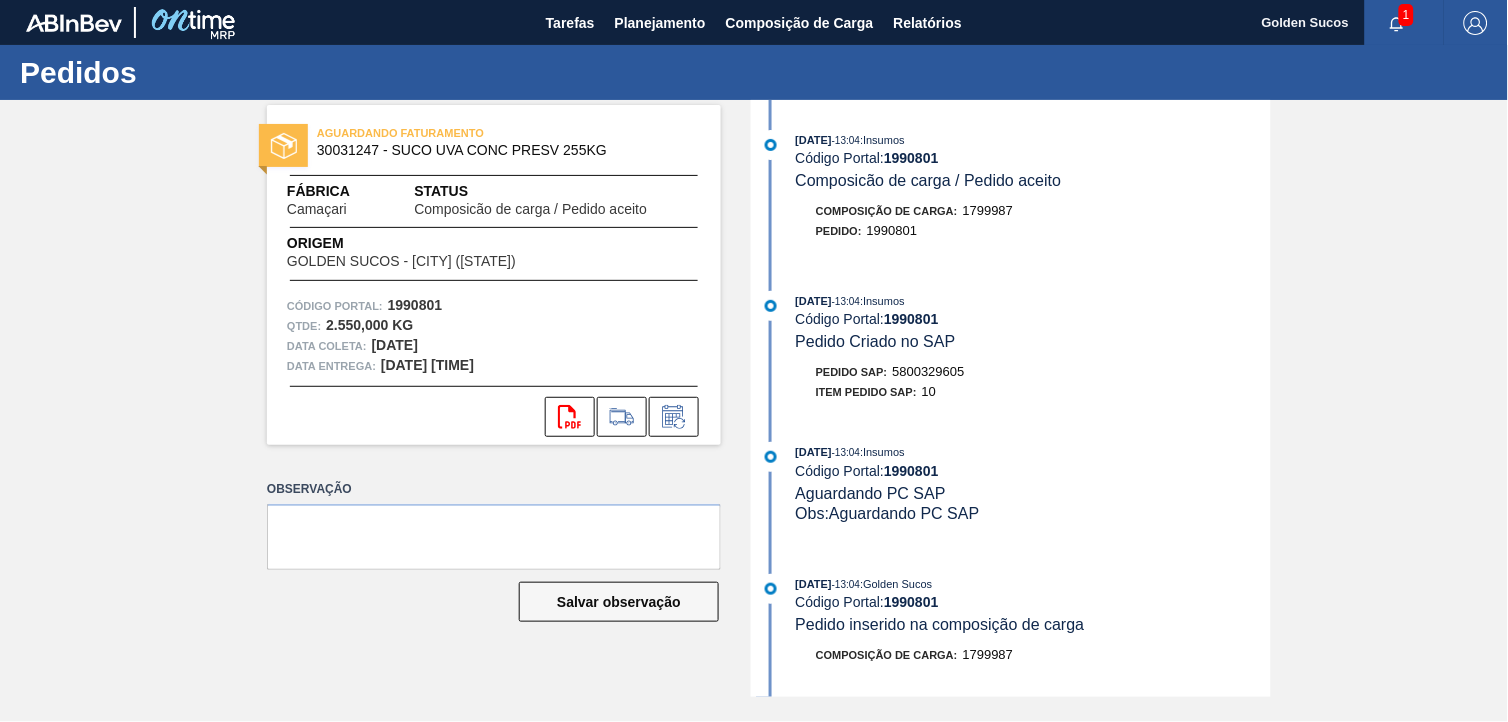 copy on "5800329605" 